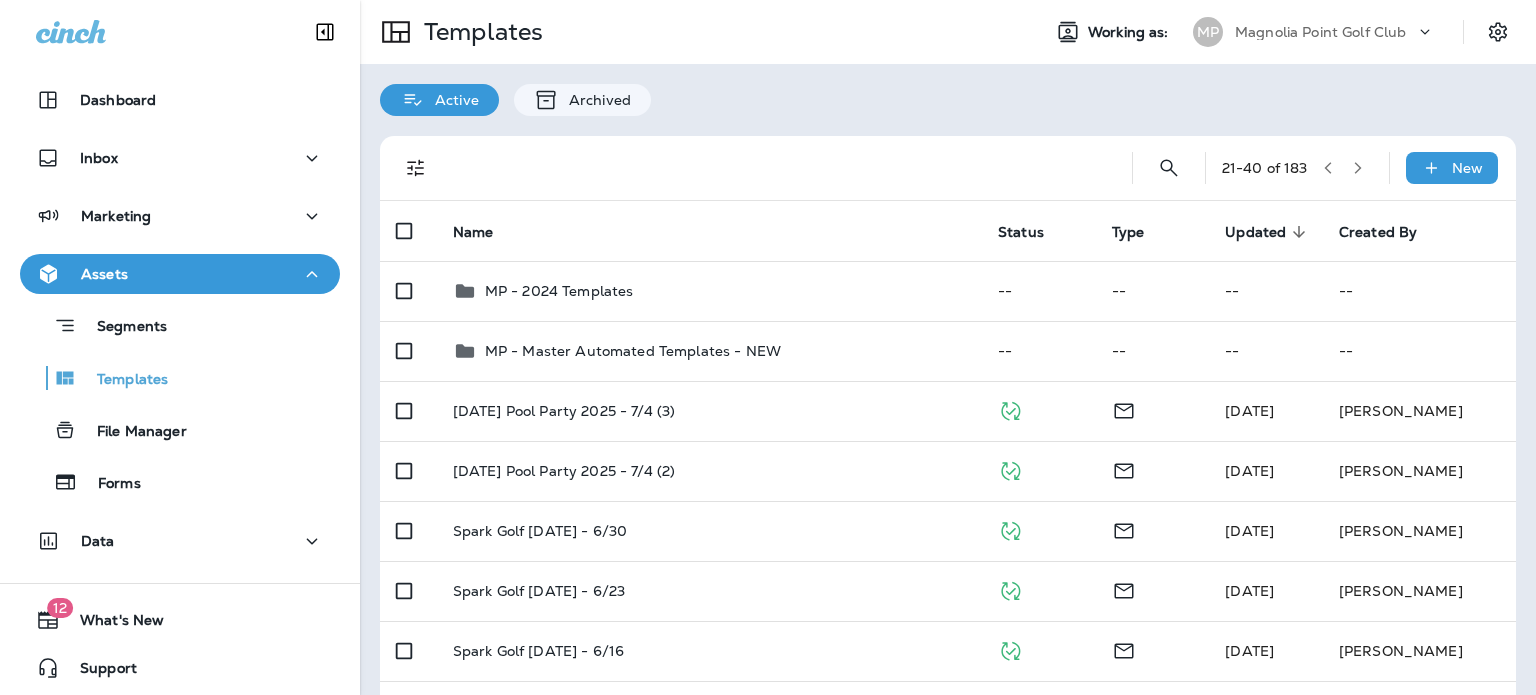 scroll, scrollTop: 0, scrollLeft: 0, axis: both 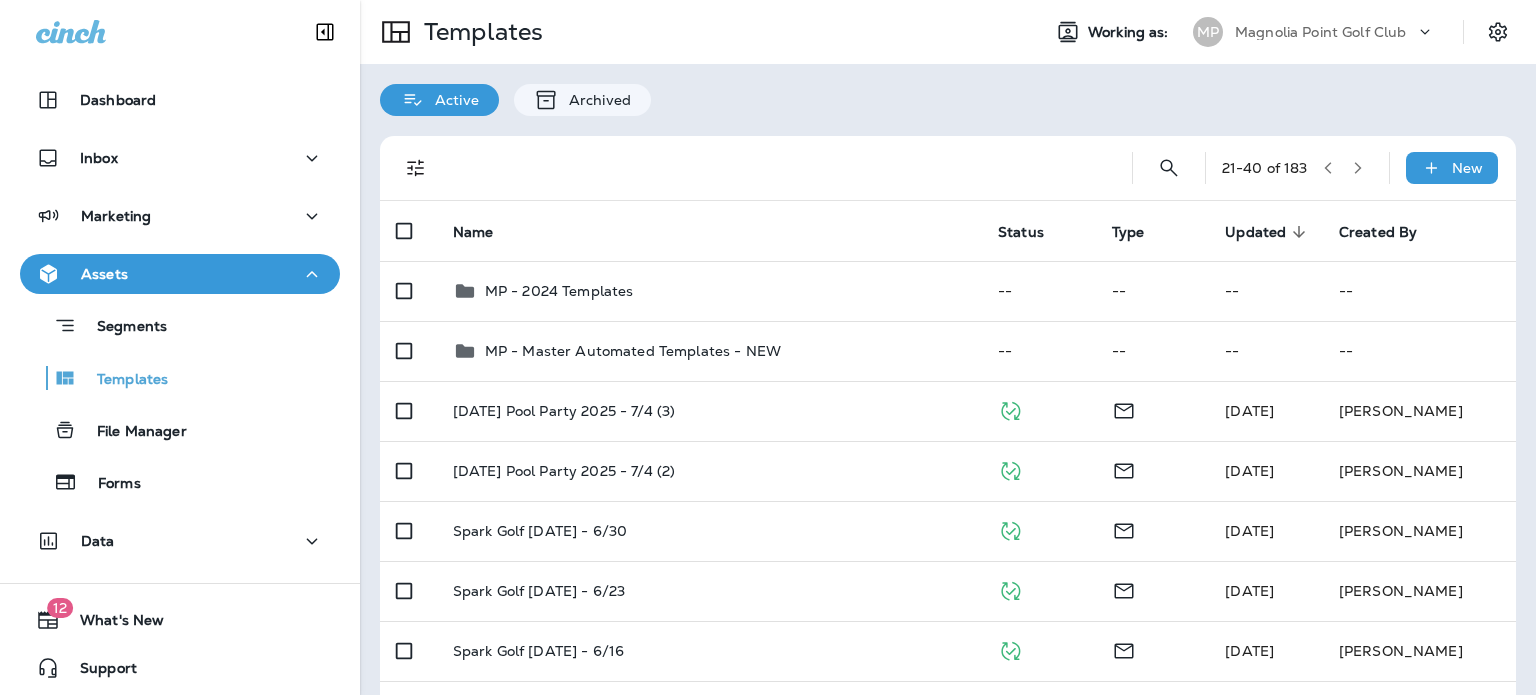 click on "Magnolia Point Golf Club" at bounding box center (1320, 32) 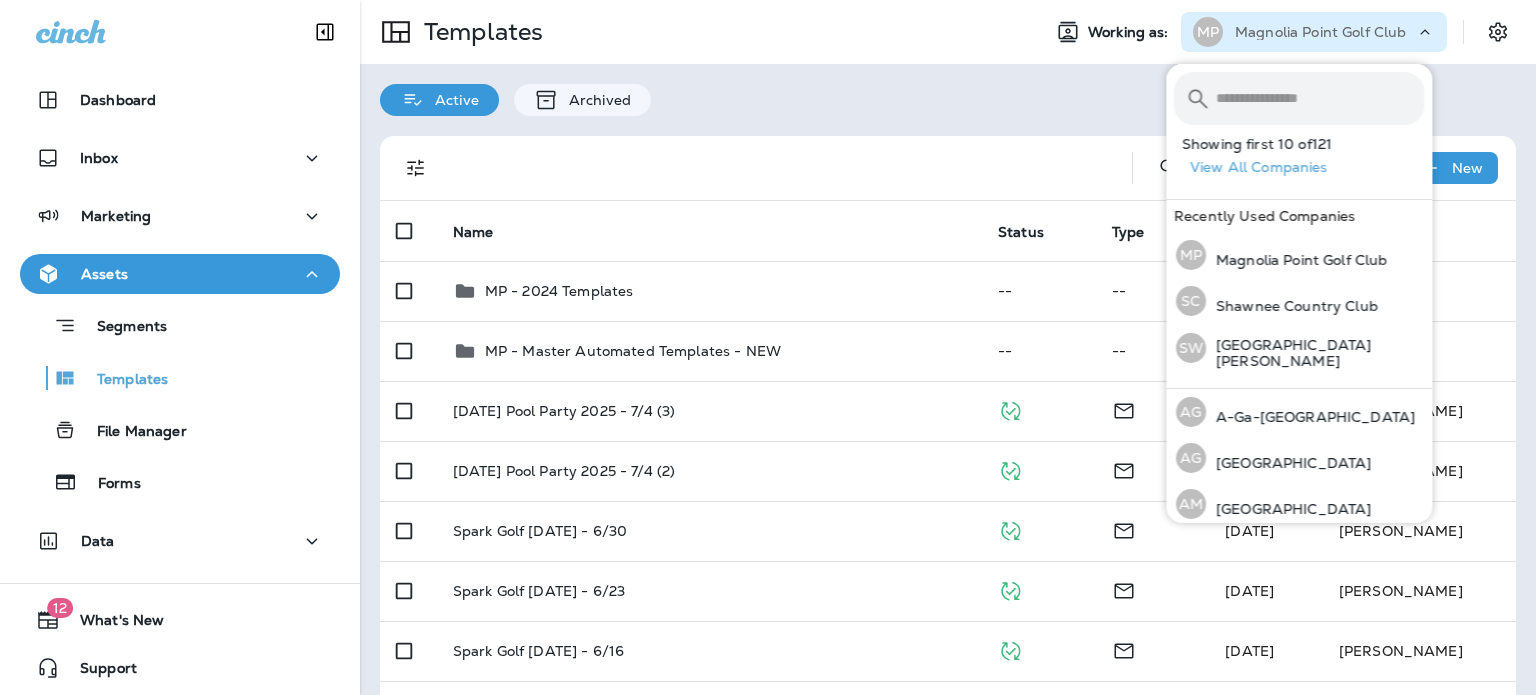 click at bounding box center [1320, 98] 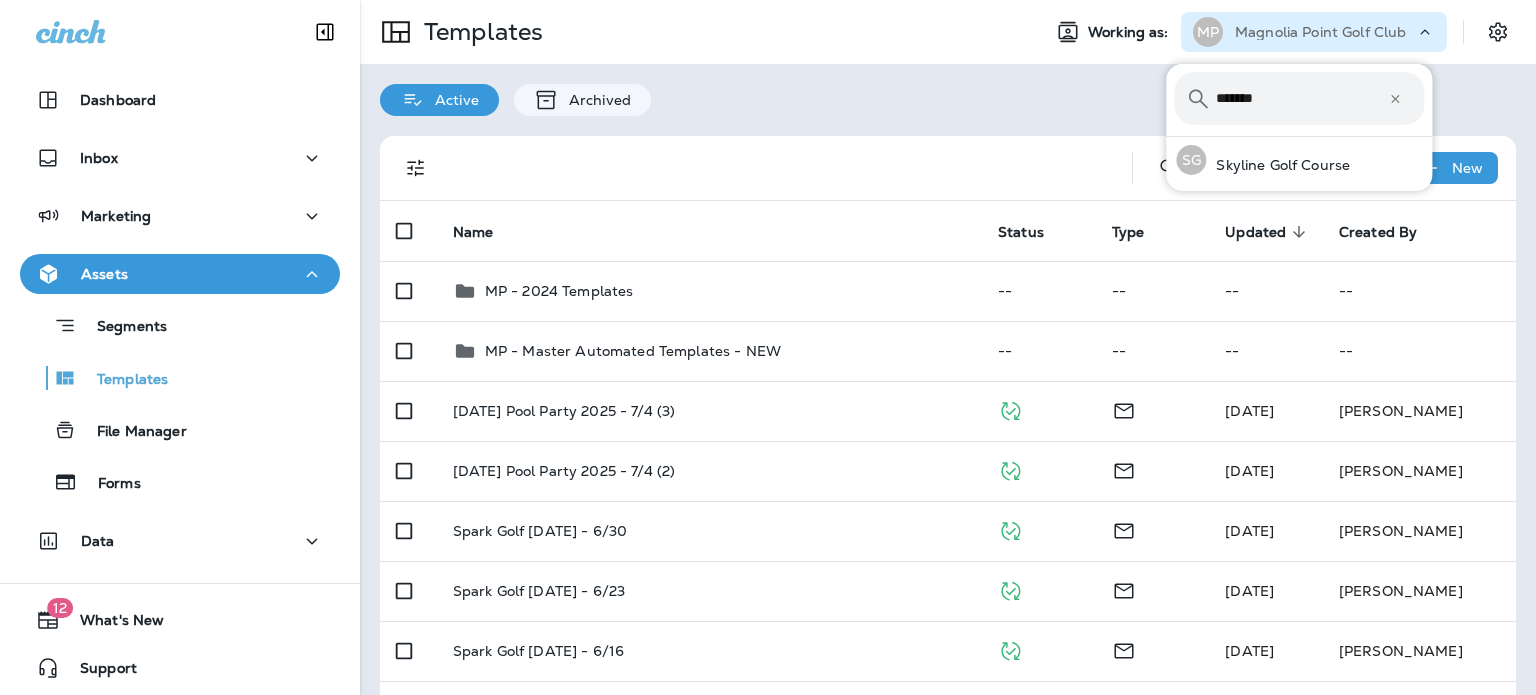 type on "*******" 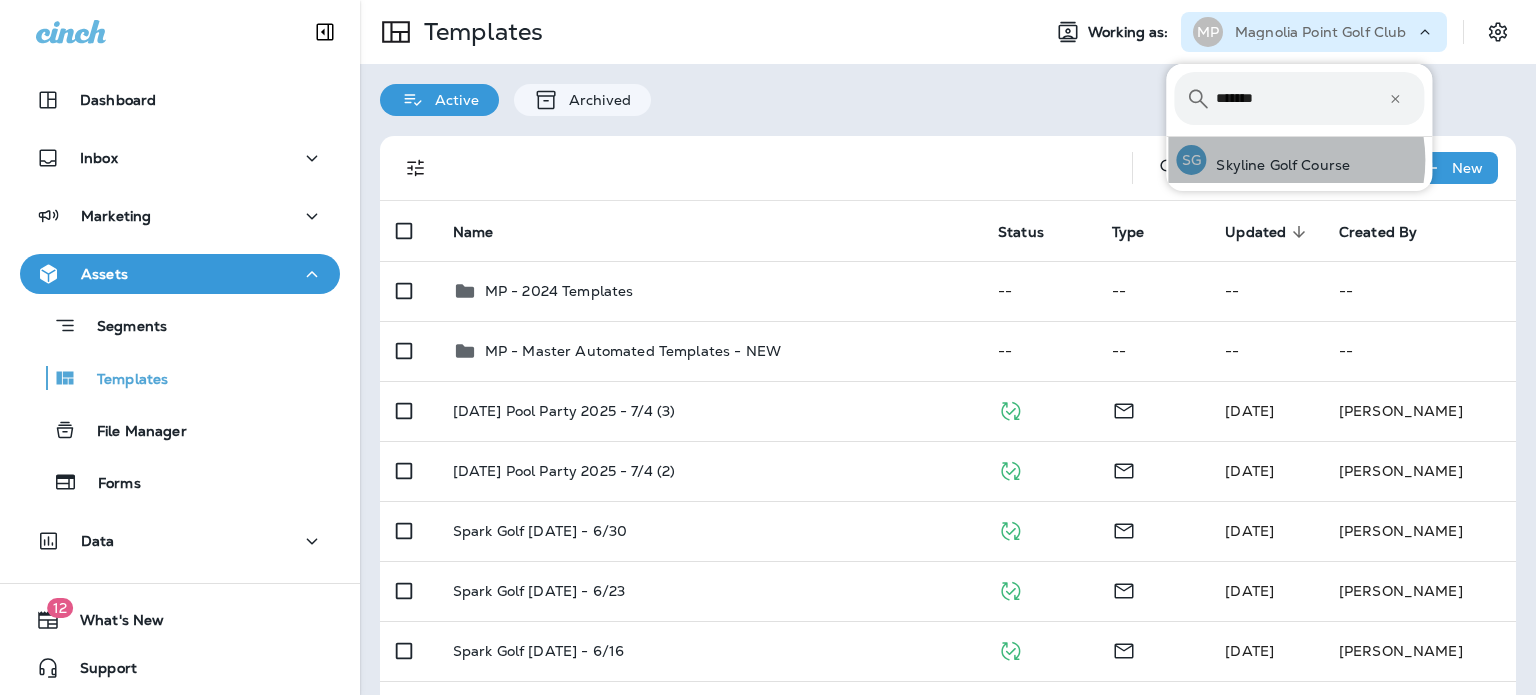 click on "Skyline Golf Course" at bounding box center [1278, 165] 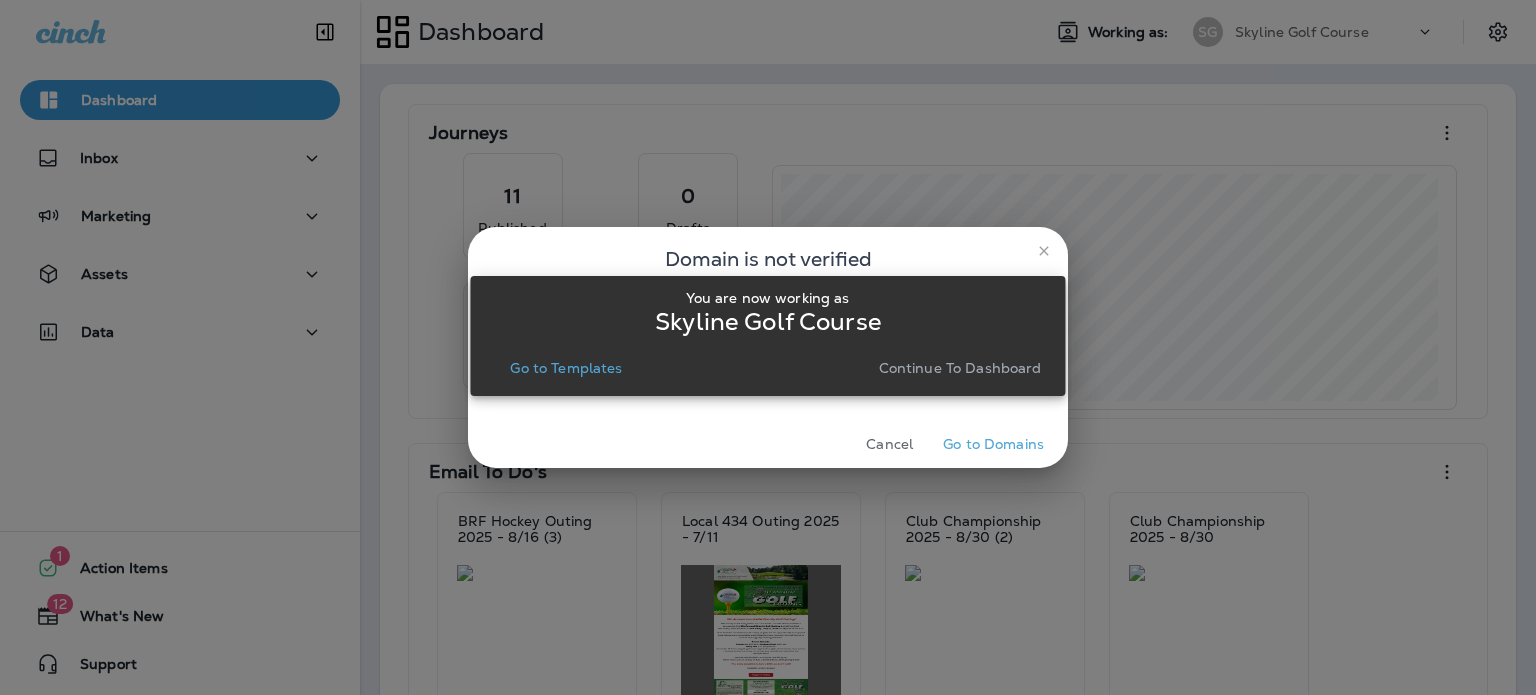 click on "Continue to Dashboard" at bounding box center (960, 368) 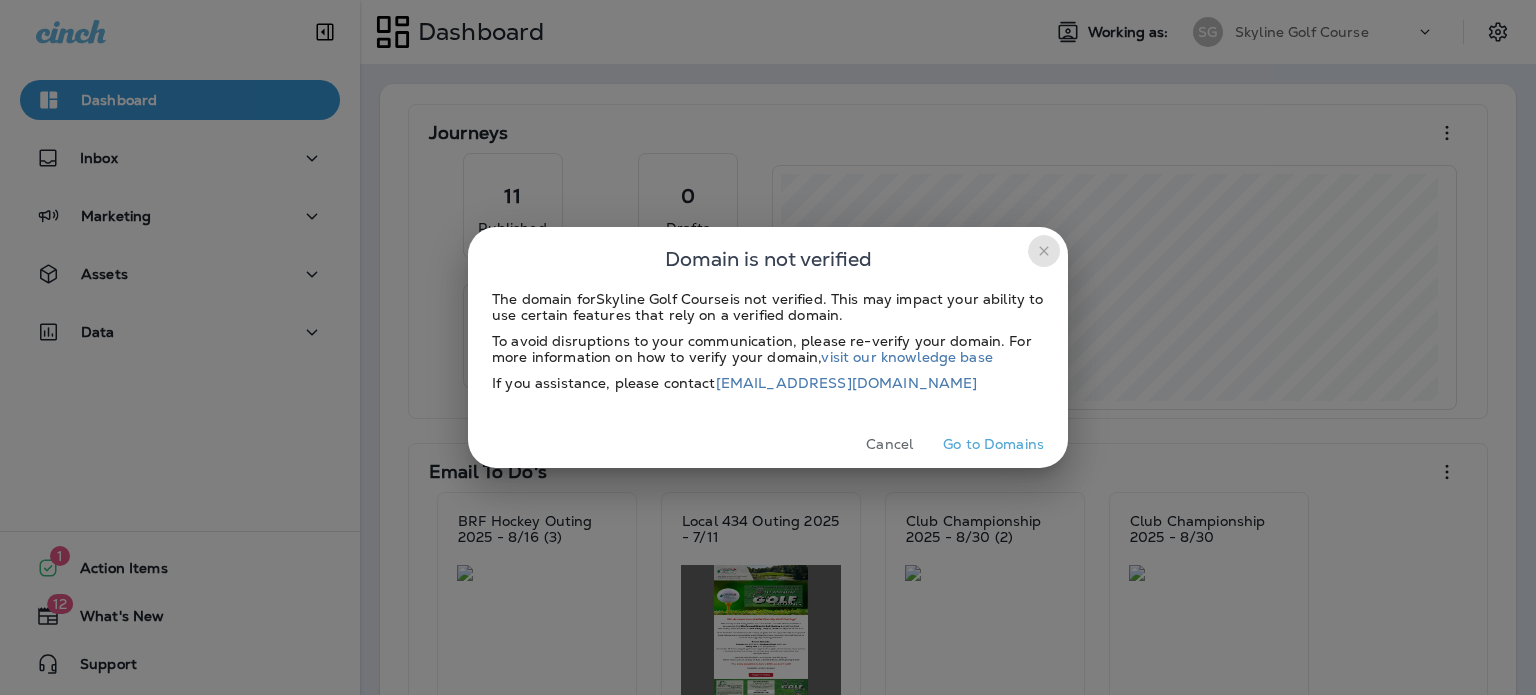 click 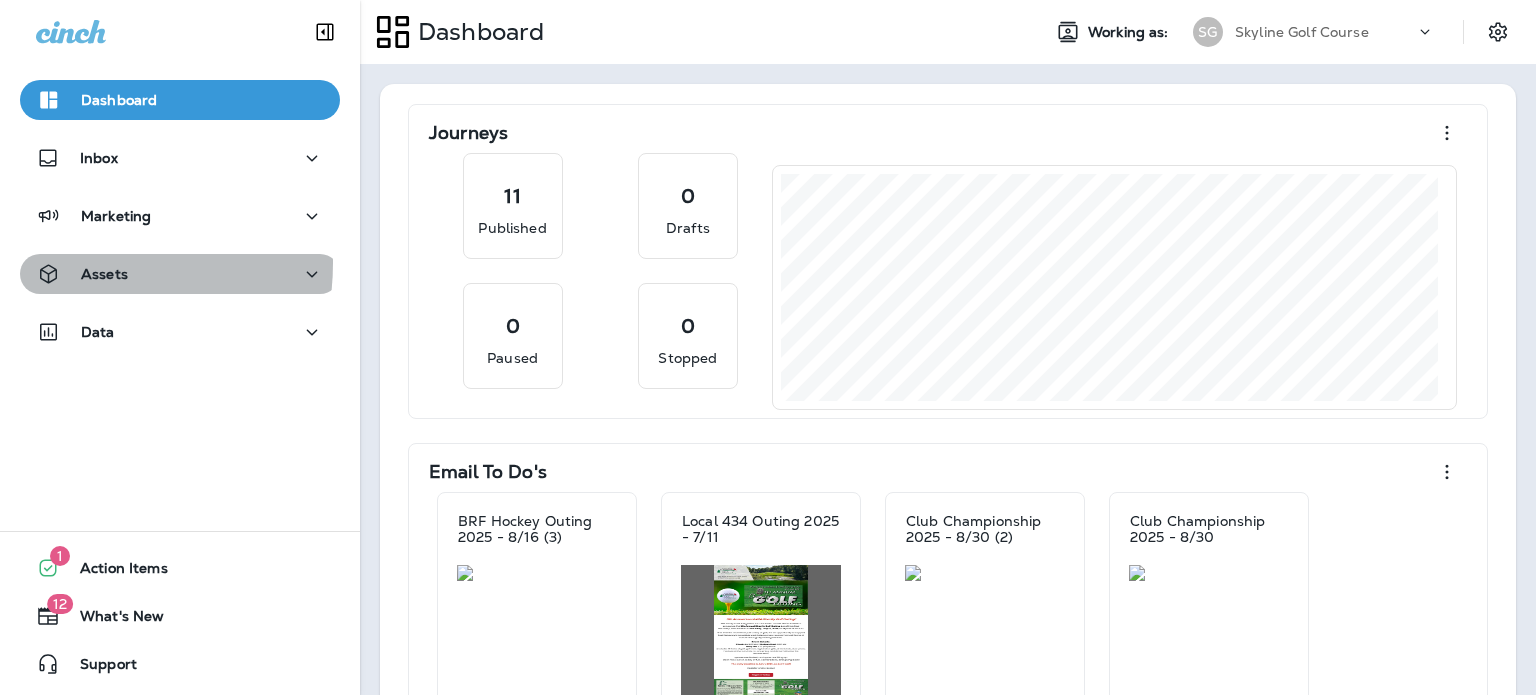 click on "Assets" at bounding box center [82, 274] 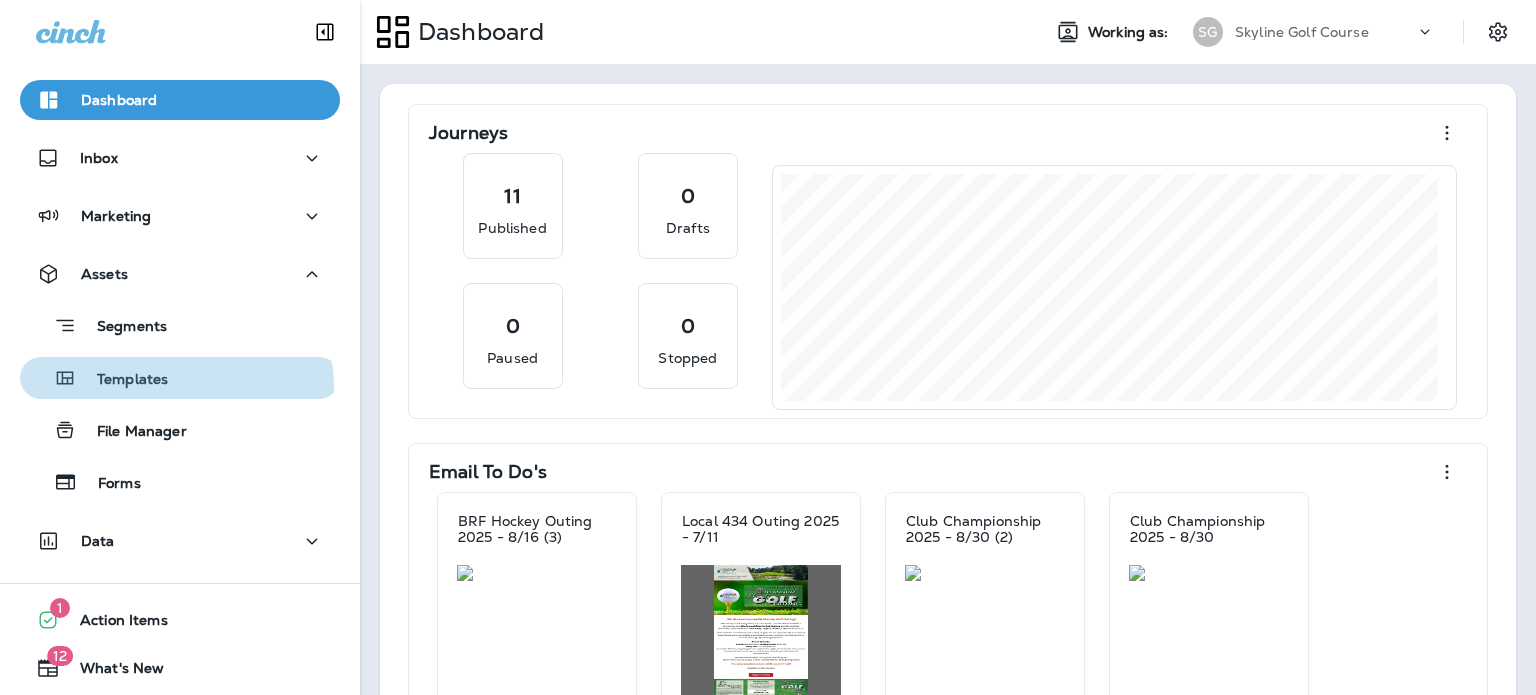 click on "Templates" at bounding box center (180, 378) 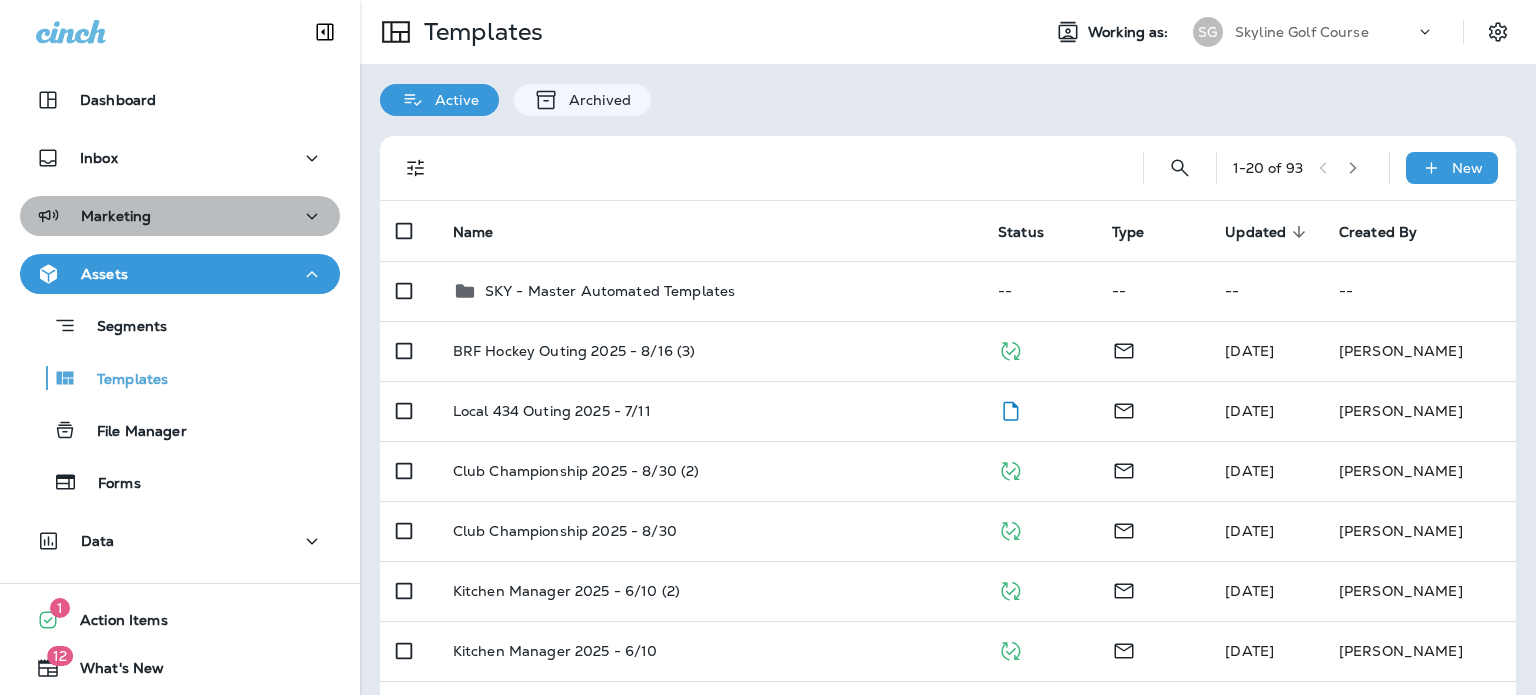 click on "Marketing" at bounding box center [180, 216] 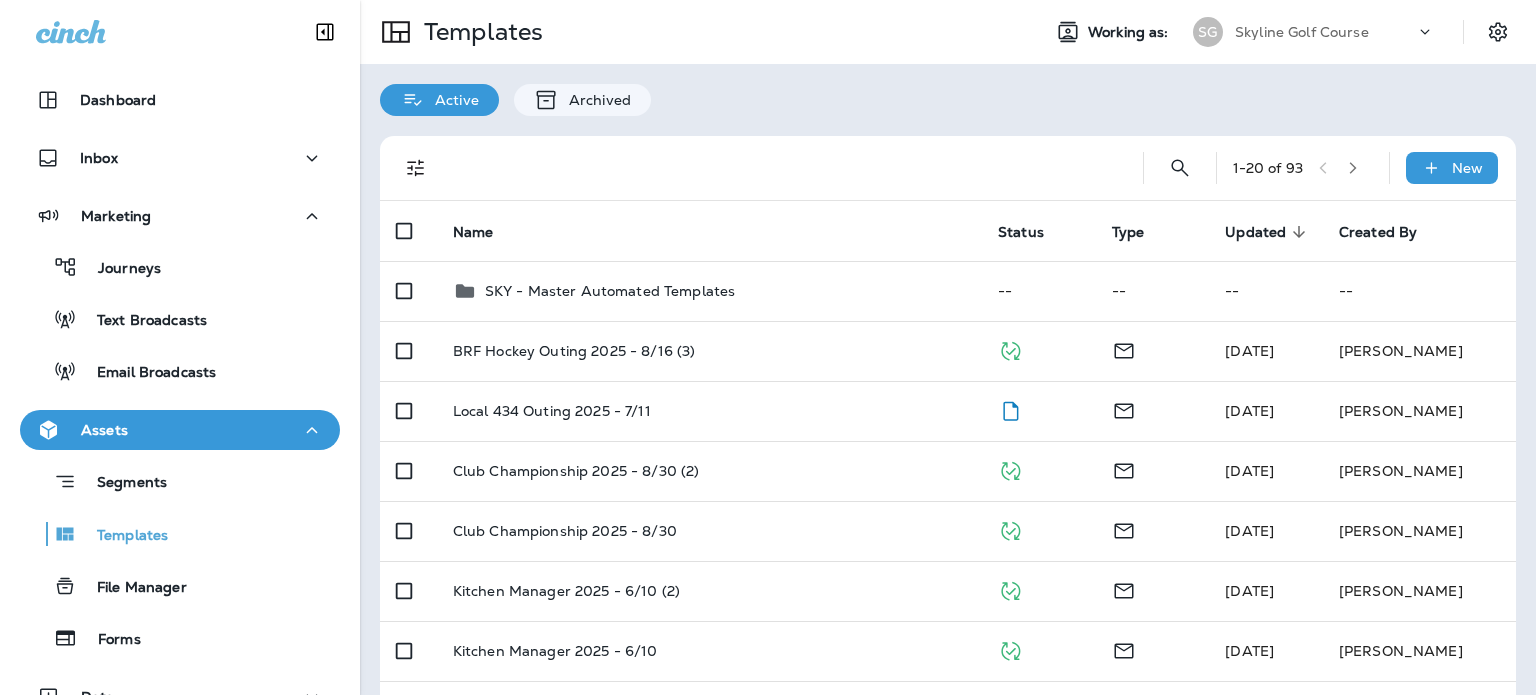 click on "Email Broadcasts" at bounding box center [180, 371] 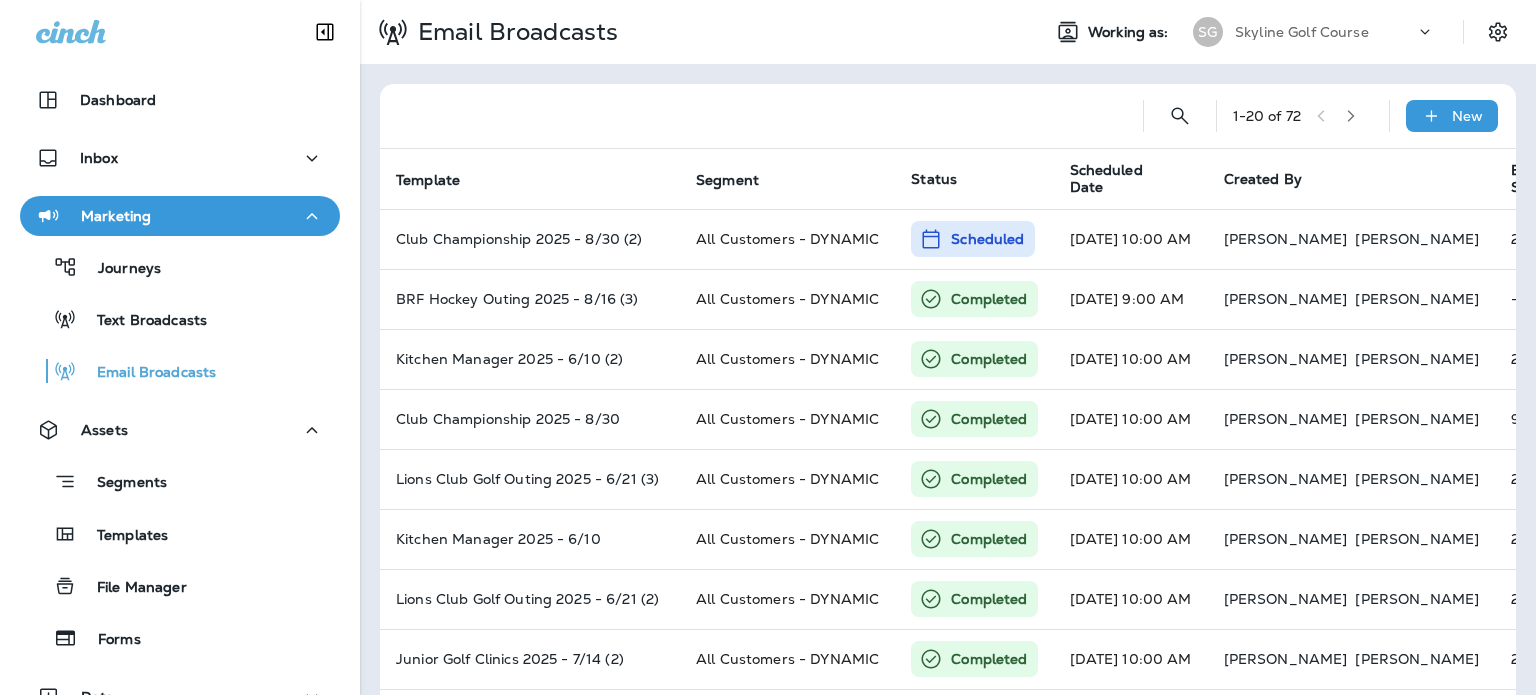 click on "Skyline Golf Course" at bounding box center (1325, 32) 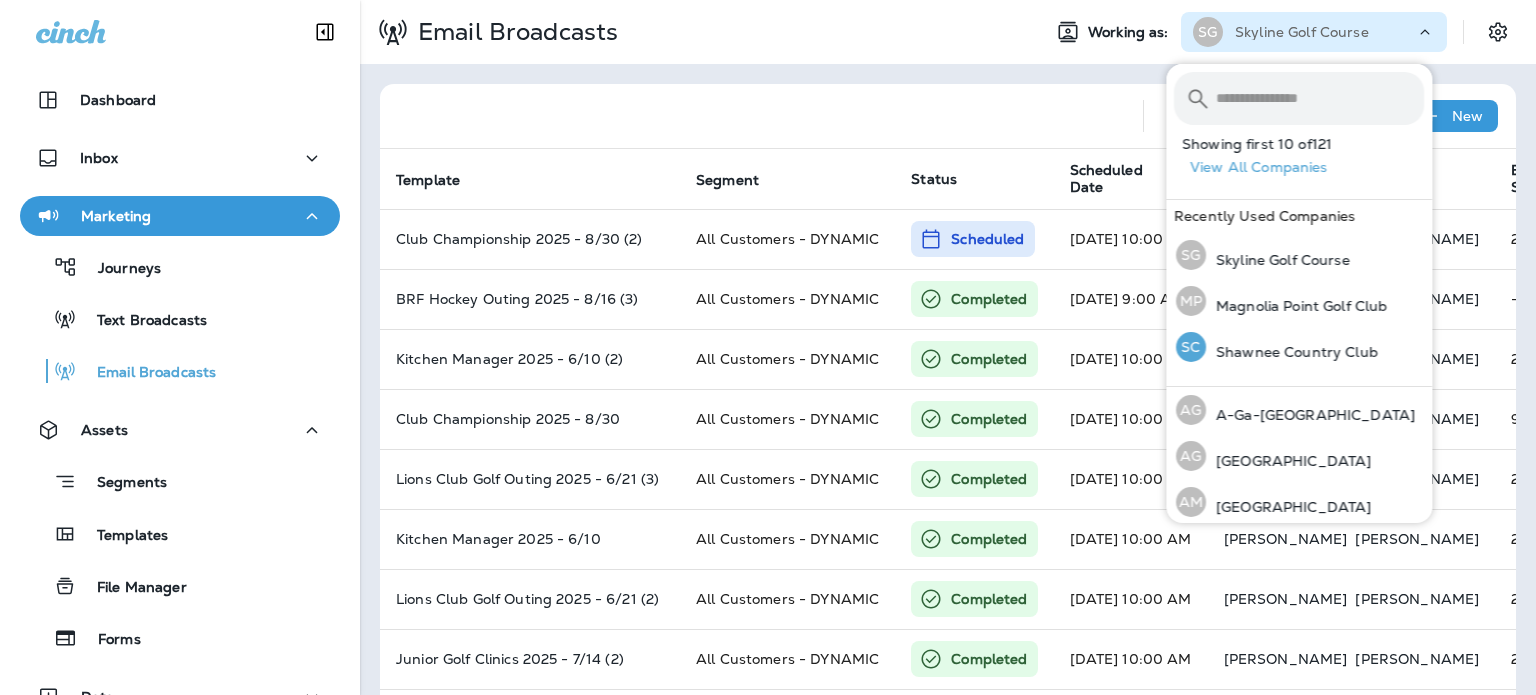 click on "SC Shawnee Country Club" at bounding box center [1277, 347] 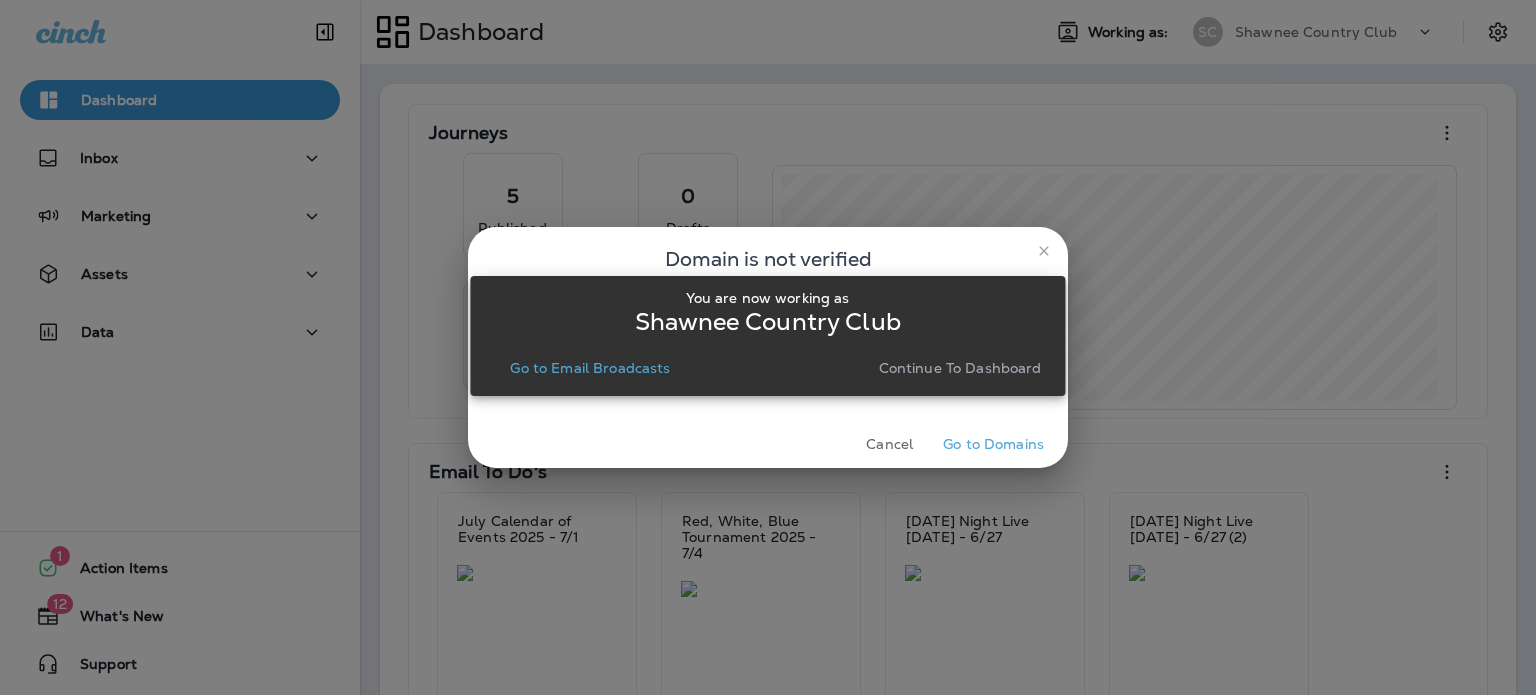 click on "You are now working as  Shawnee Country Club   Go to Email Broadcasts Continue to Dashboard" at bounding box center [767, 335] 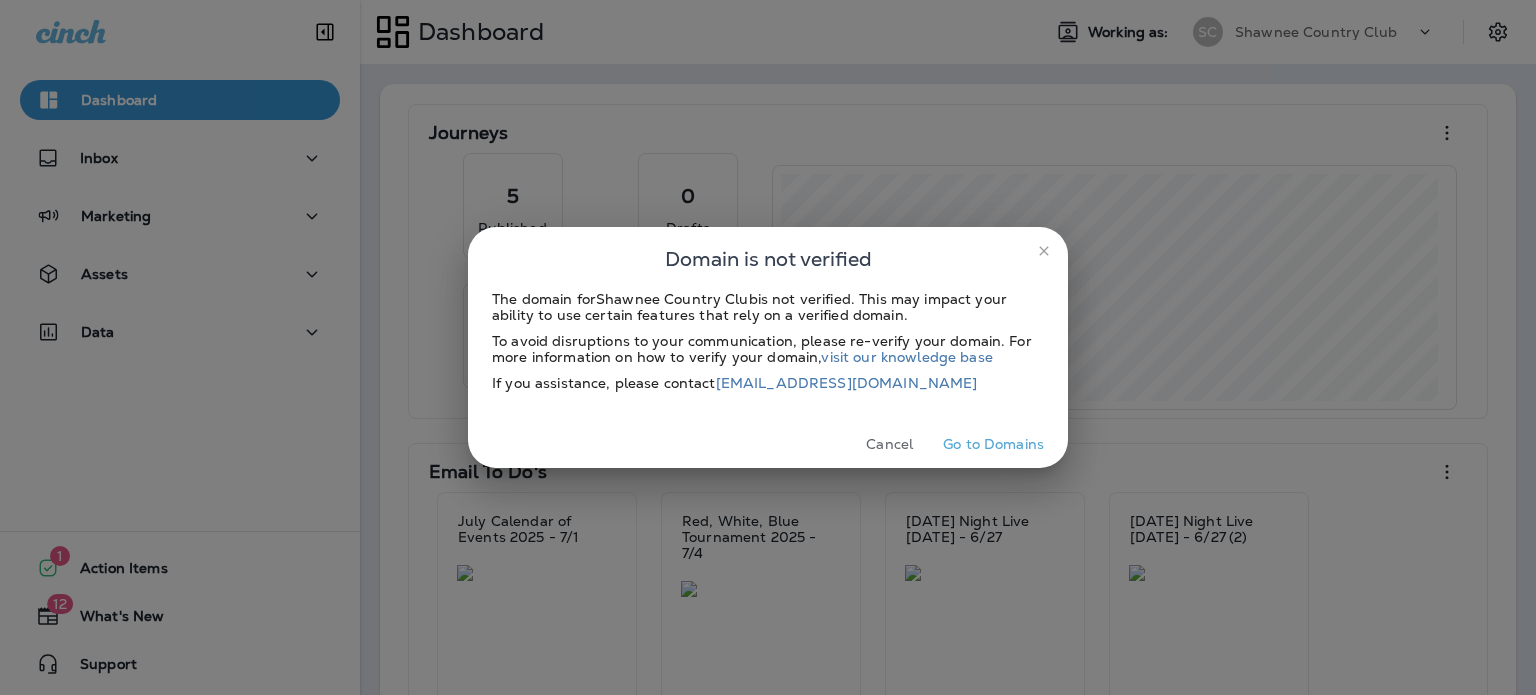 click at bounding box center (1044, 251) 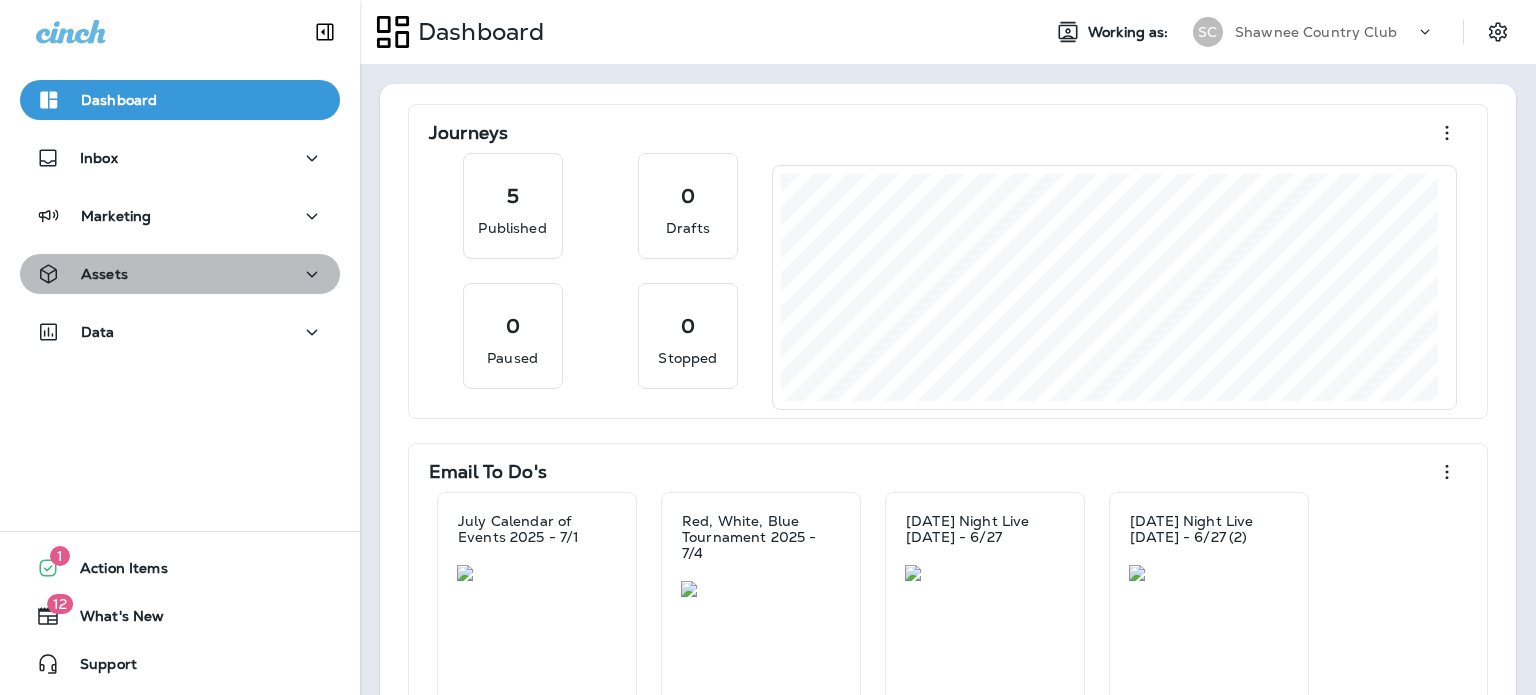 click on "Assets" at bounding box center (180, 274) 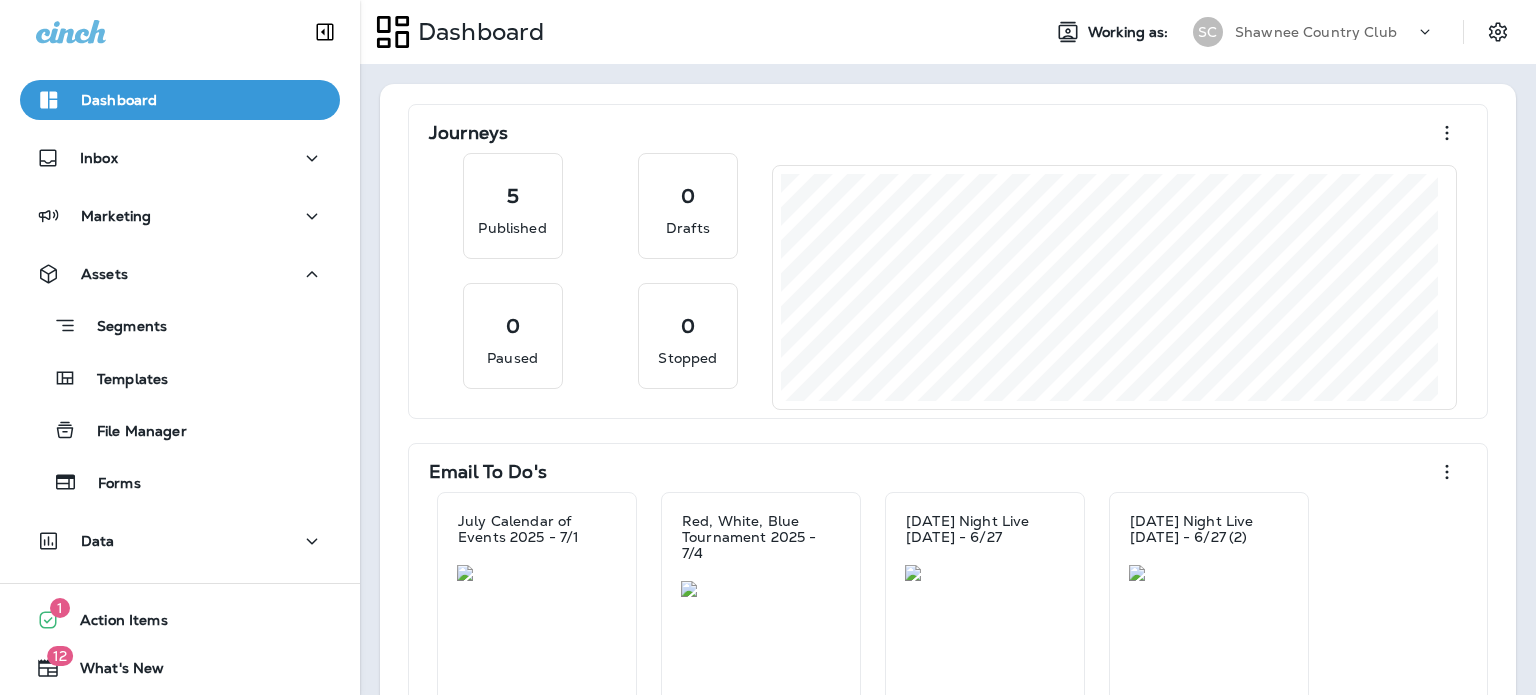click on "Templates" at bounding box center (180, 378) 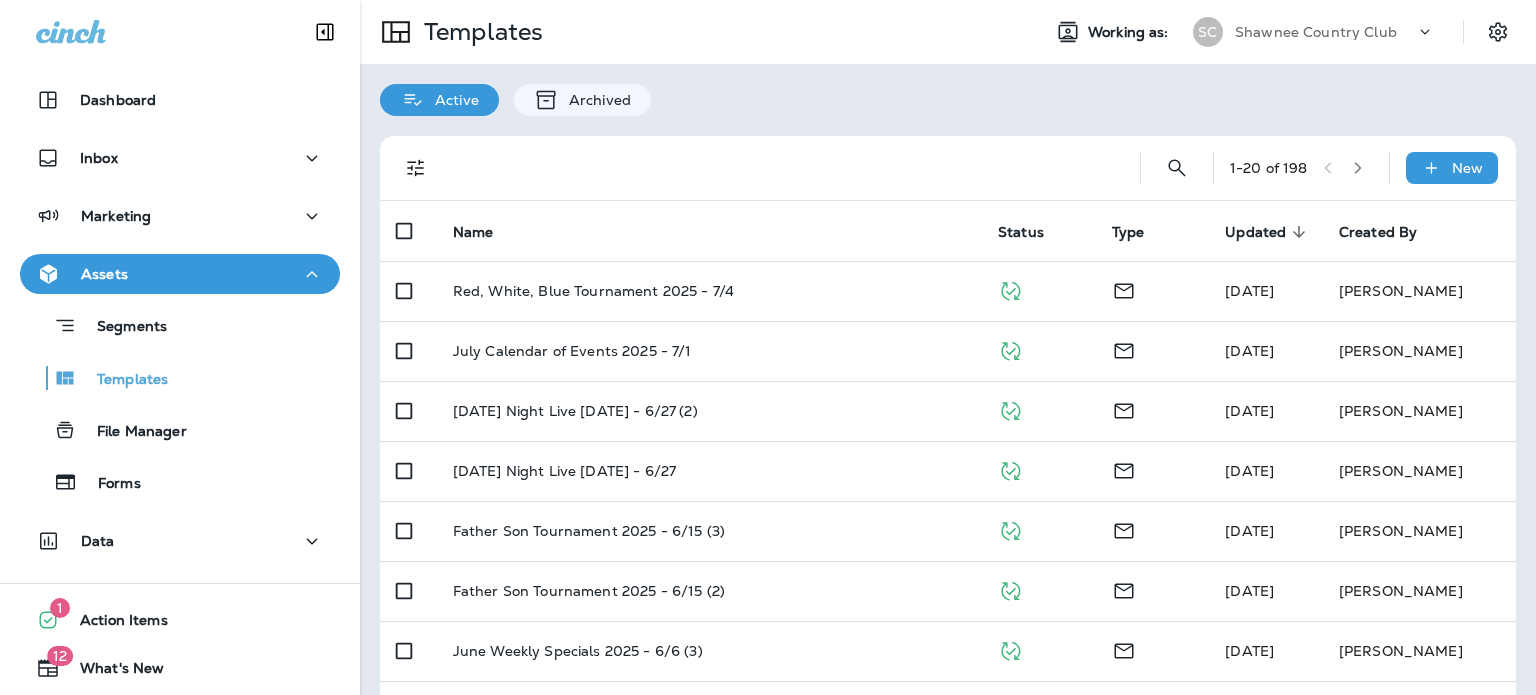 click on "Red, White, Blue Tournament 2025 - 7/4" at bounding box center [709, 291] 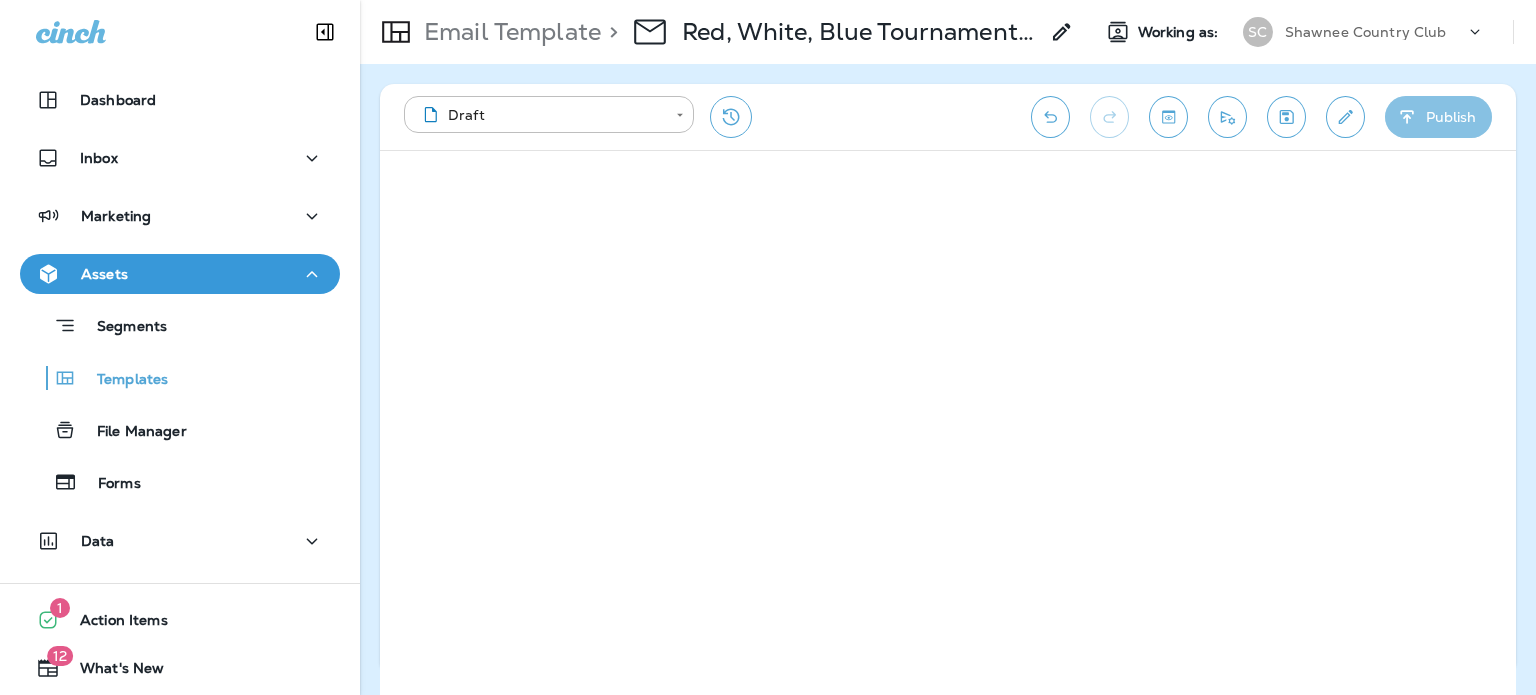 click on "Publish" at bounding box center (1438, 117) 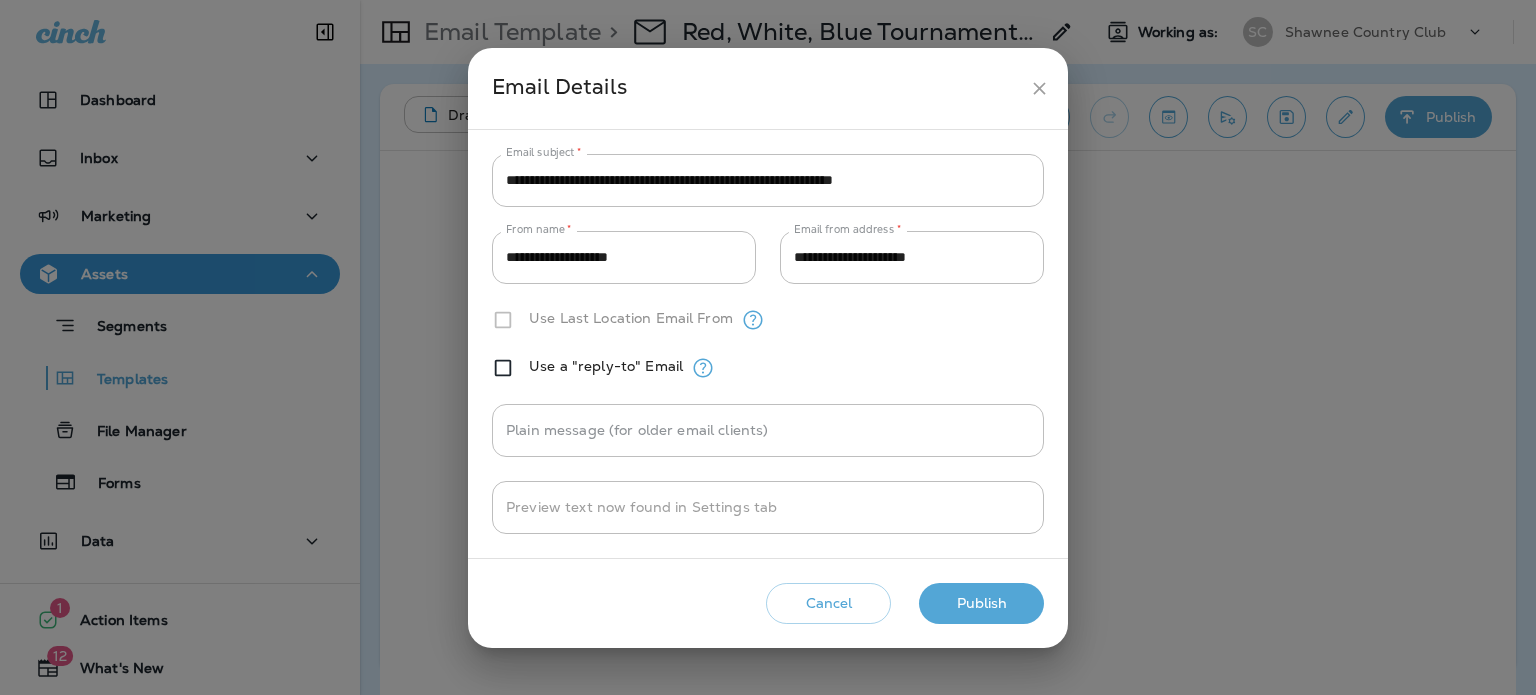 click on "Publish" at bounding box center [981, 603] 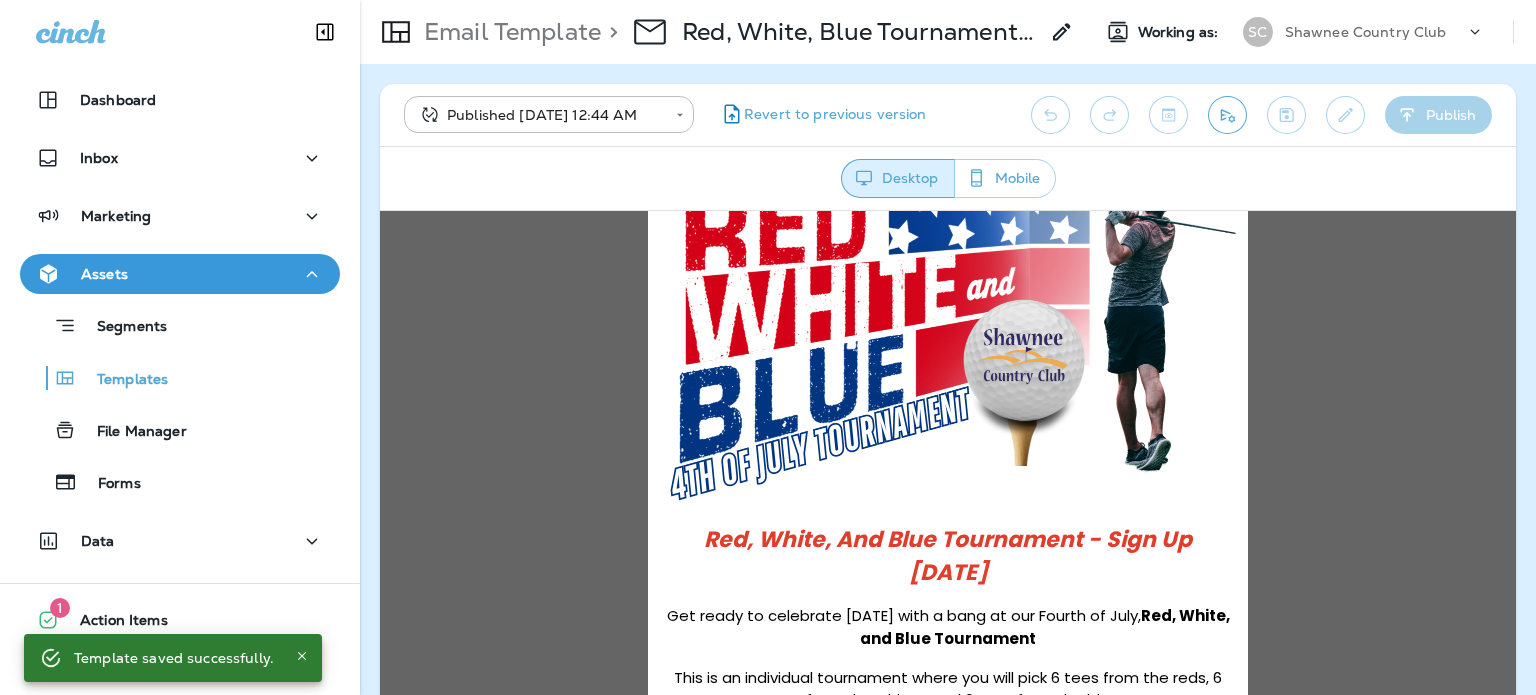 scroll, scrollTop: 400, scrollLeft: 0, axis: vertical 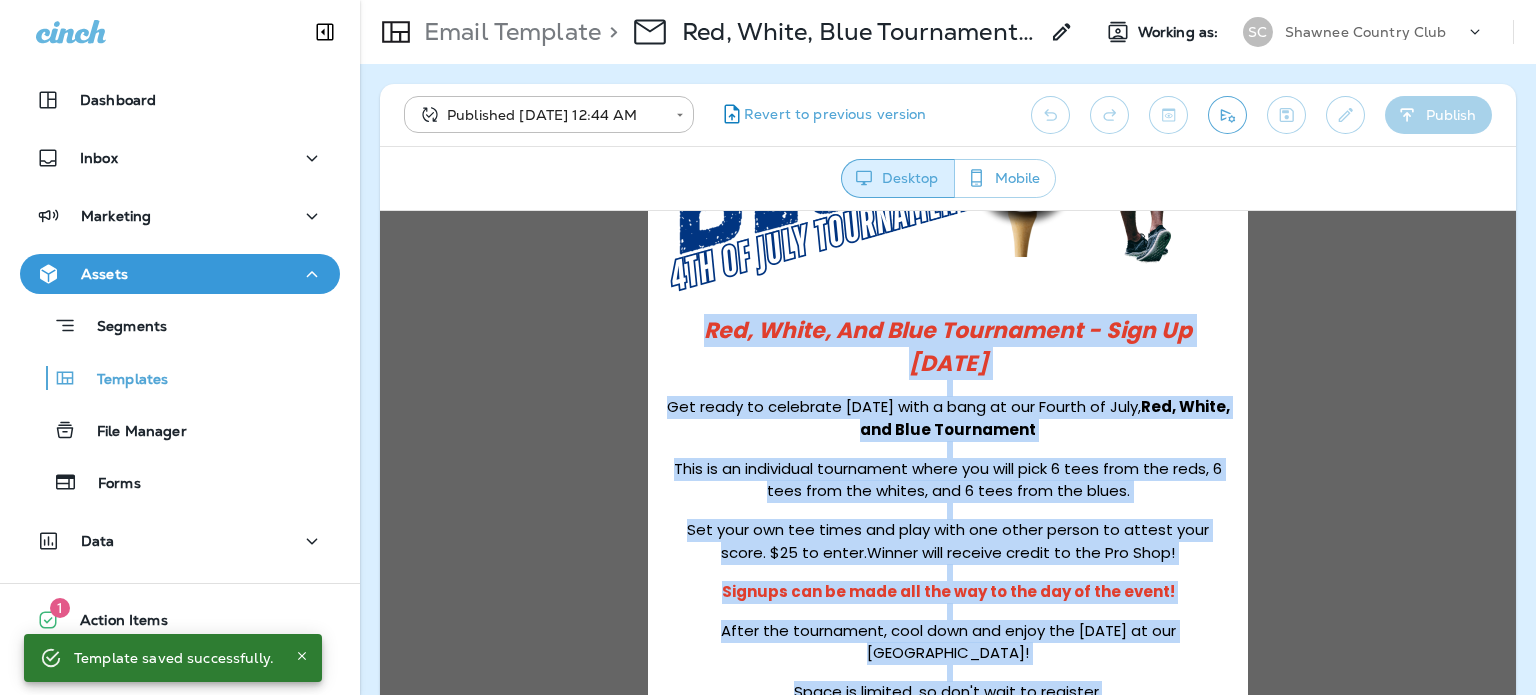 drag, startPoint x: 664, startPoint y: 326, endPoint x: 1031, endPoint y: 439, distance: 384.0026 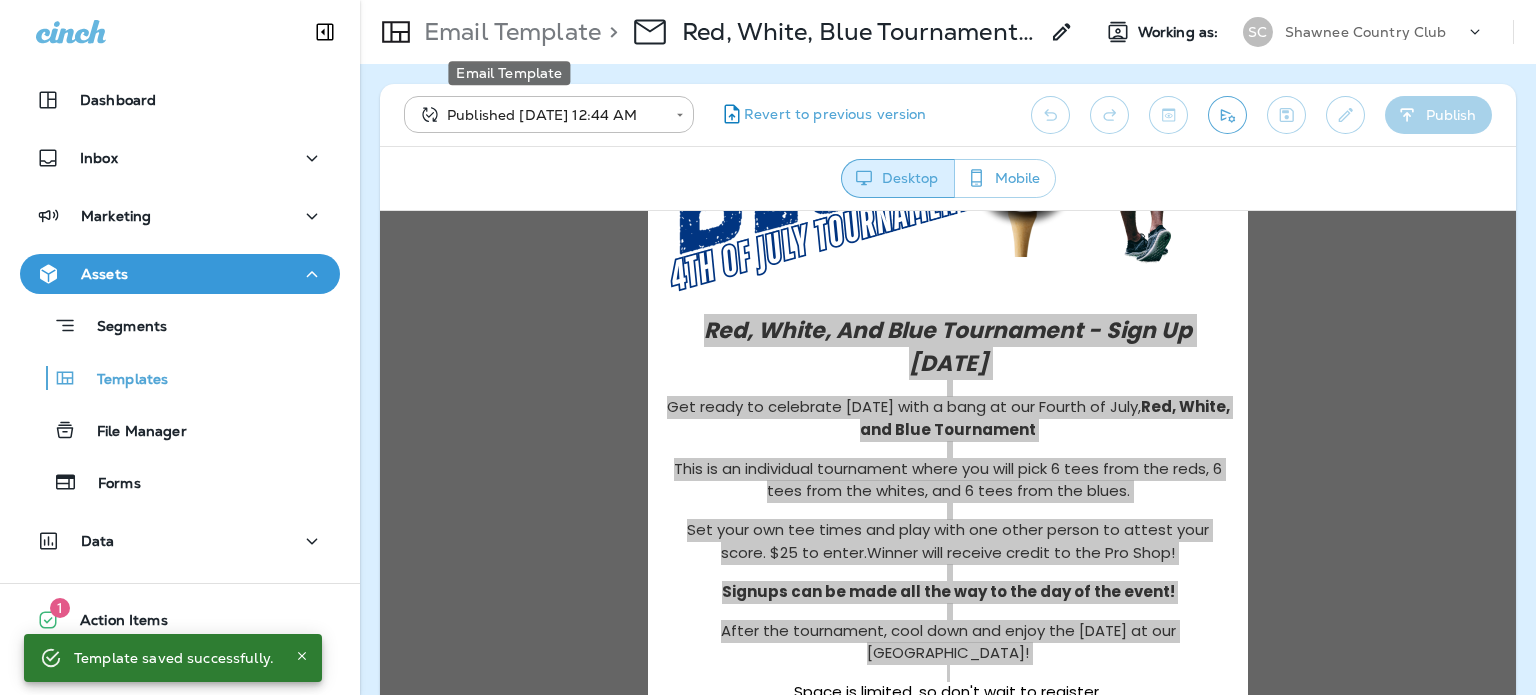 click on "Email Template" at bounding box center [508, 32] 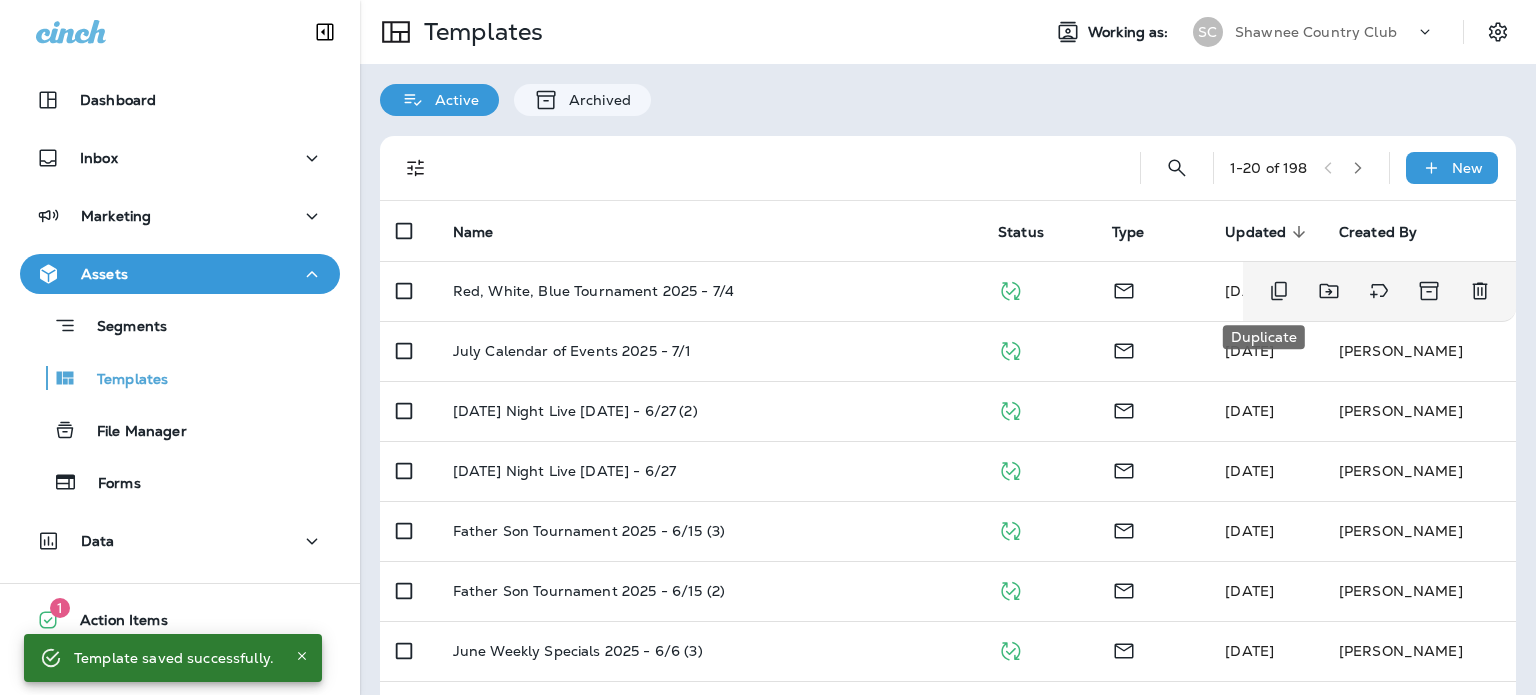 click 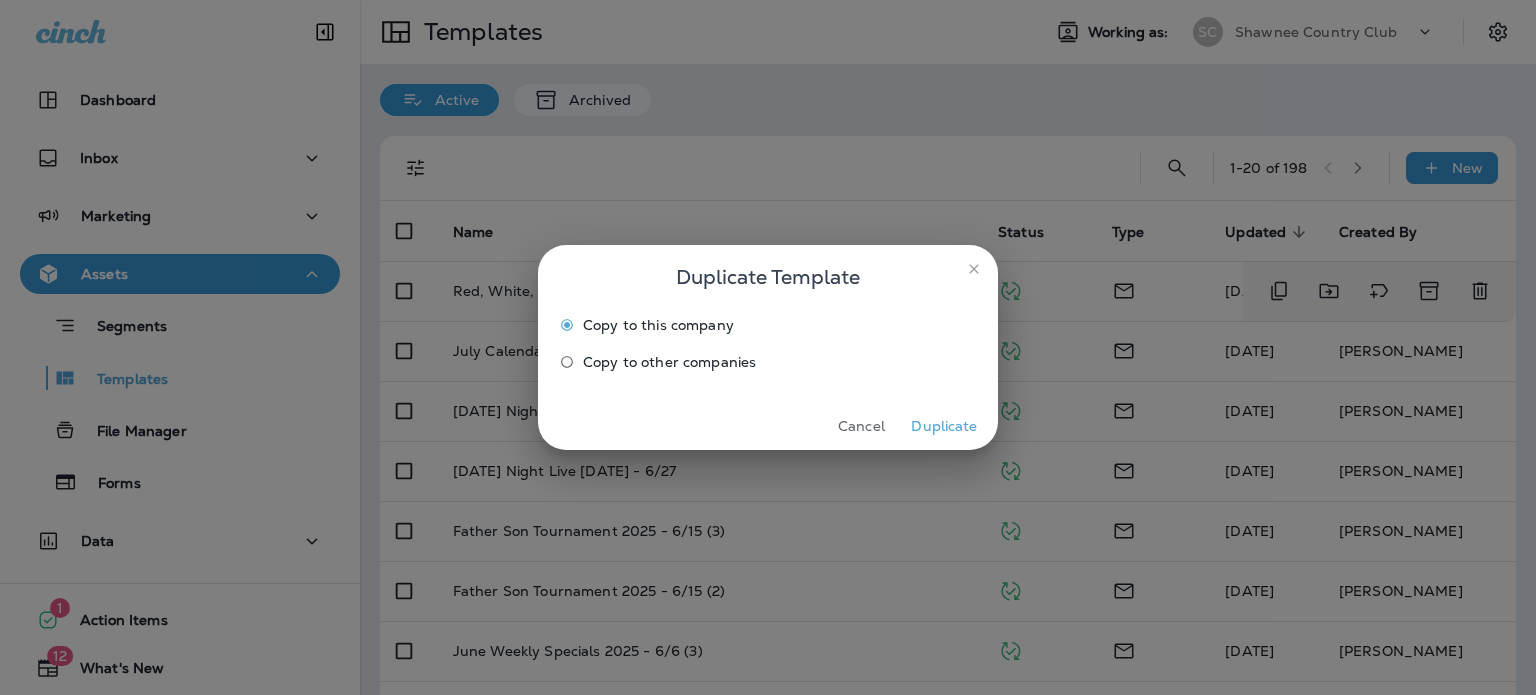 click on "Duplicate" at bounding box center [944, 426] 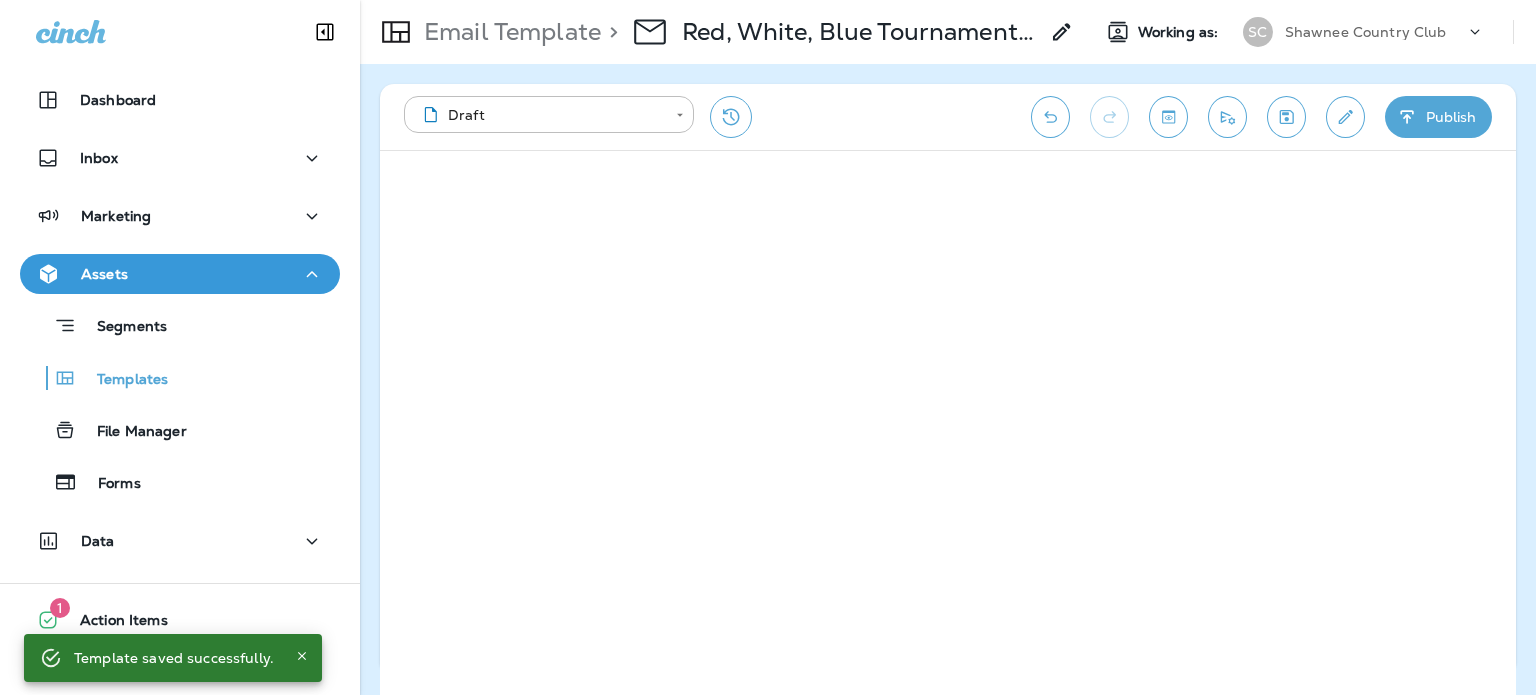click on "Publish" at bounding box center (1438, 117) 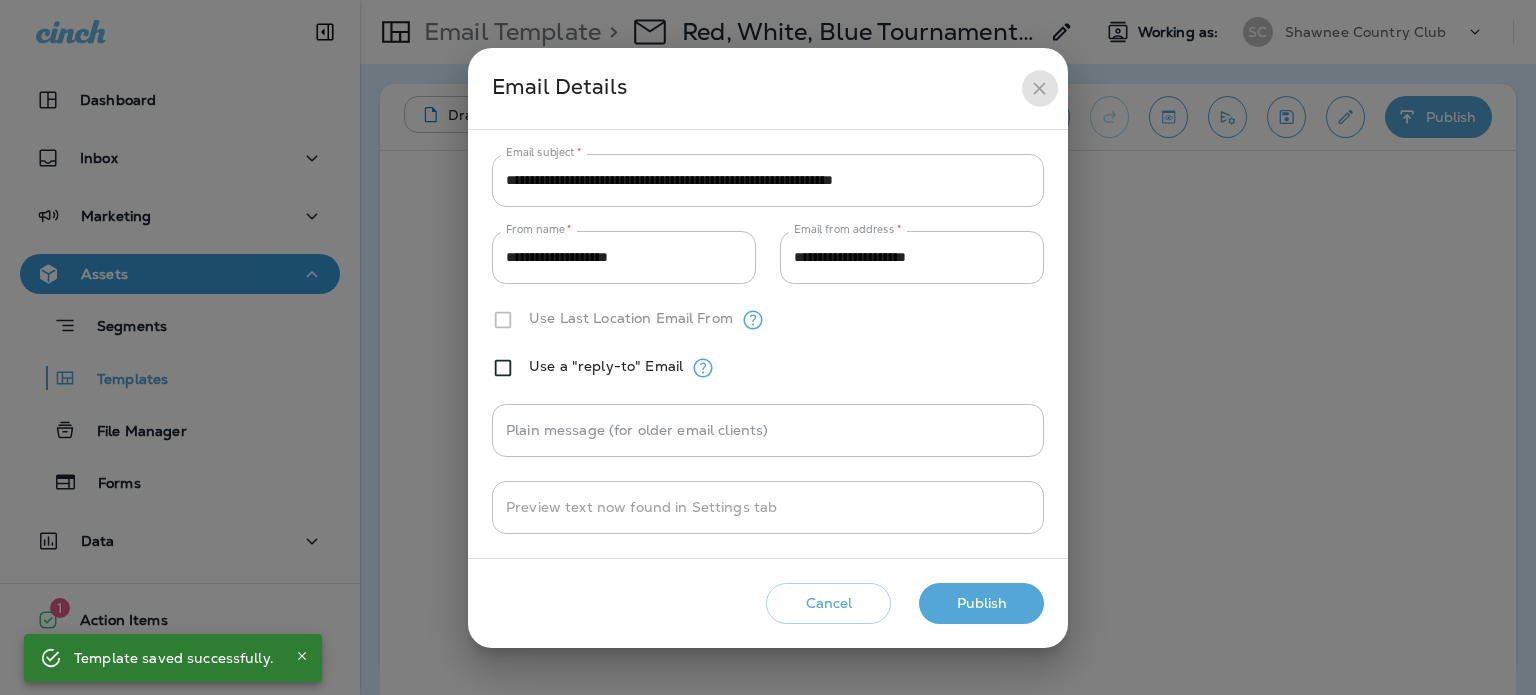 drag, startPoint x: 1051, startPoint y: 87, endPoint x: 768, endPoint y: 39, distance: 287.0418 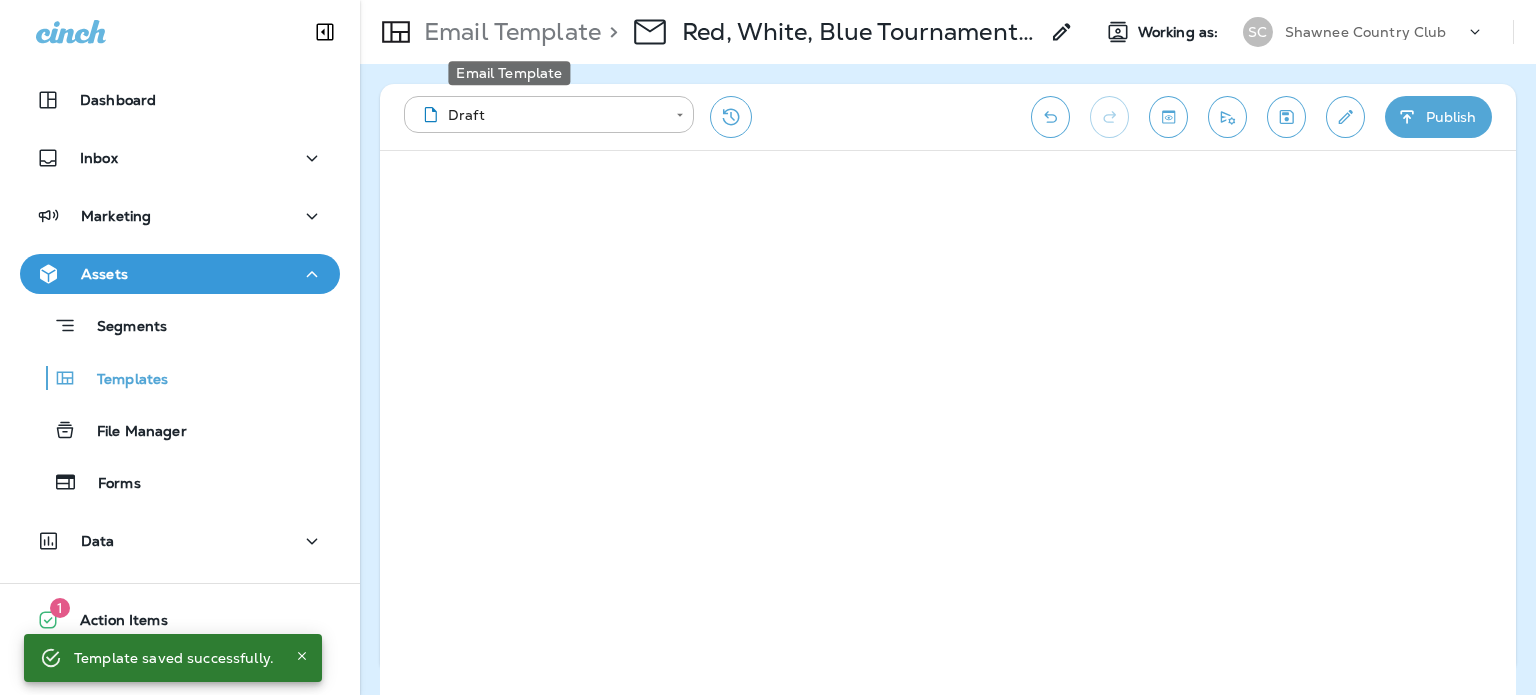 click on "Email Template" at bounding box center (508, 32) 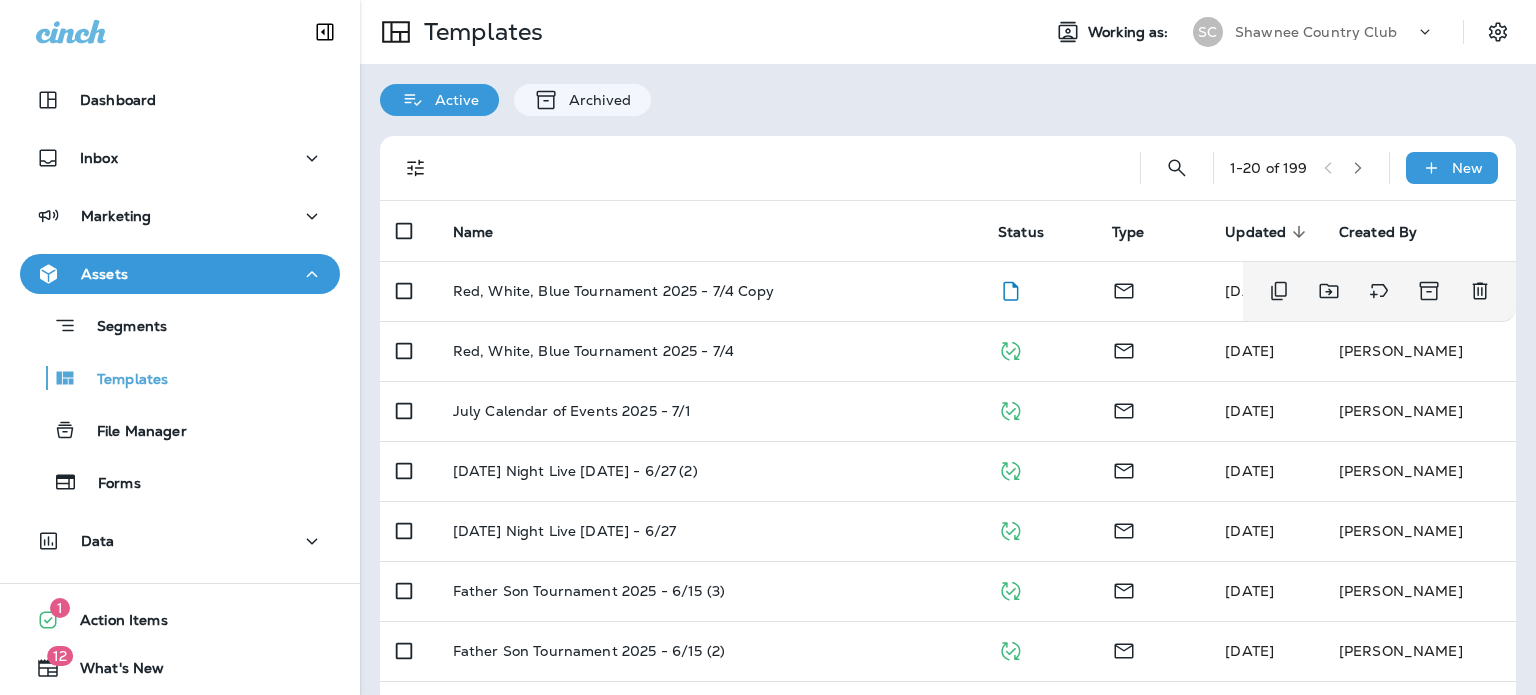 click on "Red, White, Blue Tournament 2025 - 7/4 Copy" at bounding box center (709, 291) 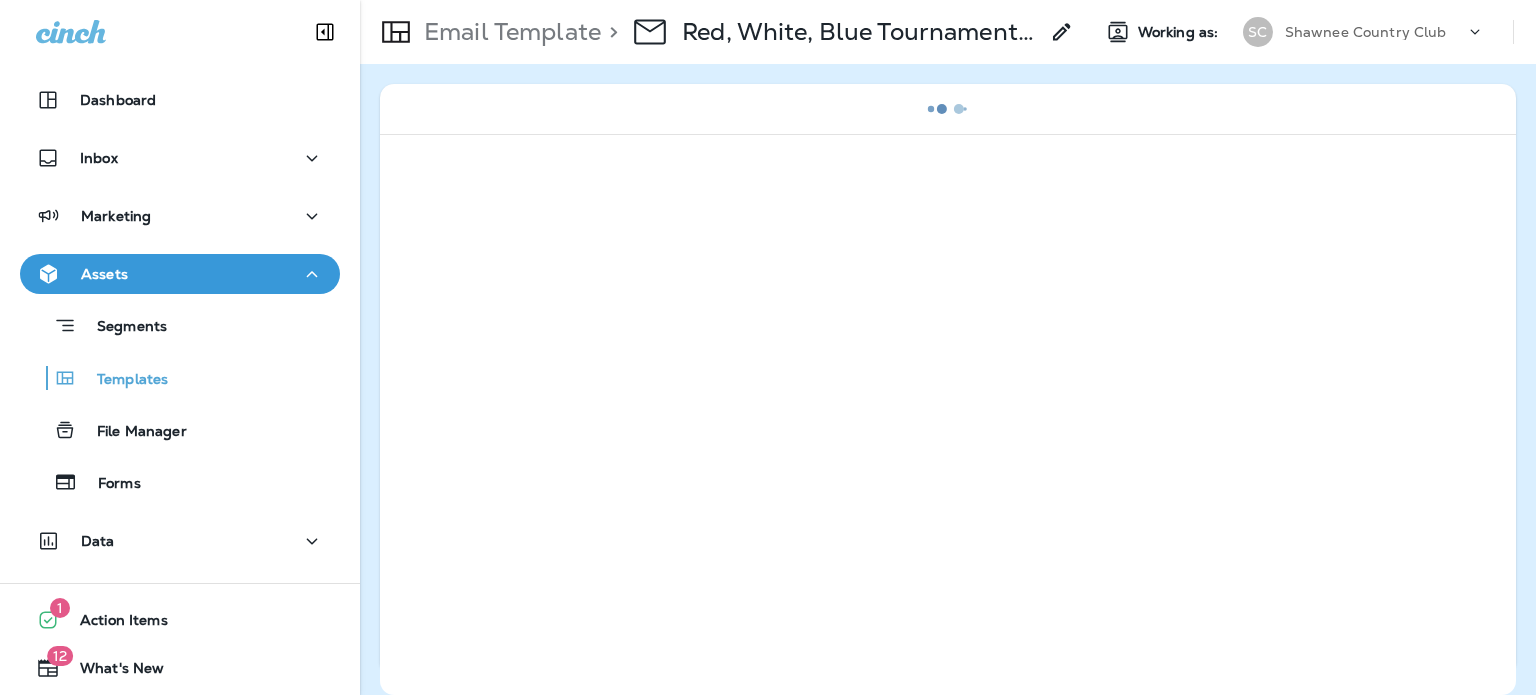 click on "> Red, White, Blue Tournament 2025 - 7/4 Copy" at bounding box center (837, 32) 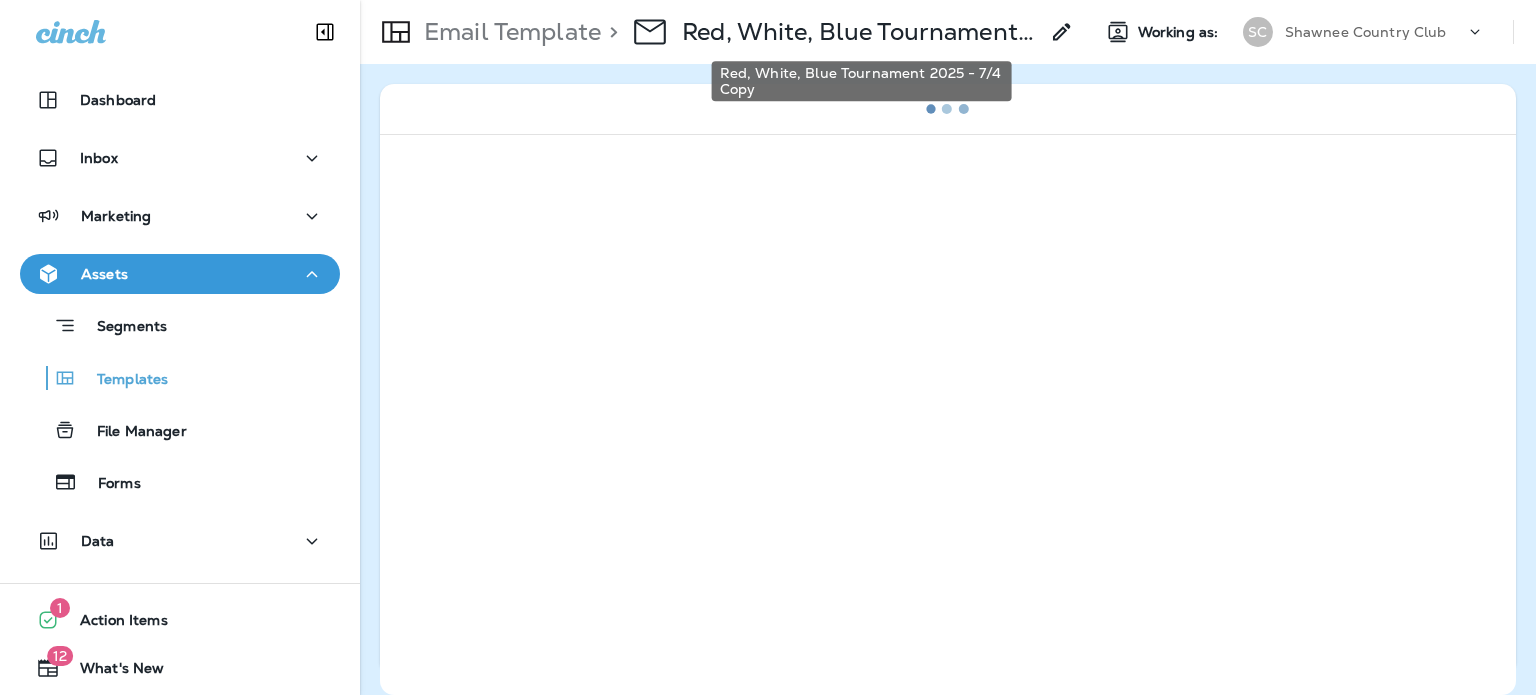 click on "Red, White, Blue Tournament 2025 - 7/4 Copy" at bounding box center (860, 32) 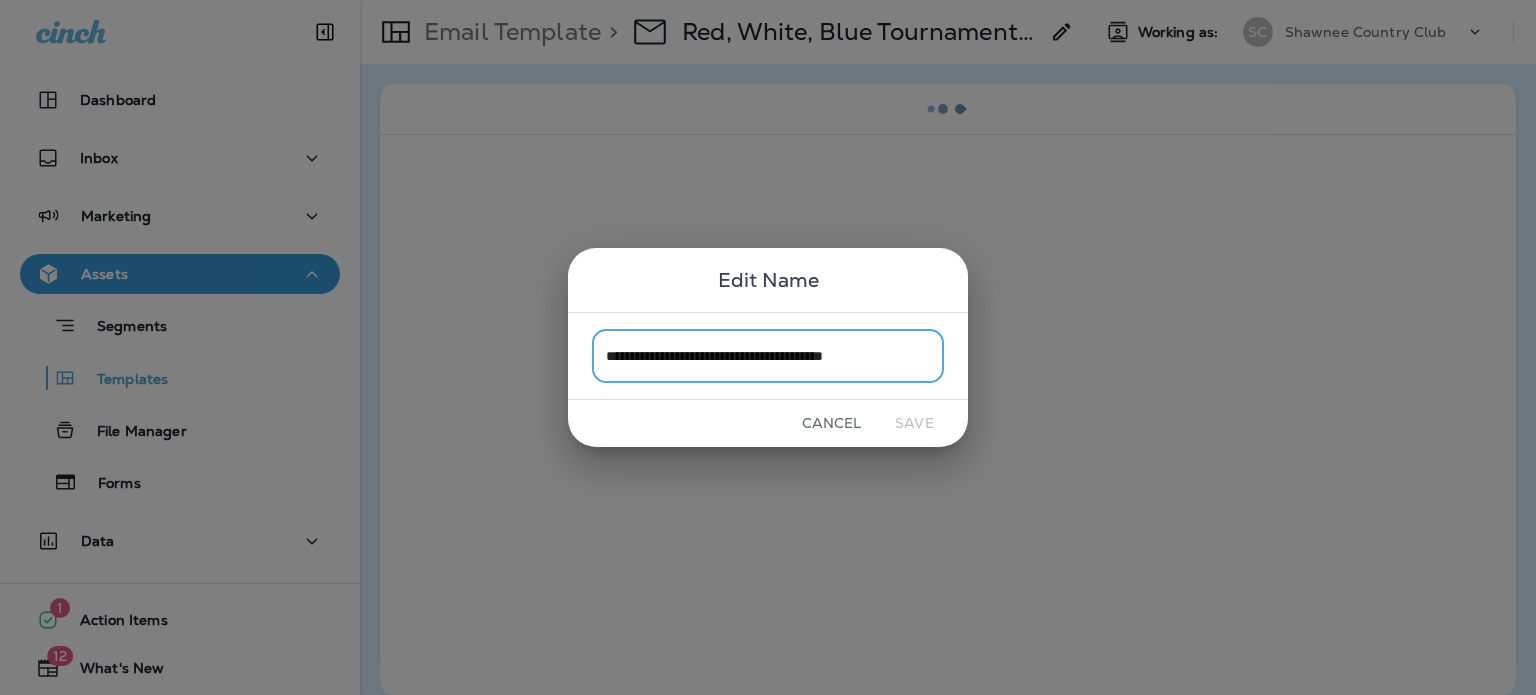 click on "**********" at bounding box center (768, 355) 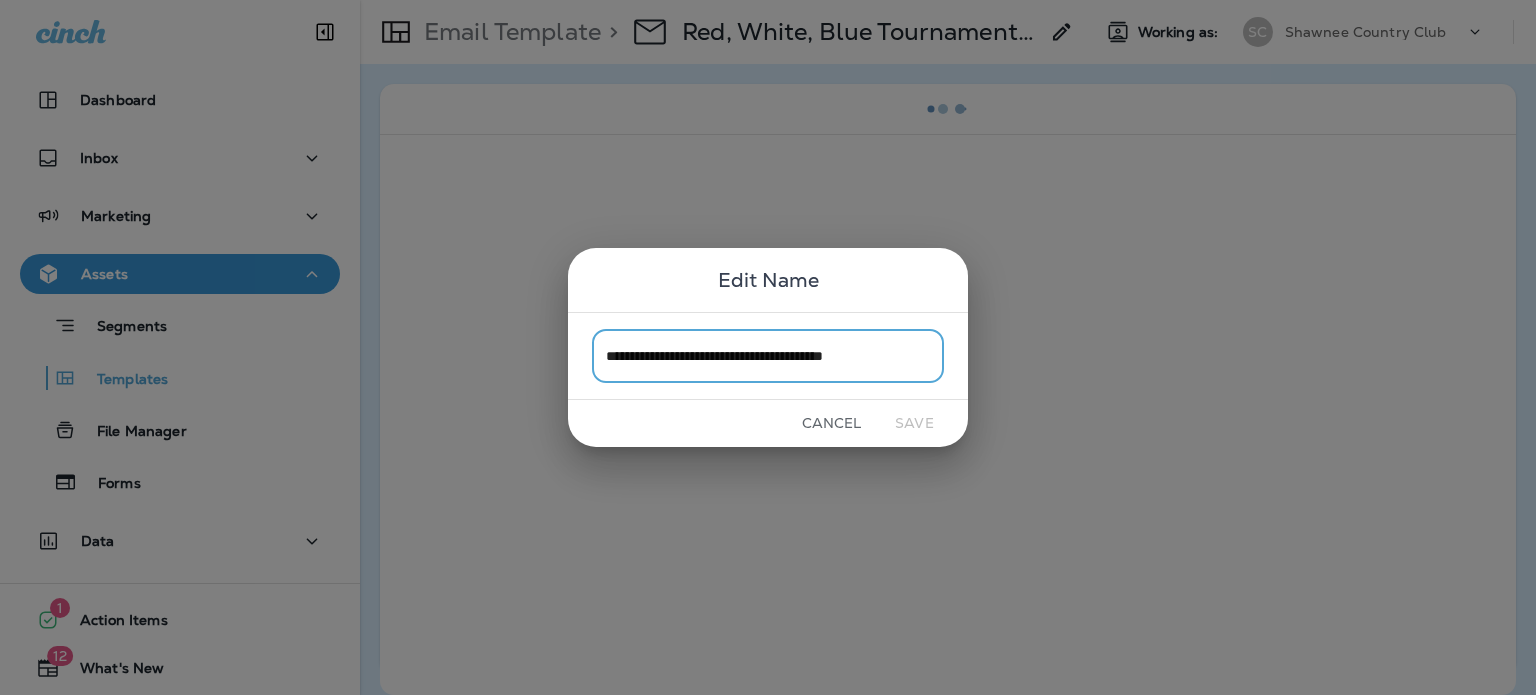 click on "**********" at bounding box center [768, 355] 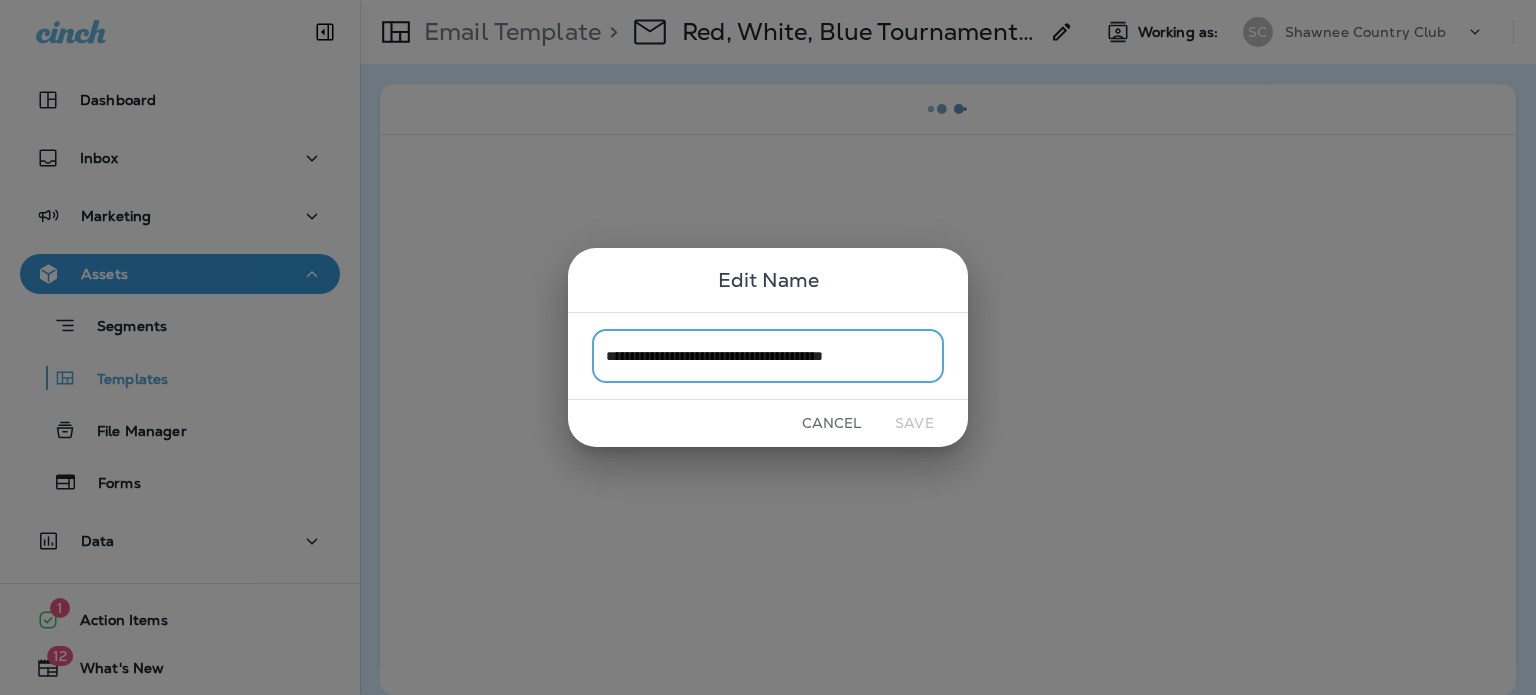 click on "**********" at bounding box center (768, 355) 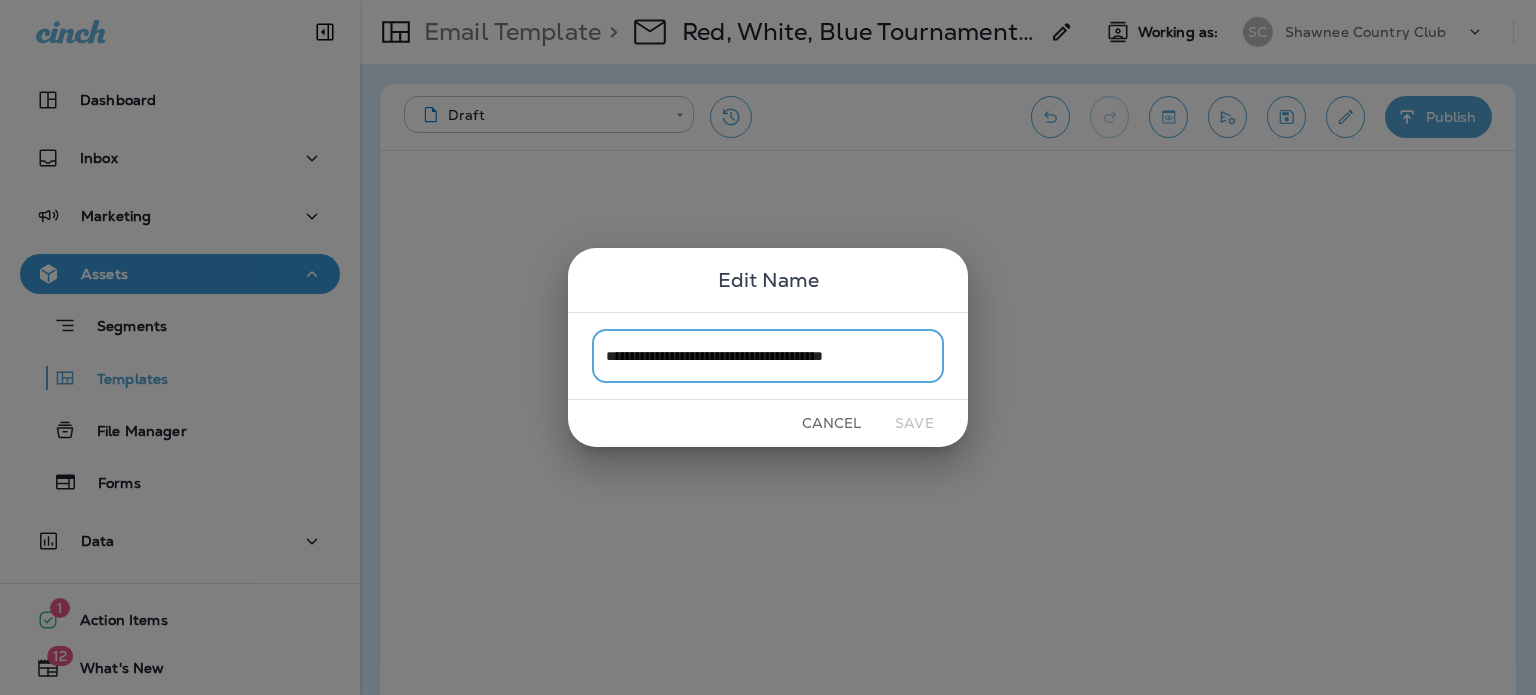 drag, startPoint x: 886, startPoint y: 359, endPoint x: 979, endPoint y: 359, distance: 93 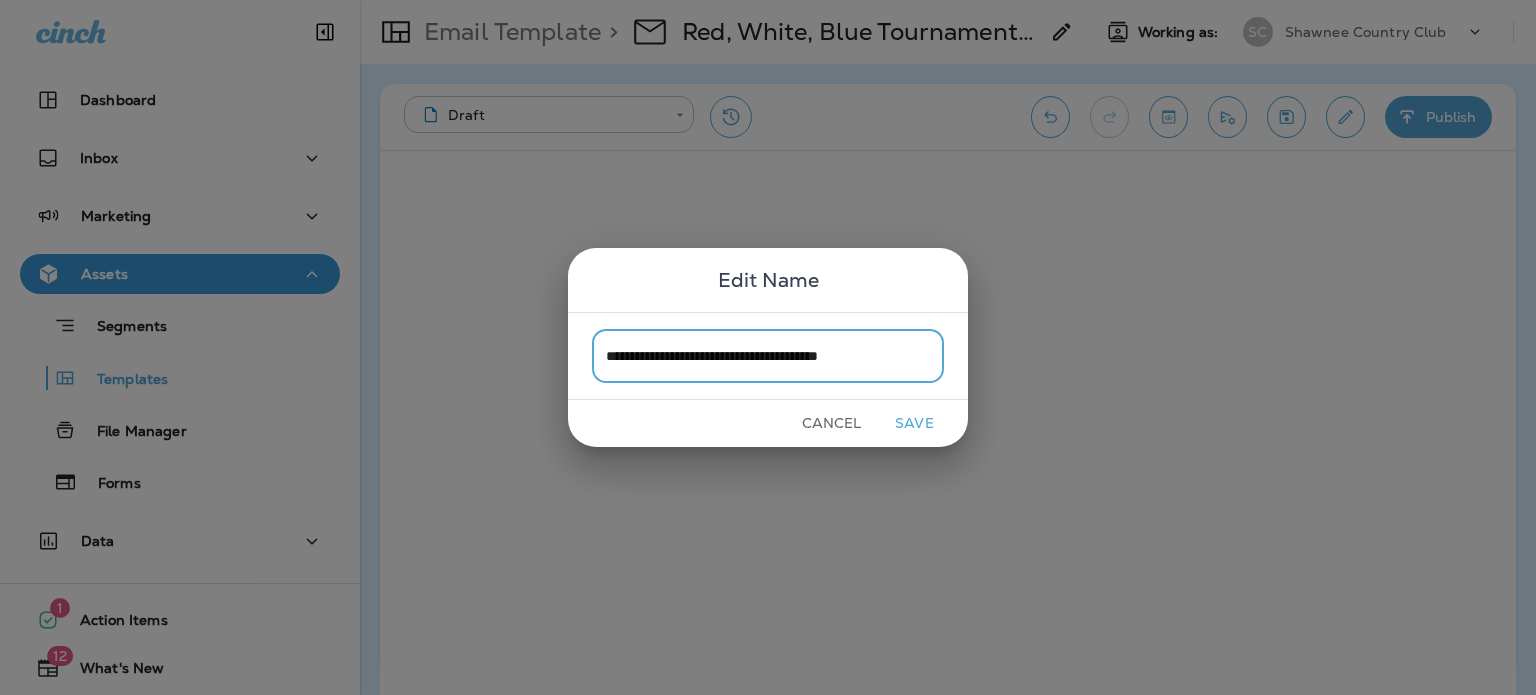 type on "**********" 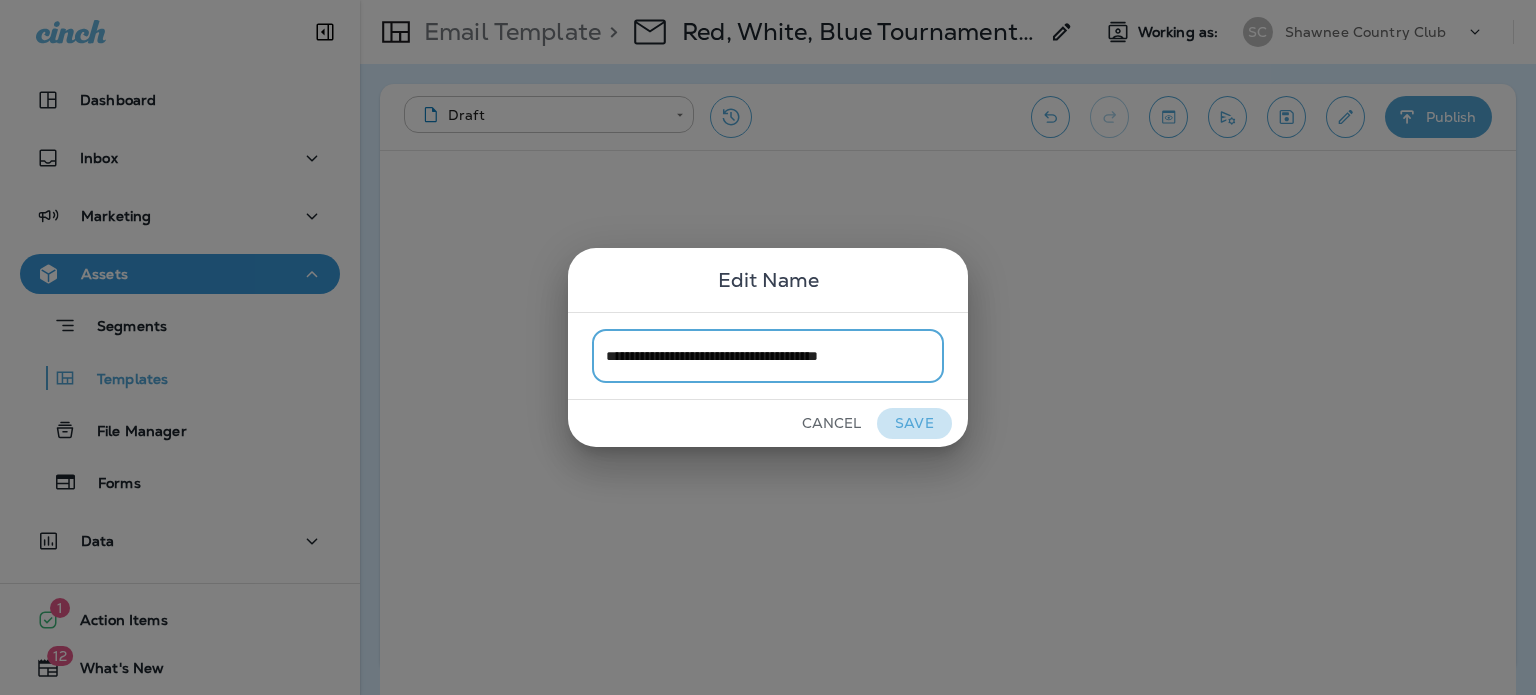 click on "Save" at bounding box center (914, 423) 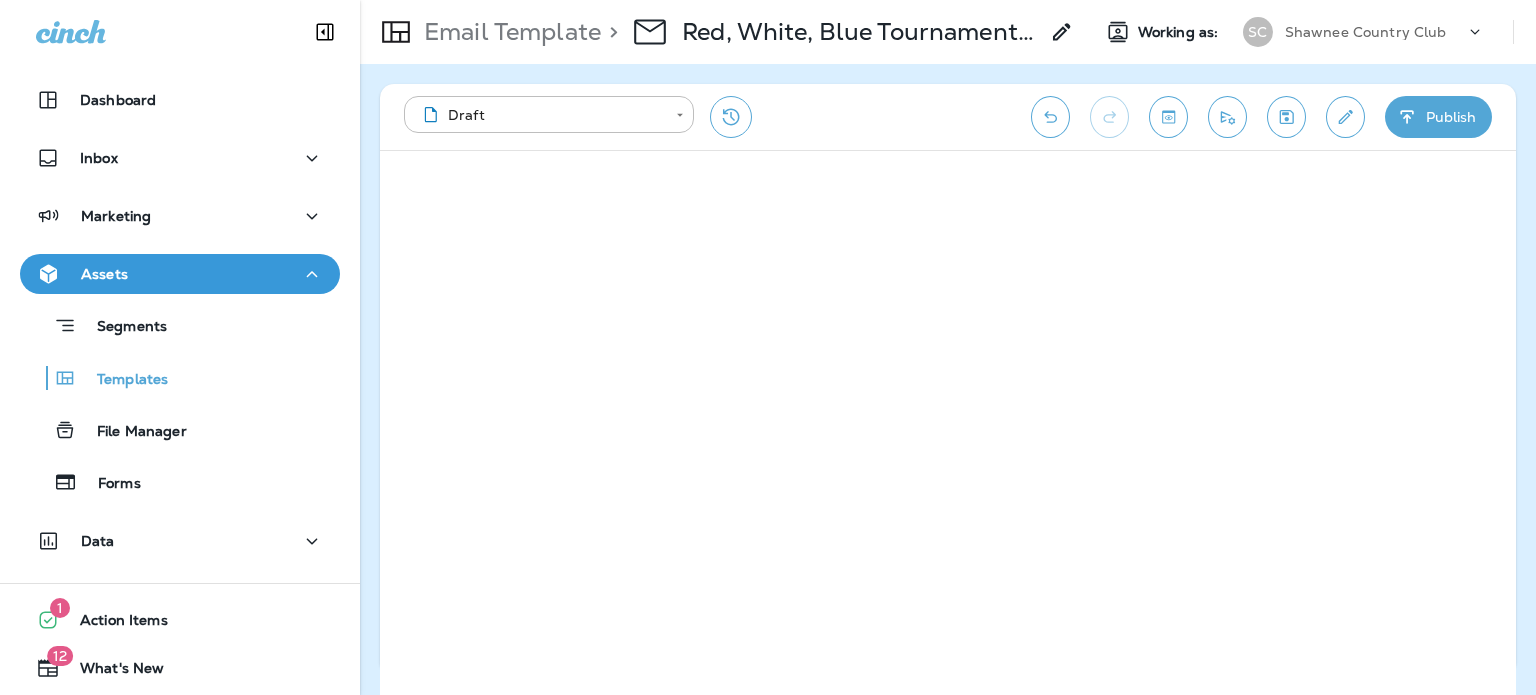 click 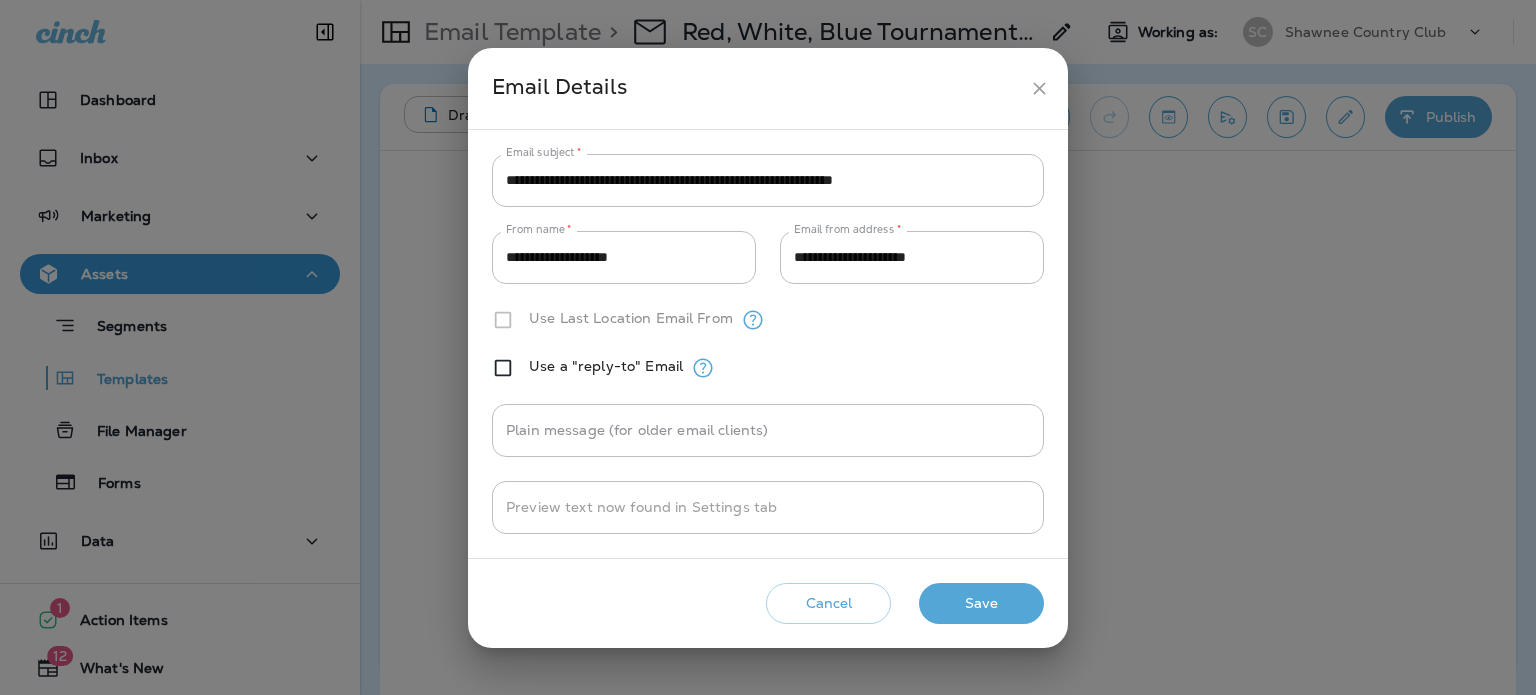 click on "**********" at bounding box center (768, 180) 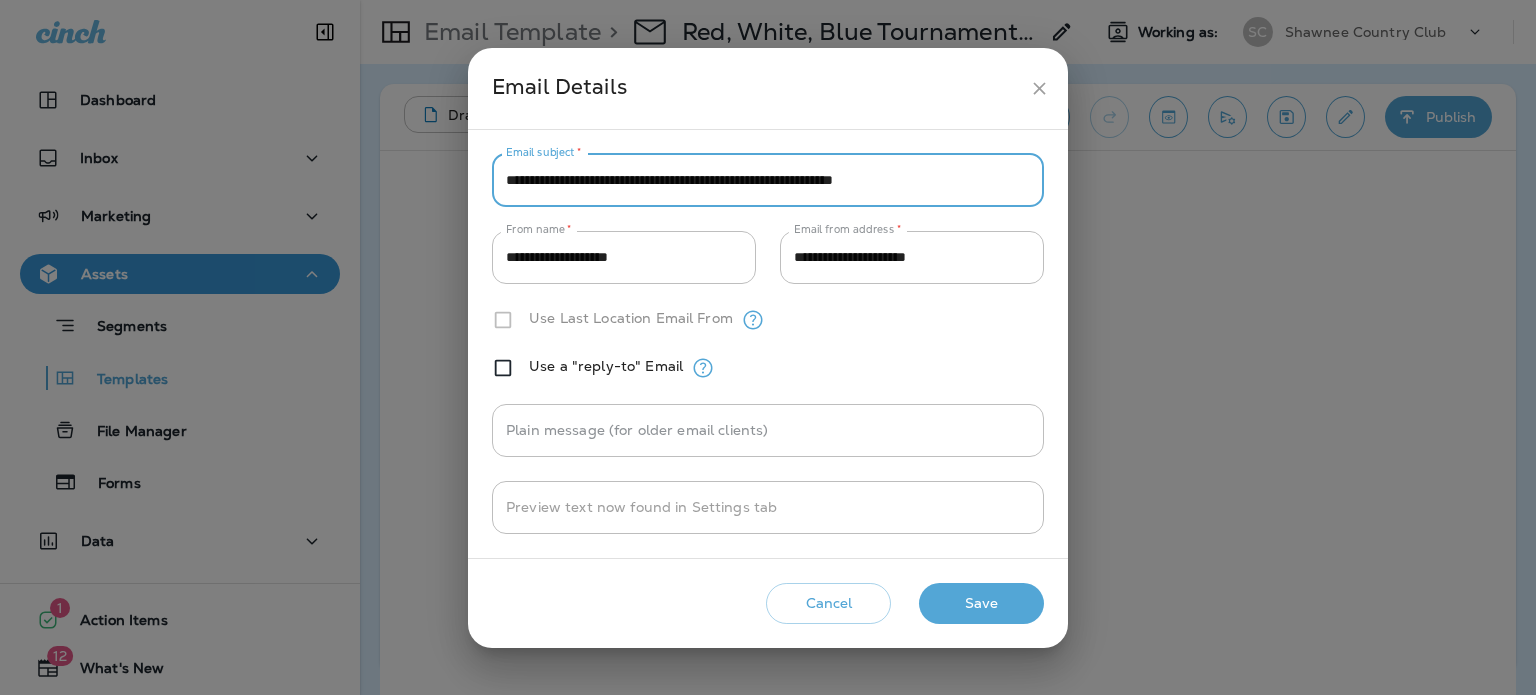 click on "**********" at bounding box center [768, 180] 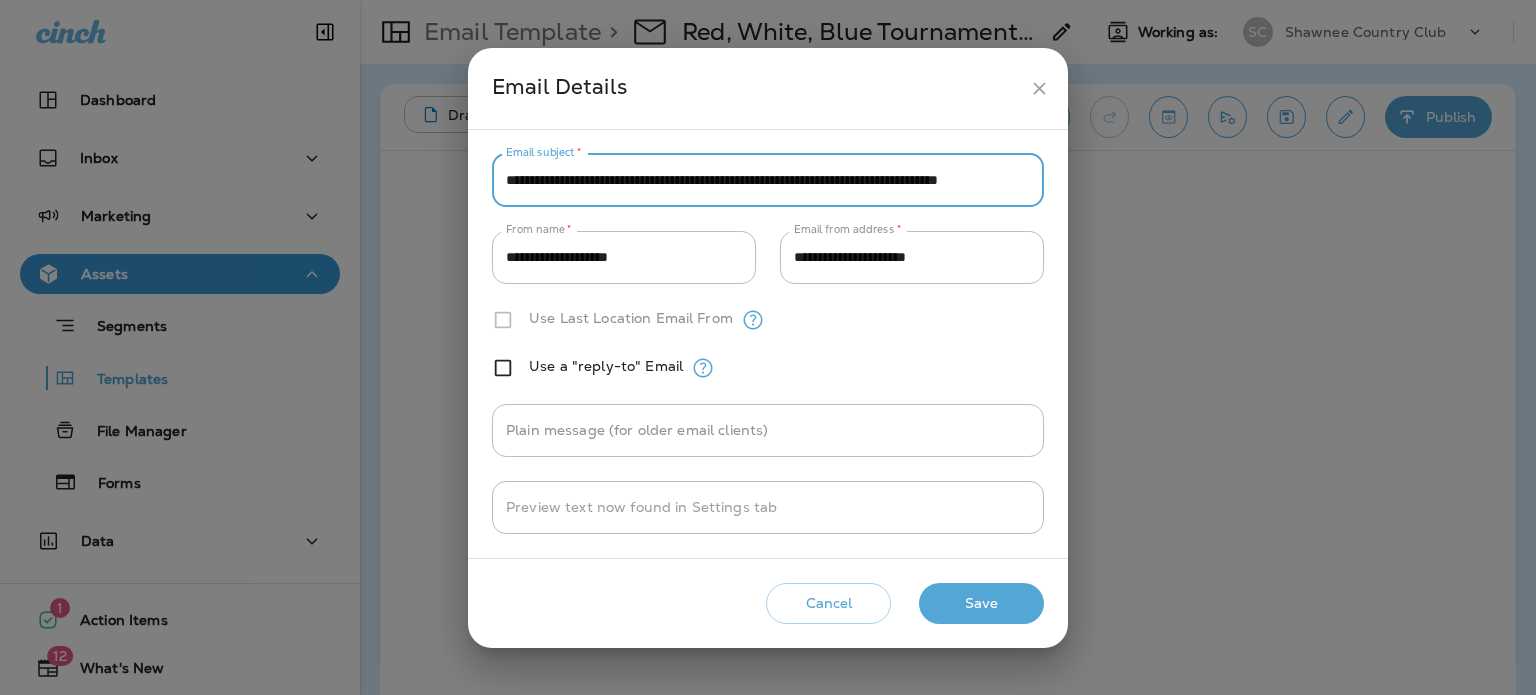 scroll, scrollTop: 0, scrollLeft: 70, axis: horizontal 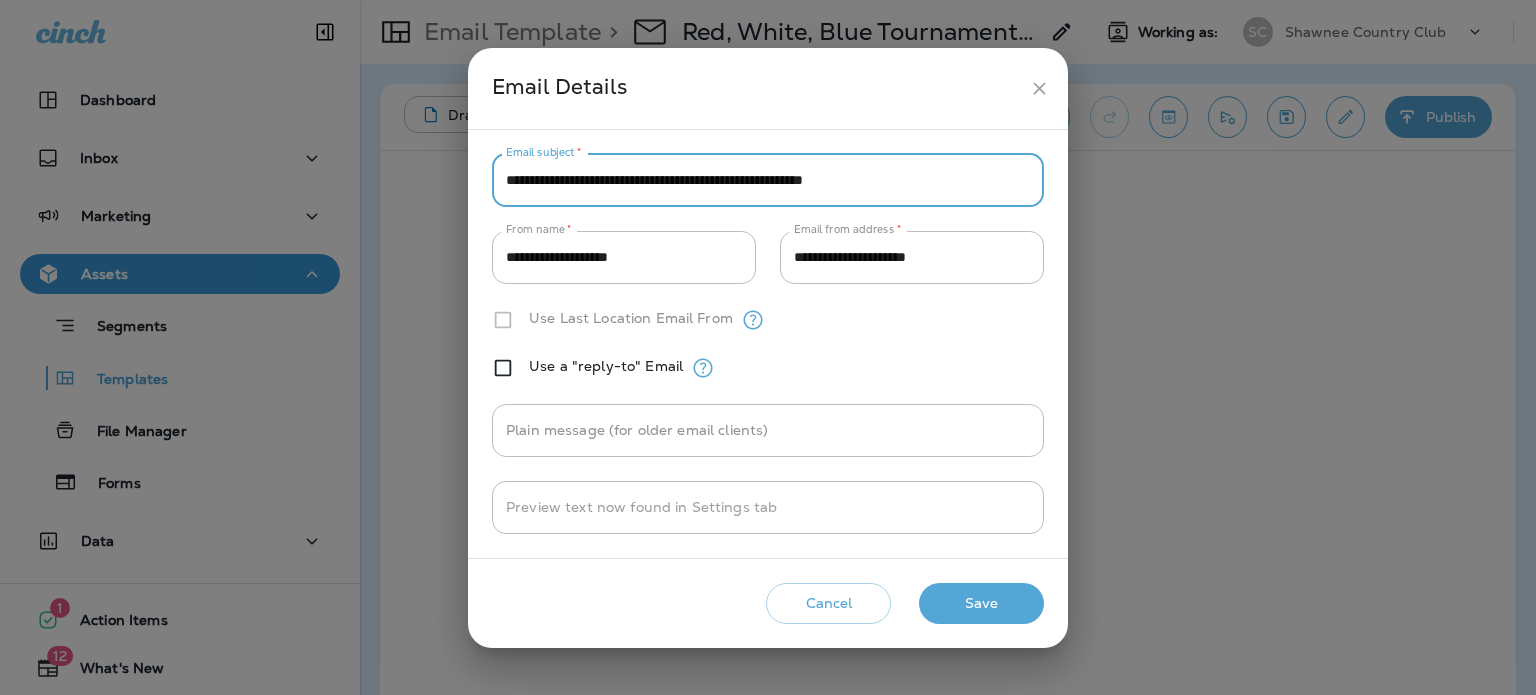 type on "**********" 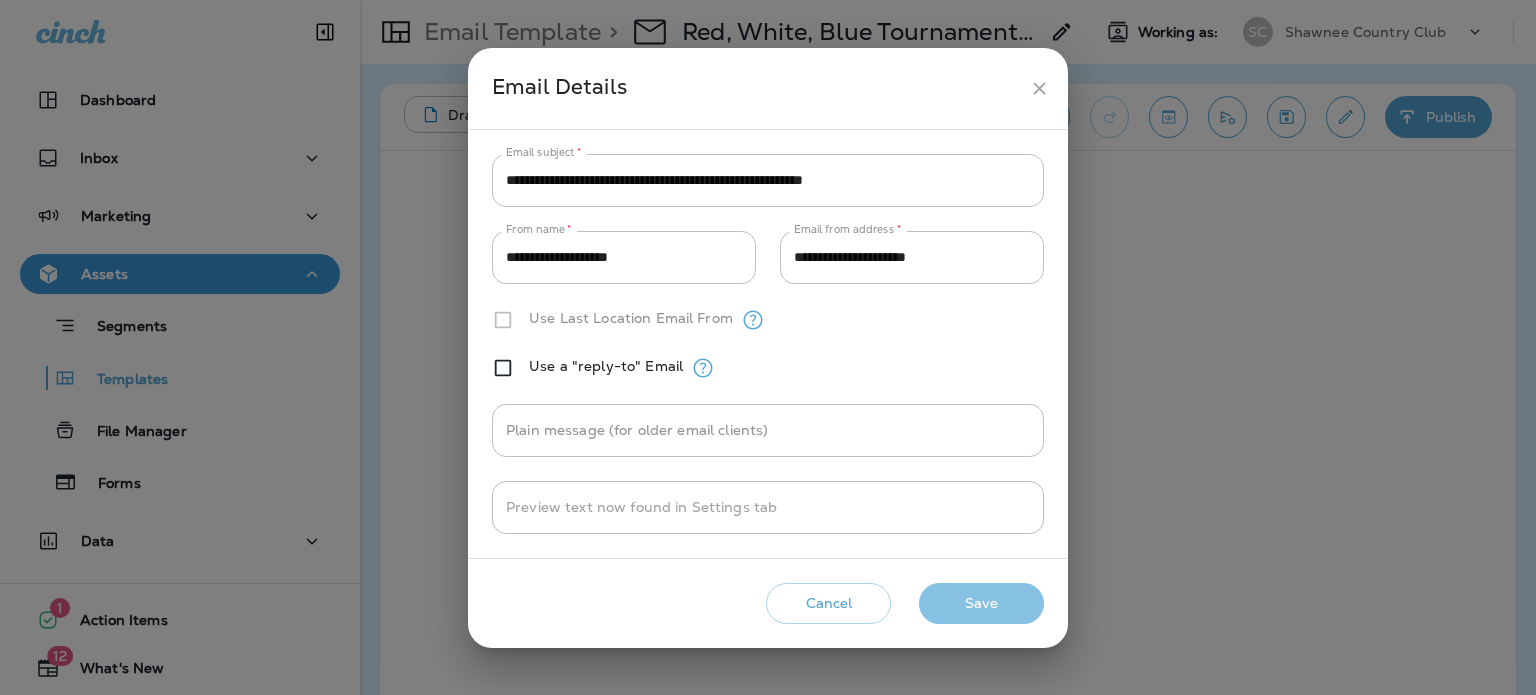 drag, startPoint x: 996, startPoint y: 588, endPoint x: 764, endPoint y: 393, distance: 303.066 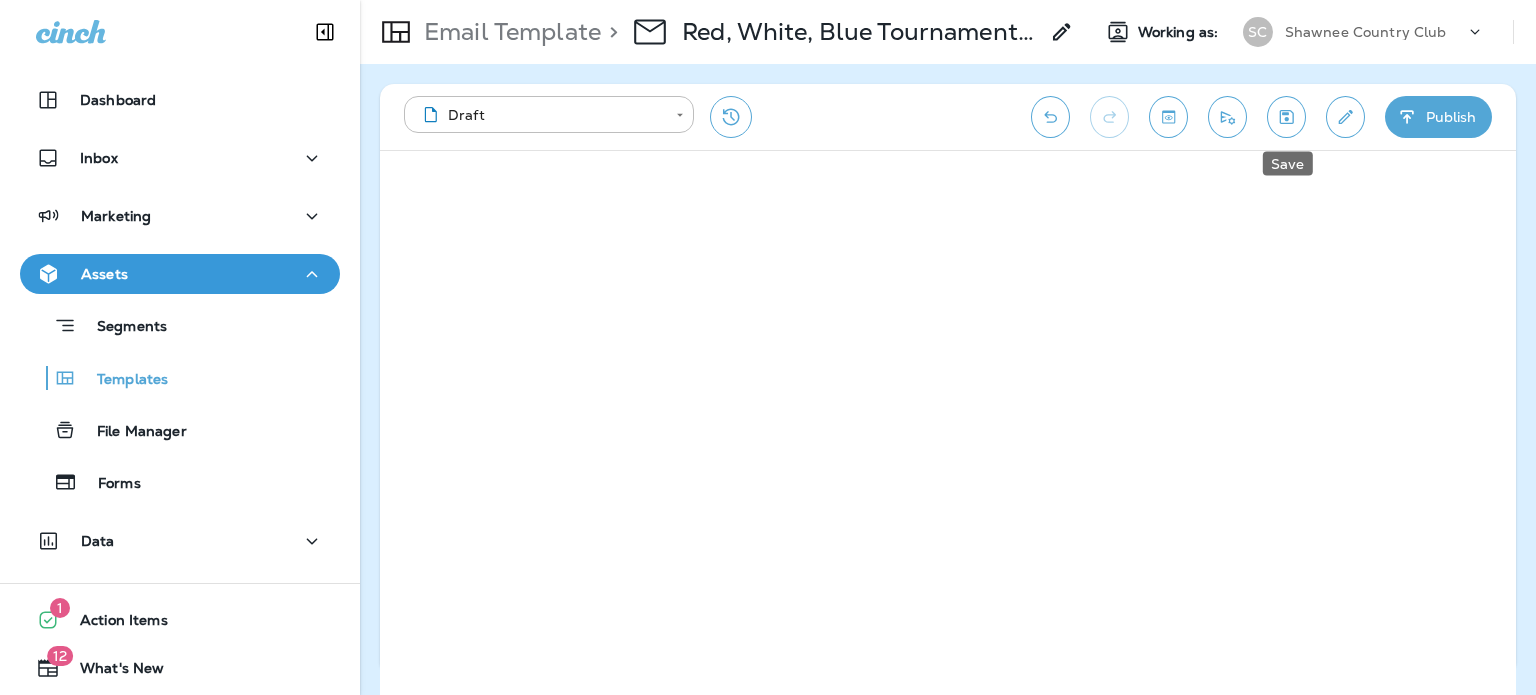 click 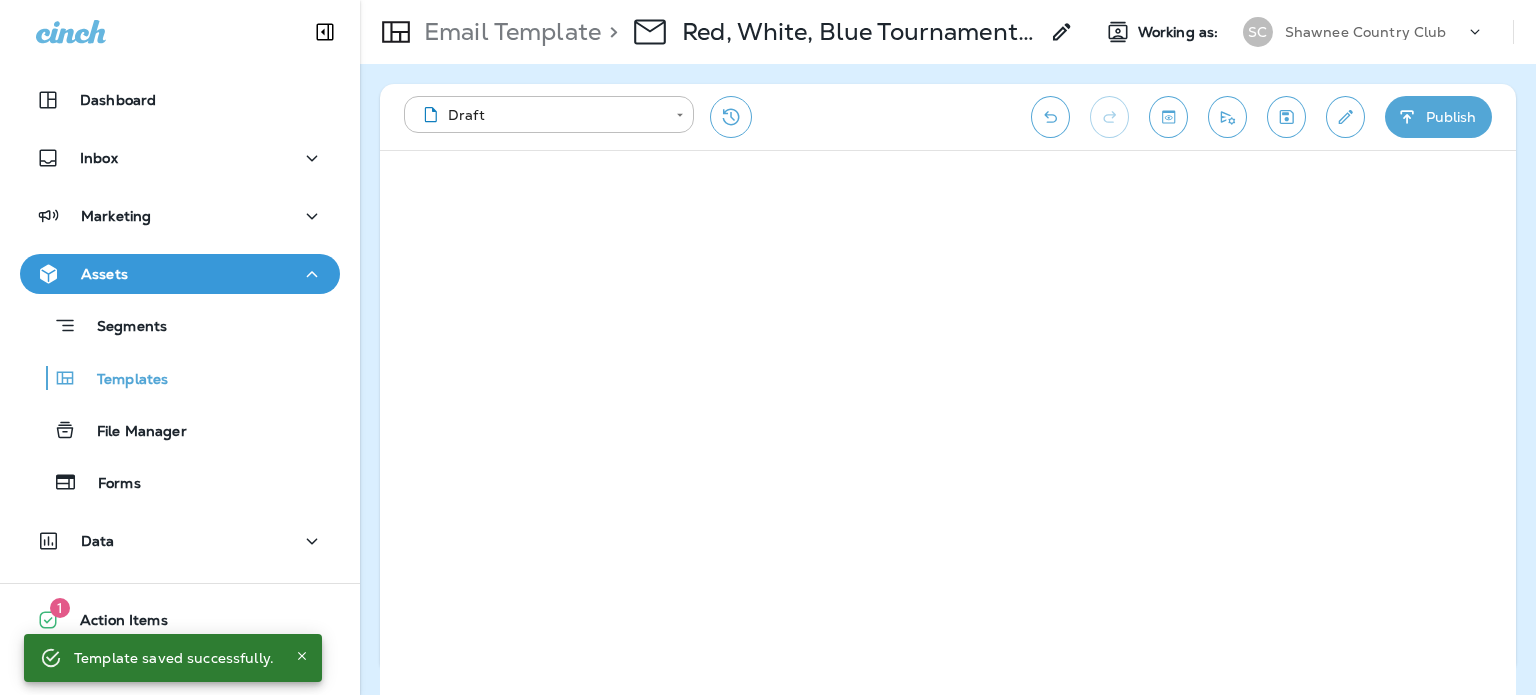 click on "Publish" at bounding box center [1438, 117] 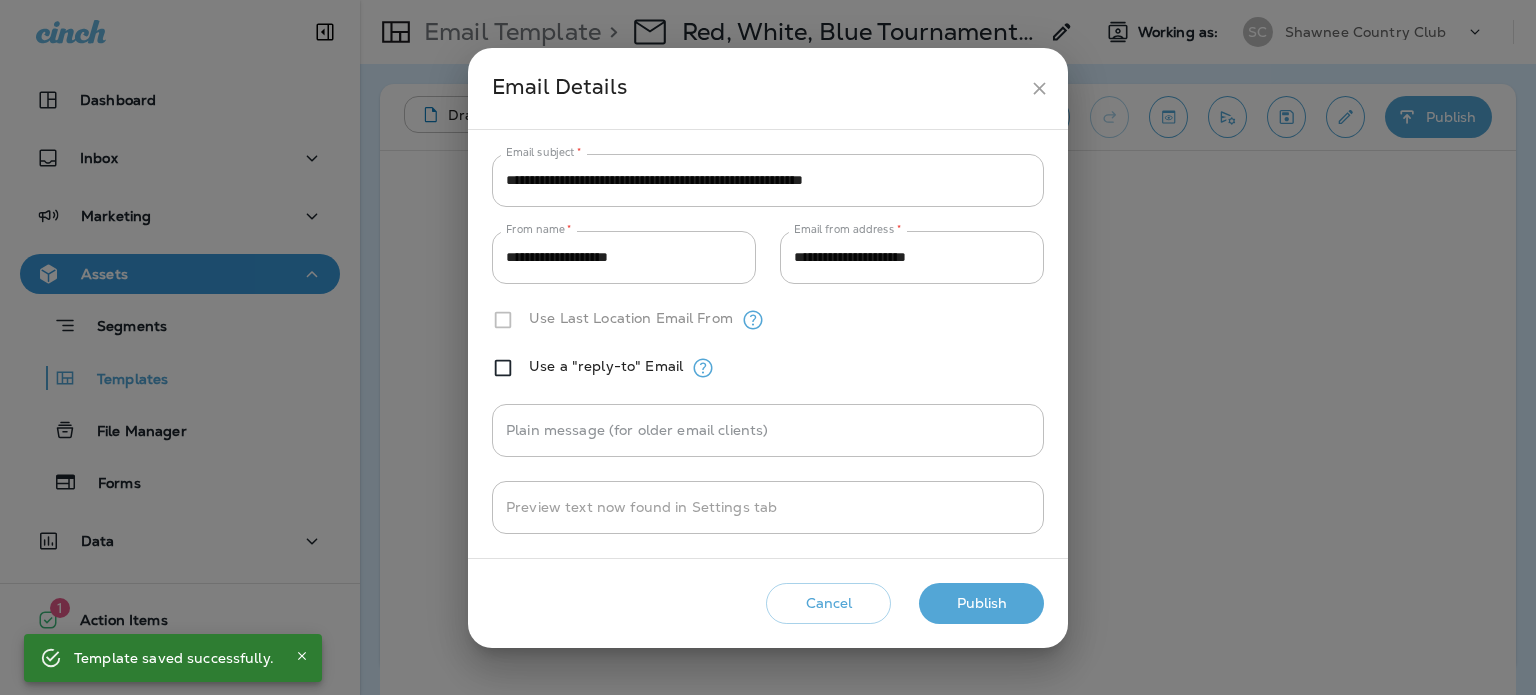 click on "Publish" at bounding box center (981, 603) 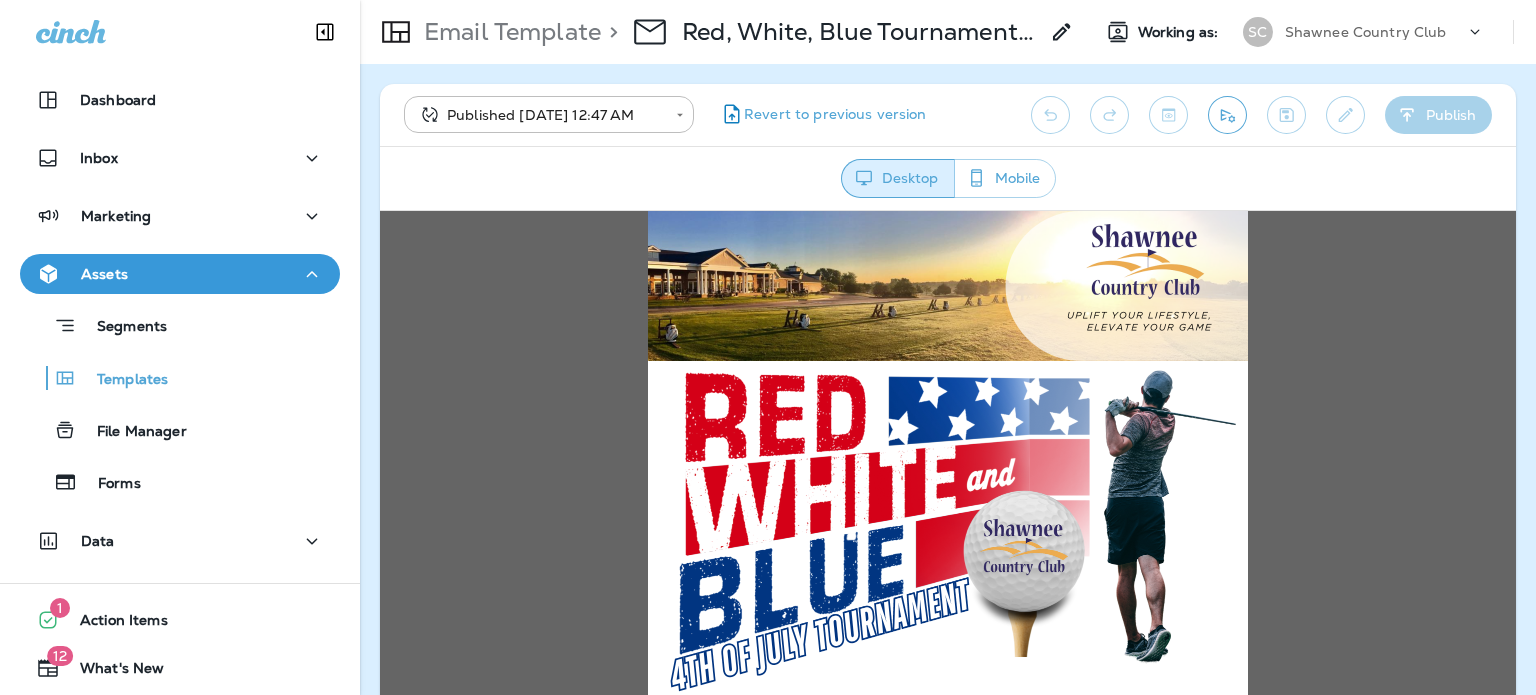 scroll, scrollTop: 0, scrollLeft: 0, axis: both 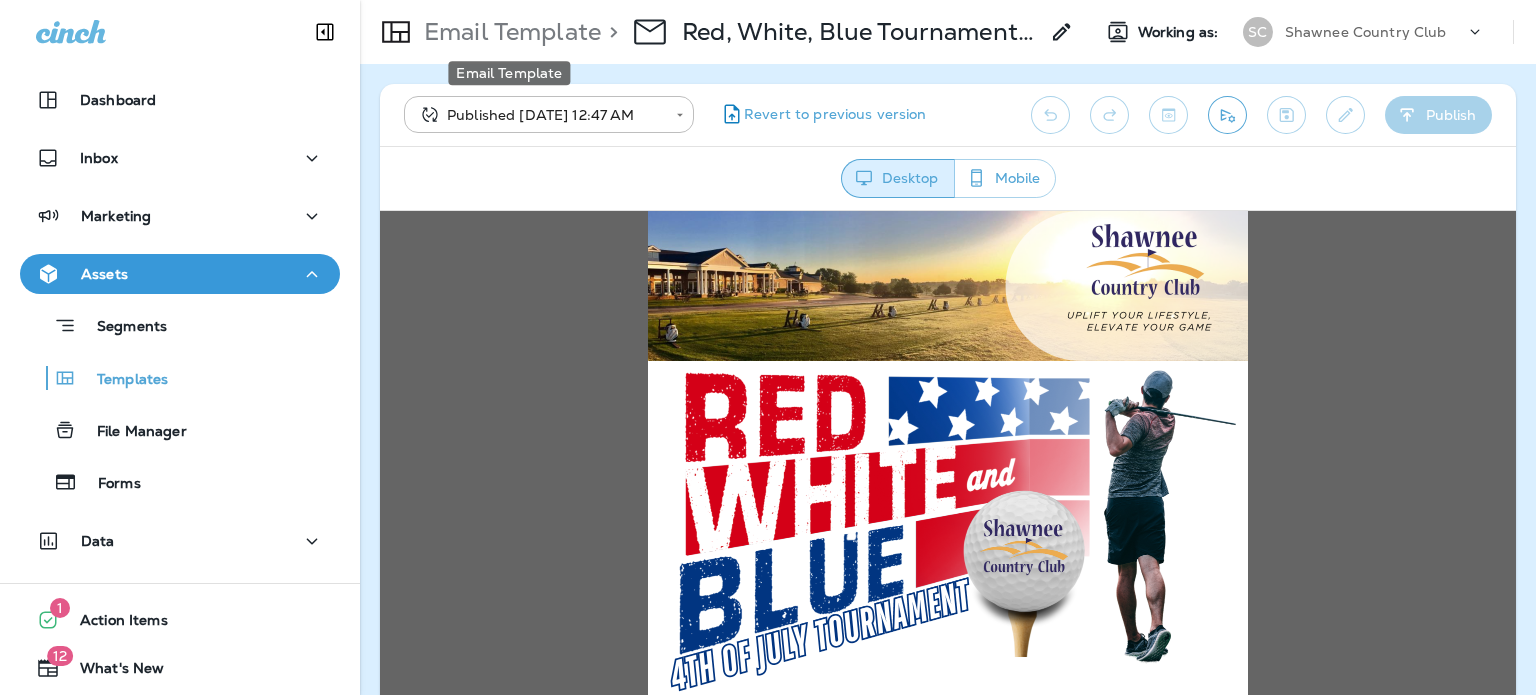 click on "Email Template" at bounding box center (508, 32) 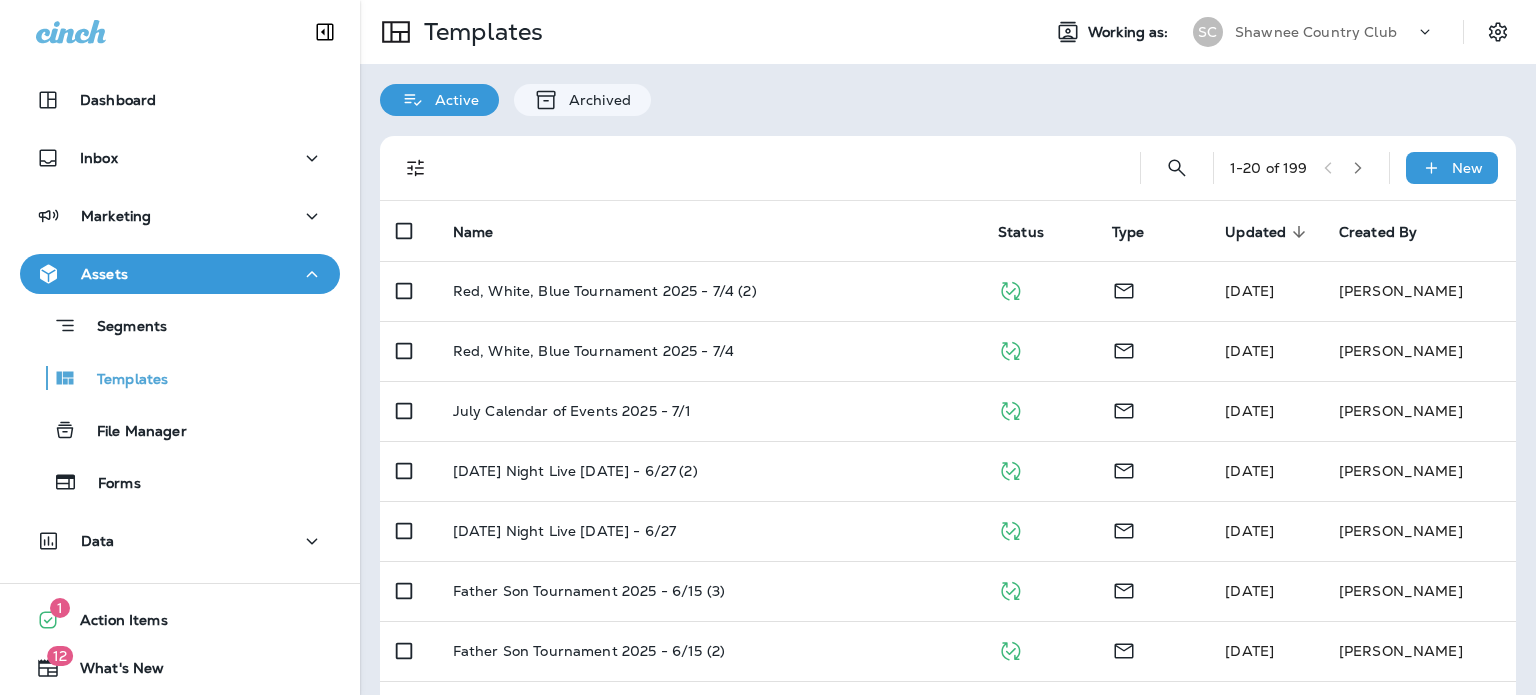 click on "Marketing" at bounding box center (180, 216) 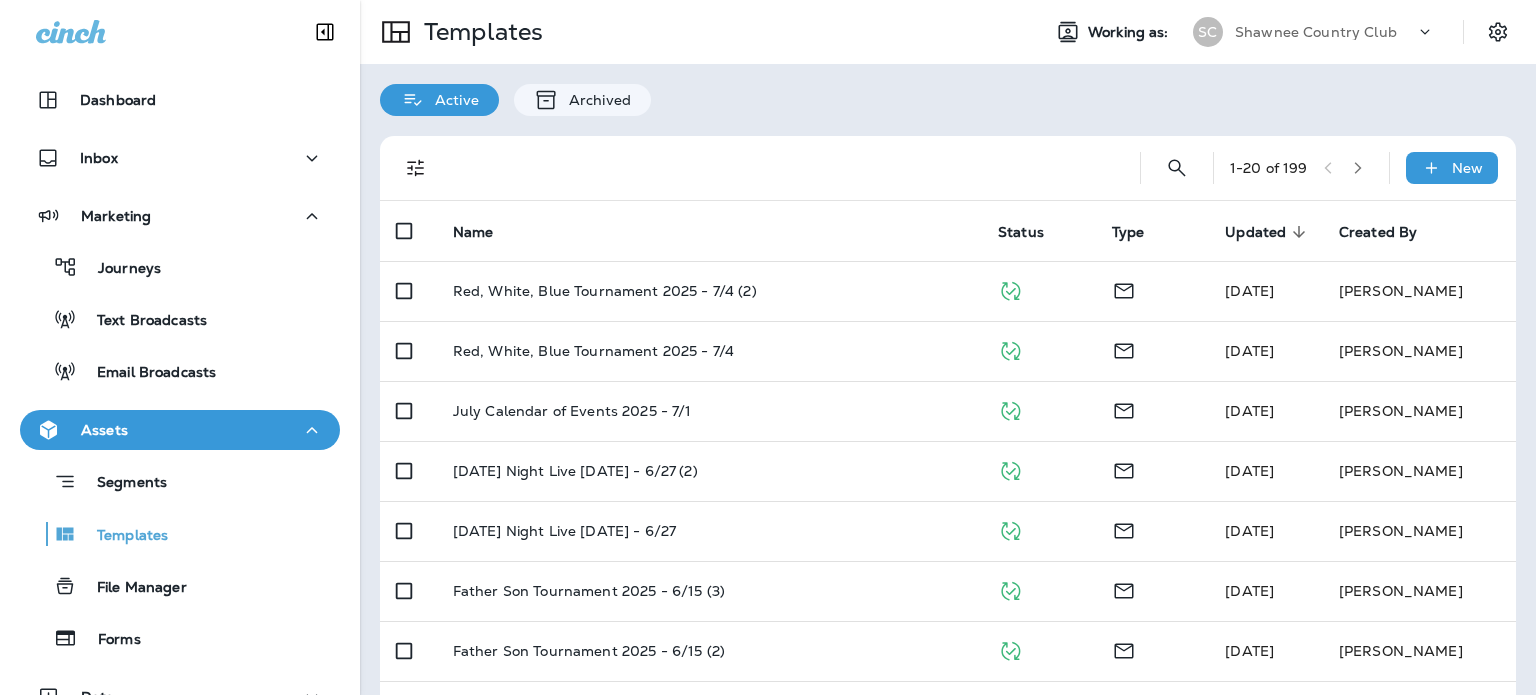 click on "Email Broadcasts" at bounding box center [146, 373] 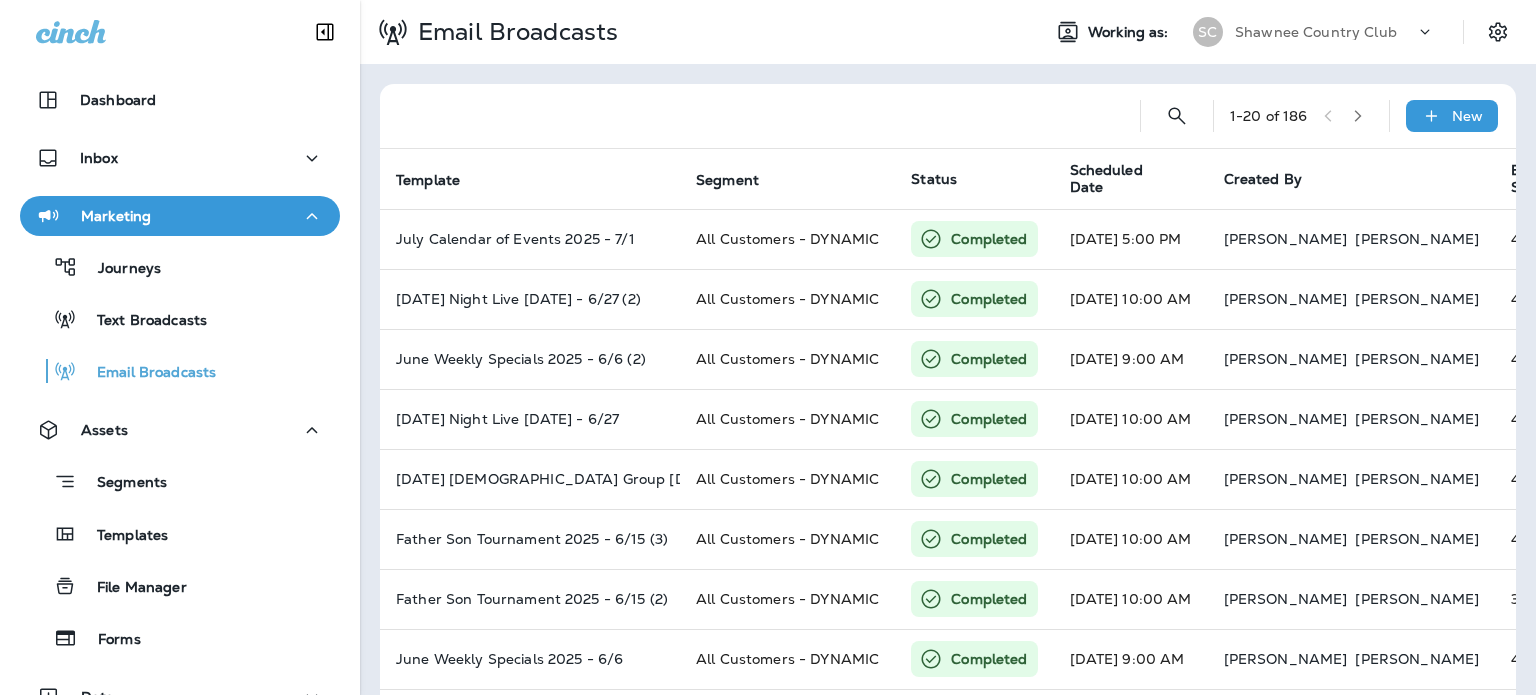 click on "New" at bounding box center [1452, 116] 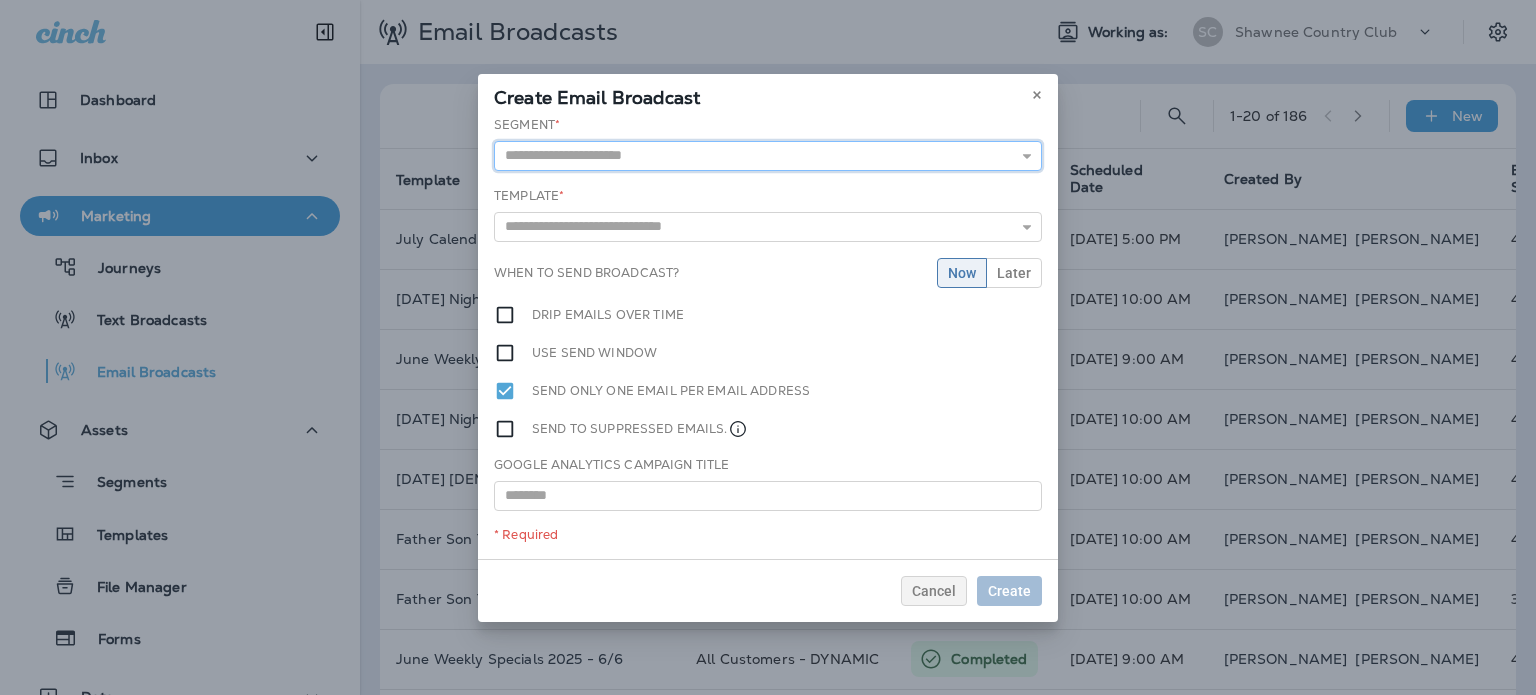 click at bounding box center [768, 156] 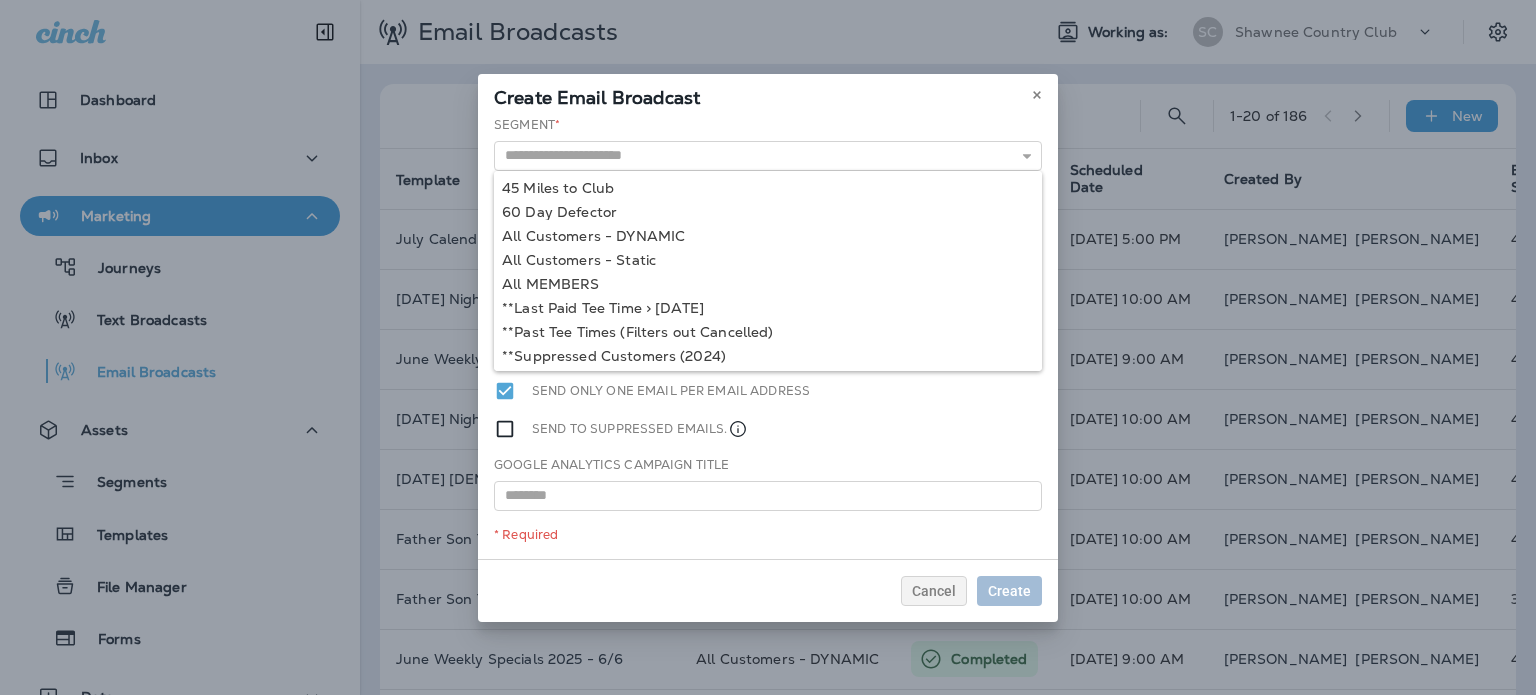 type on "**********" 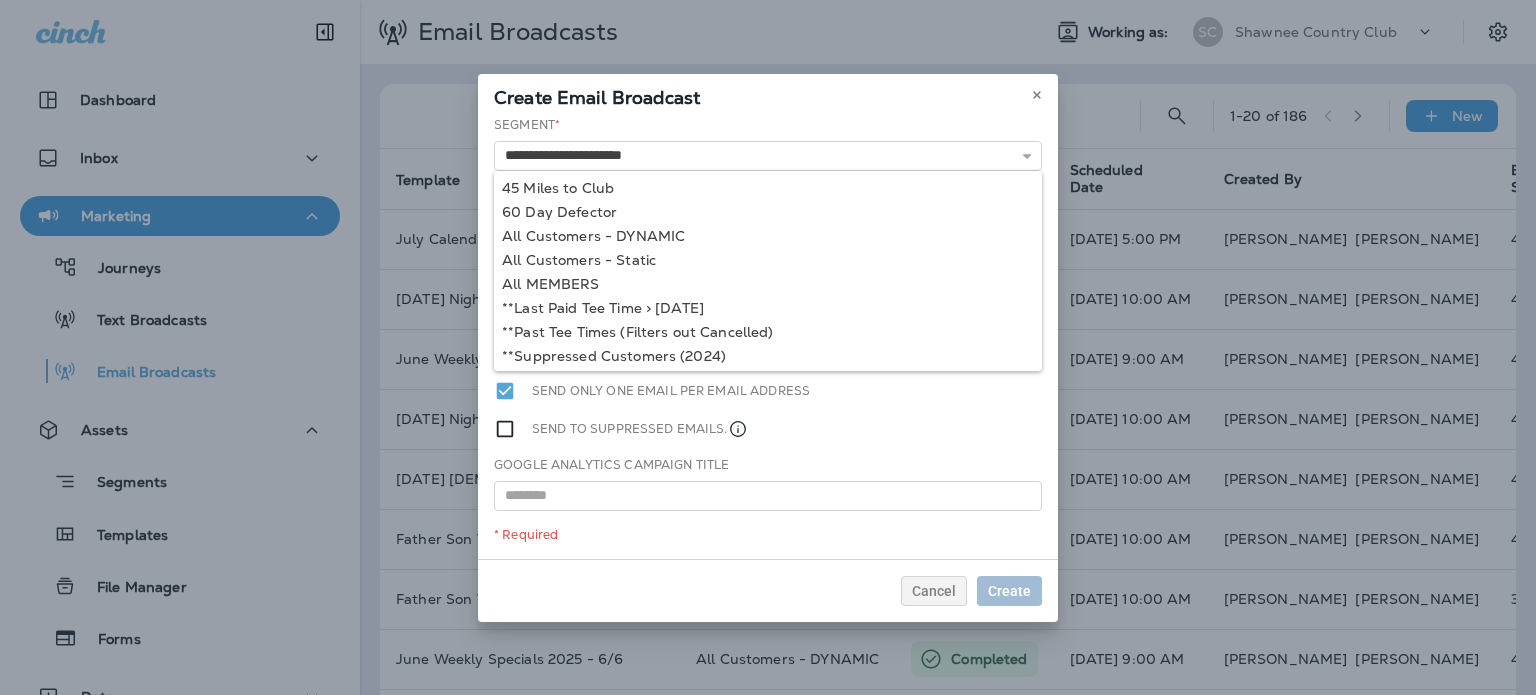click on "**********" at bounding box center [768, 337] 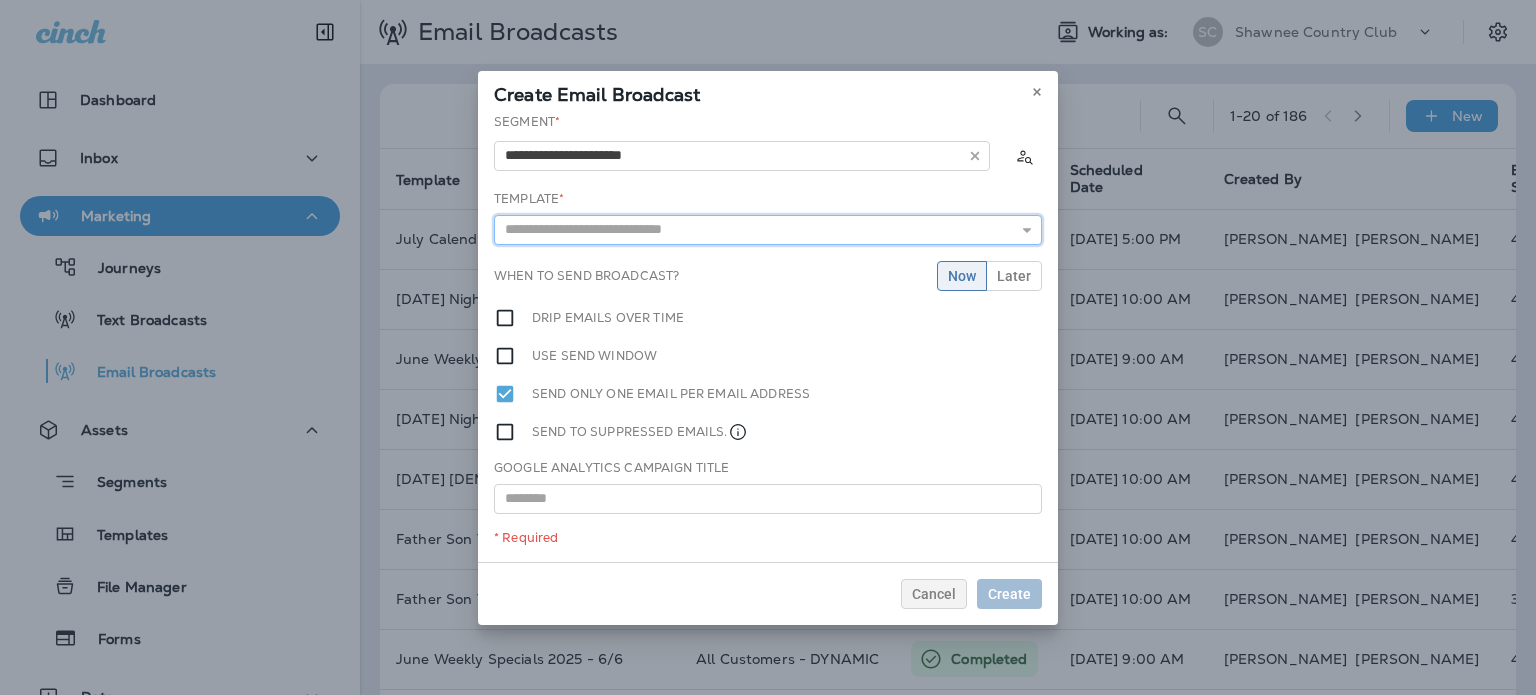 click at bounding box center (768, 230) 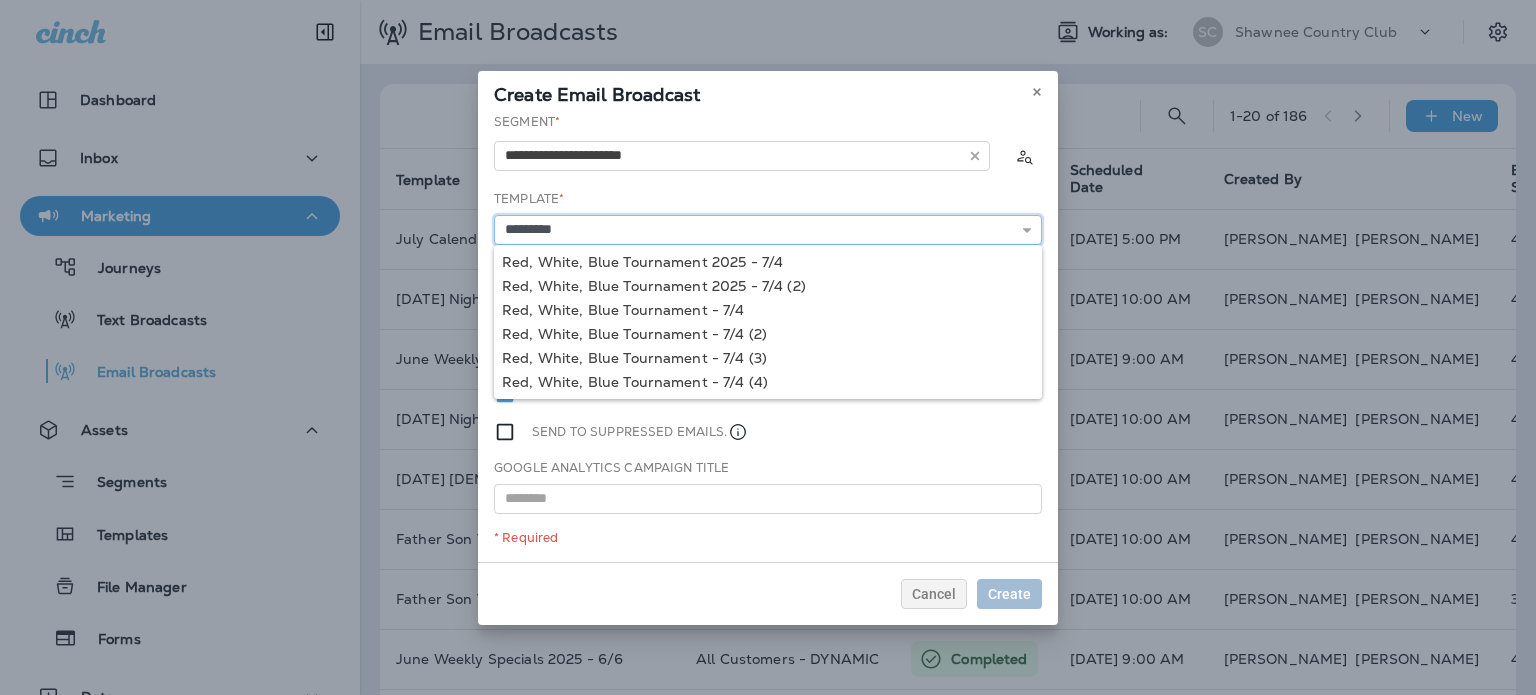 type on "**********" 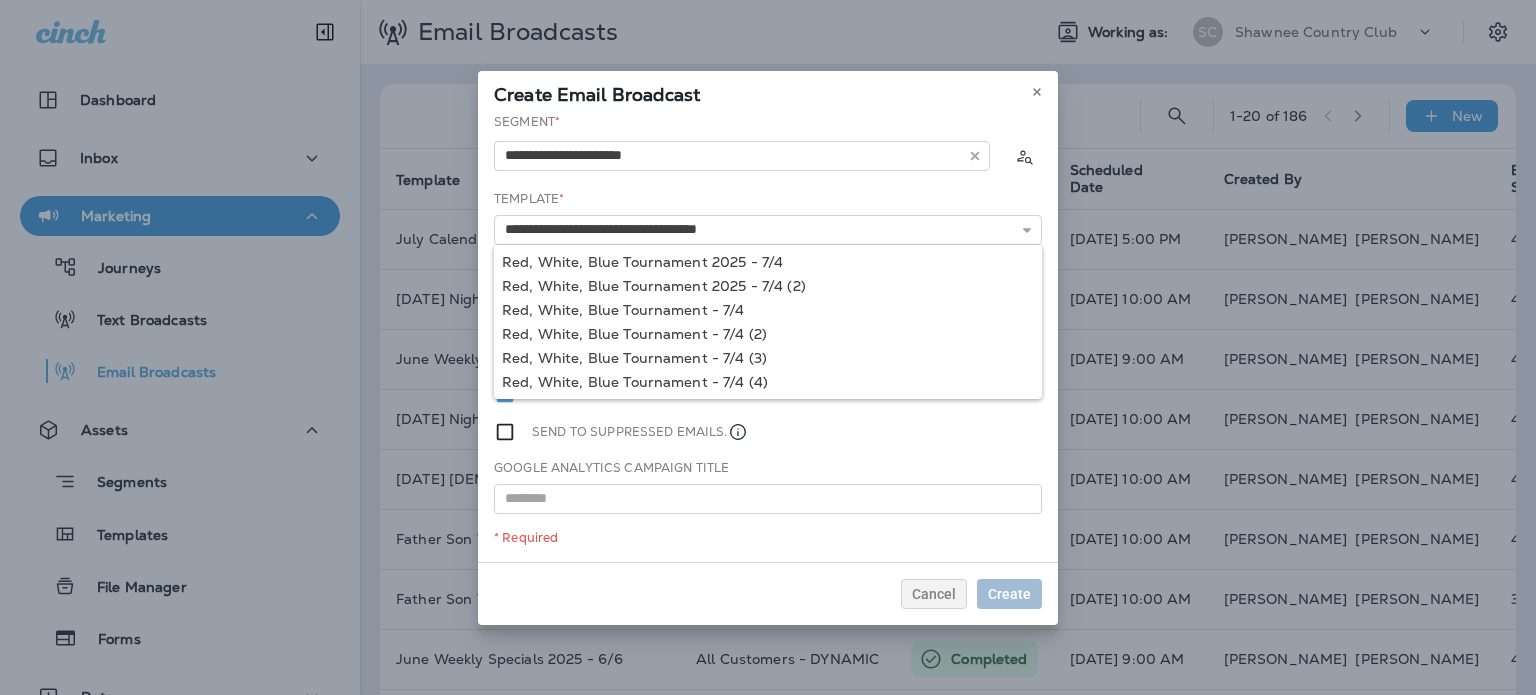 drag, startPoint x: 728, startPoint y: 261, endPoint x: 736, endPoint y: 245, distance: 17.888544 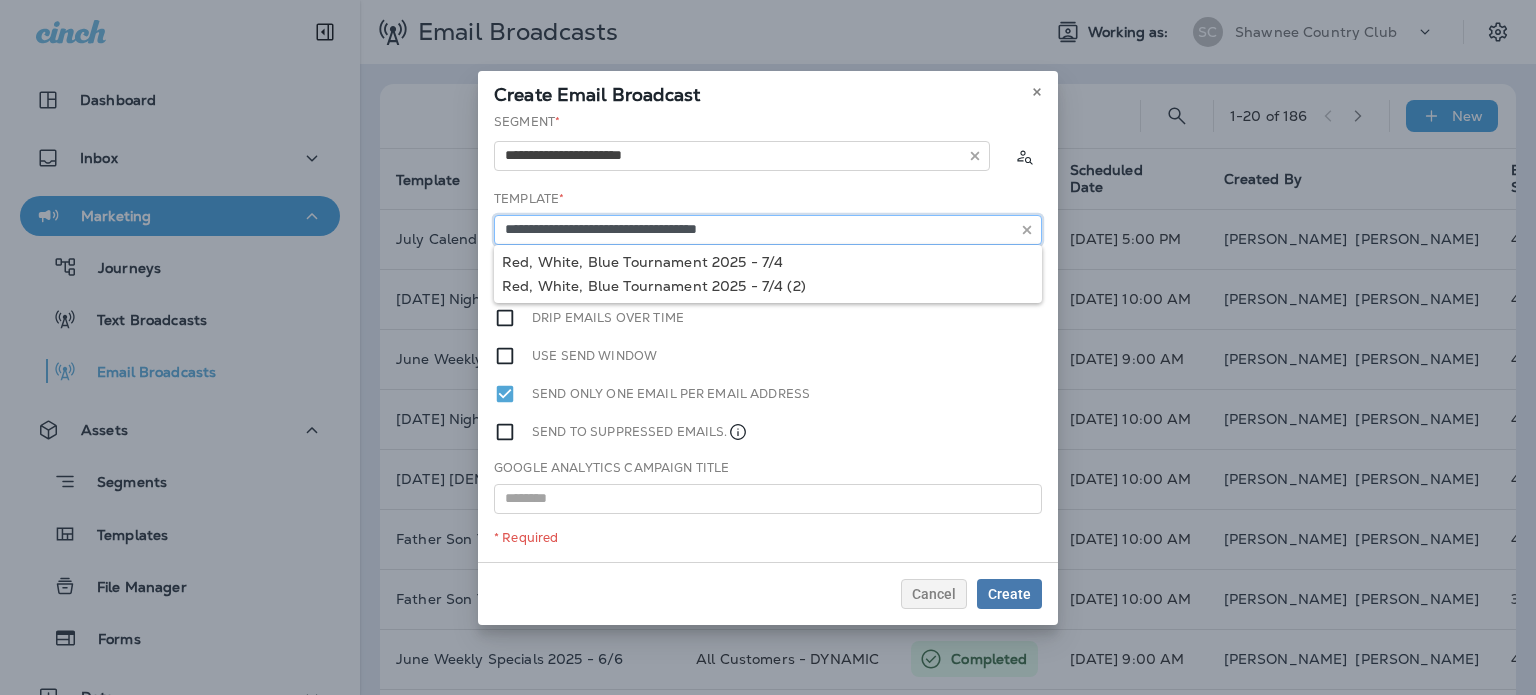 click on "**********" at bounding box center [768, 230] 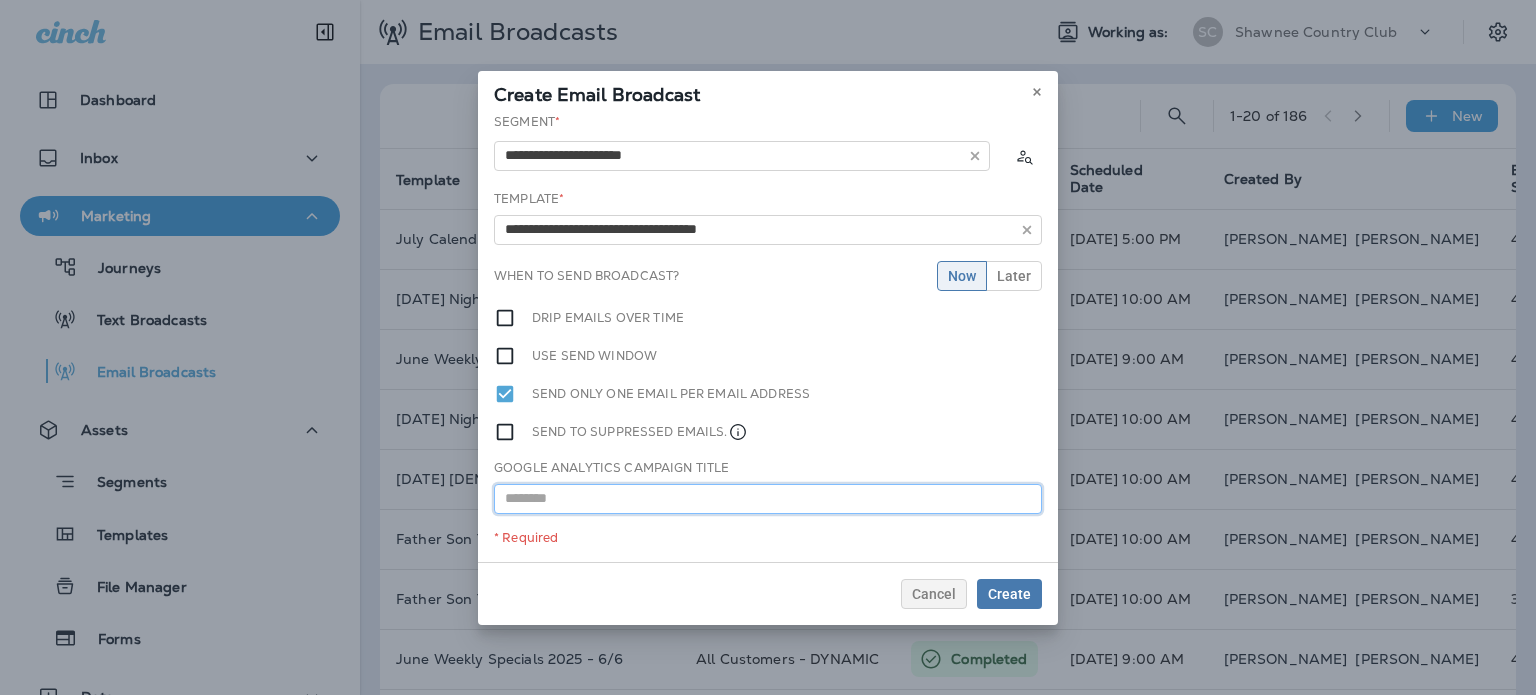 click at bounding box center (768, 499) 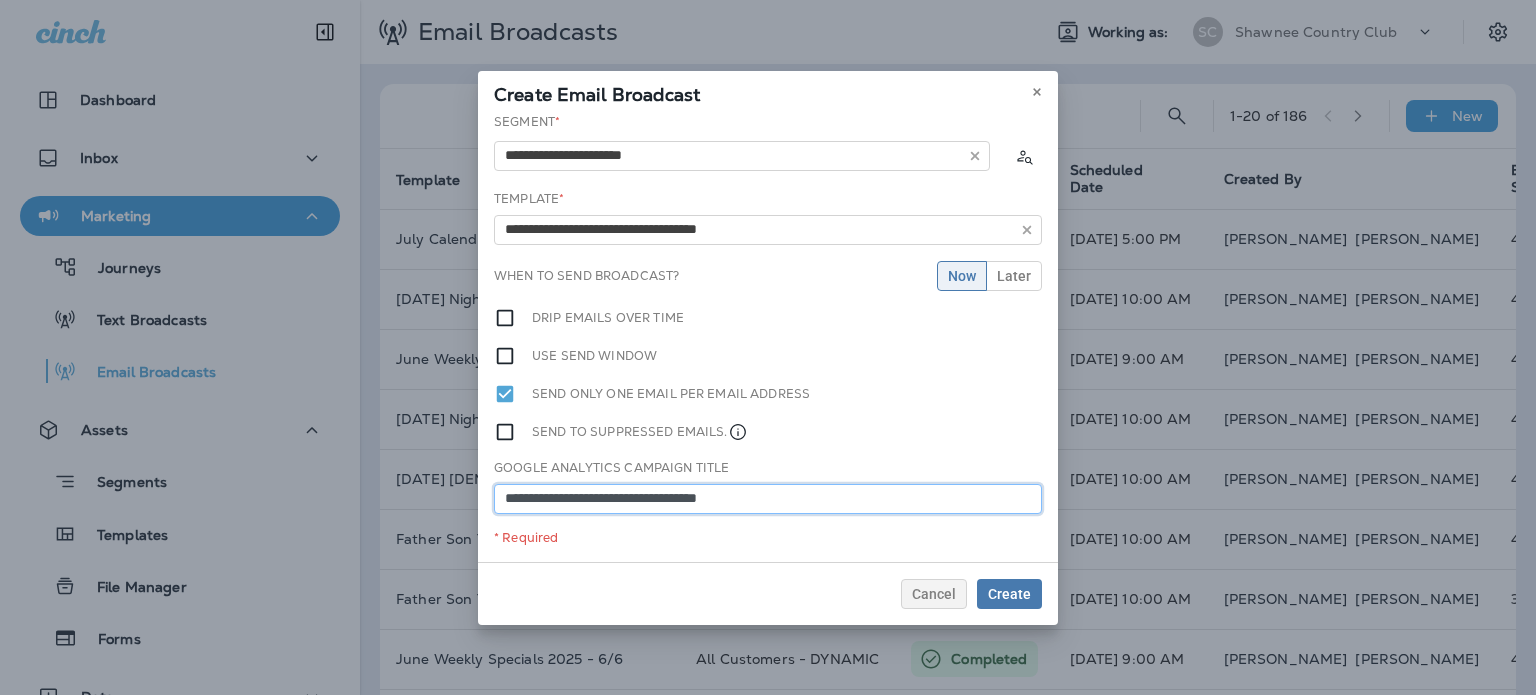 type on "**********" 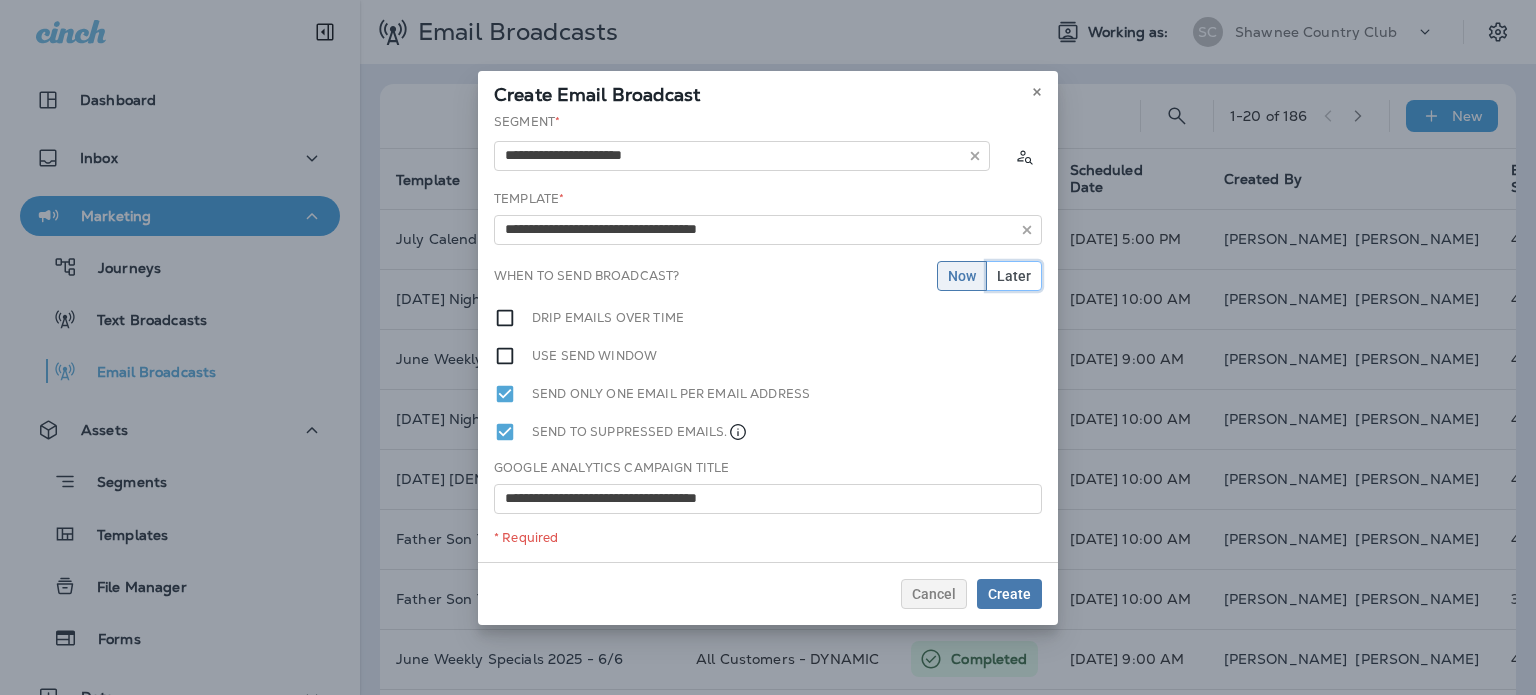 click on "Later" at bounding box center (1014, 276) 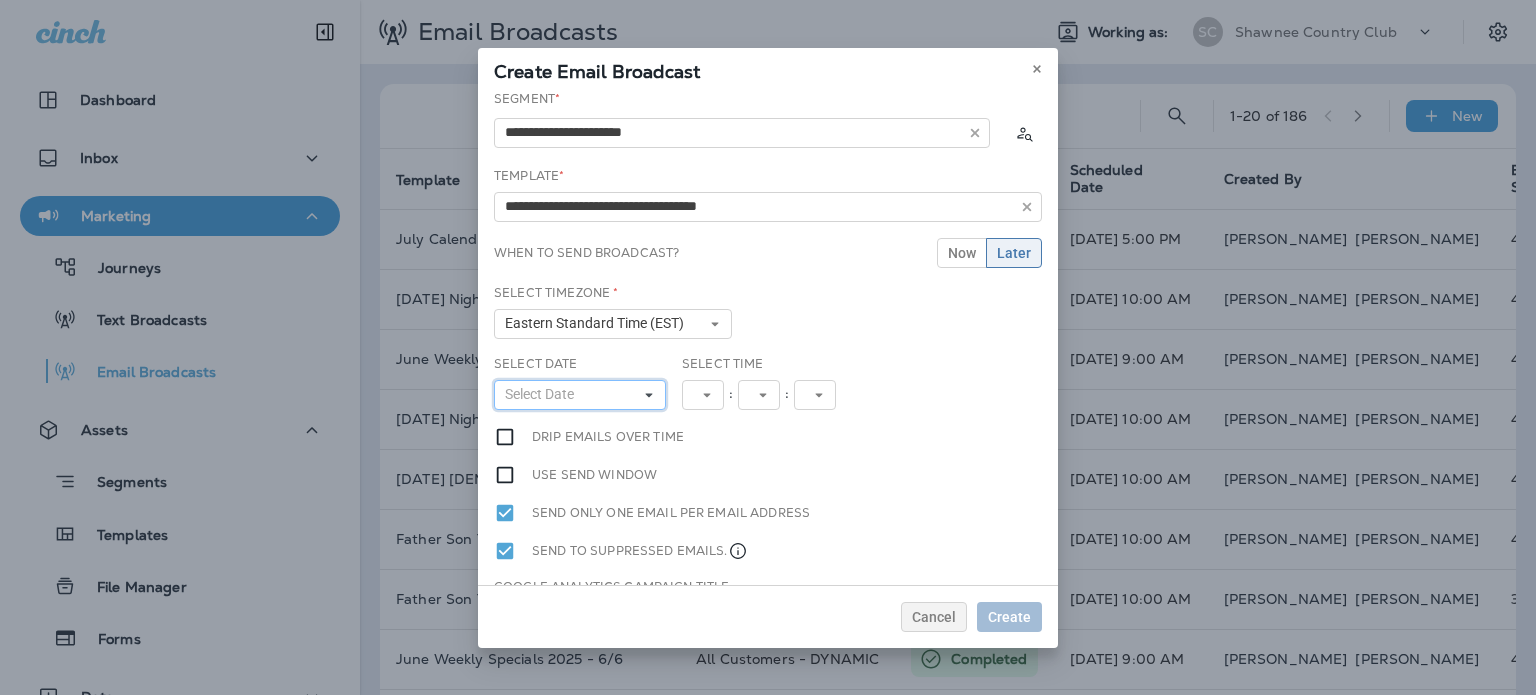click on "Select Date" at bounding box center (580, 395) 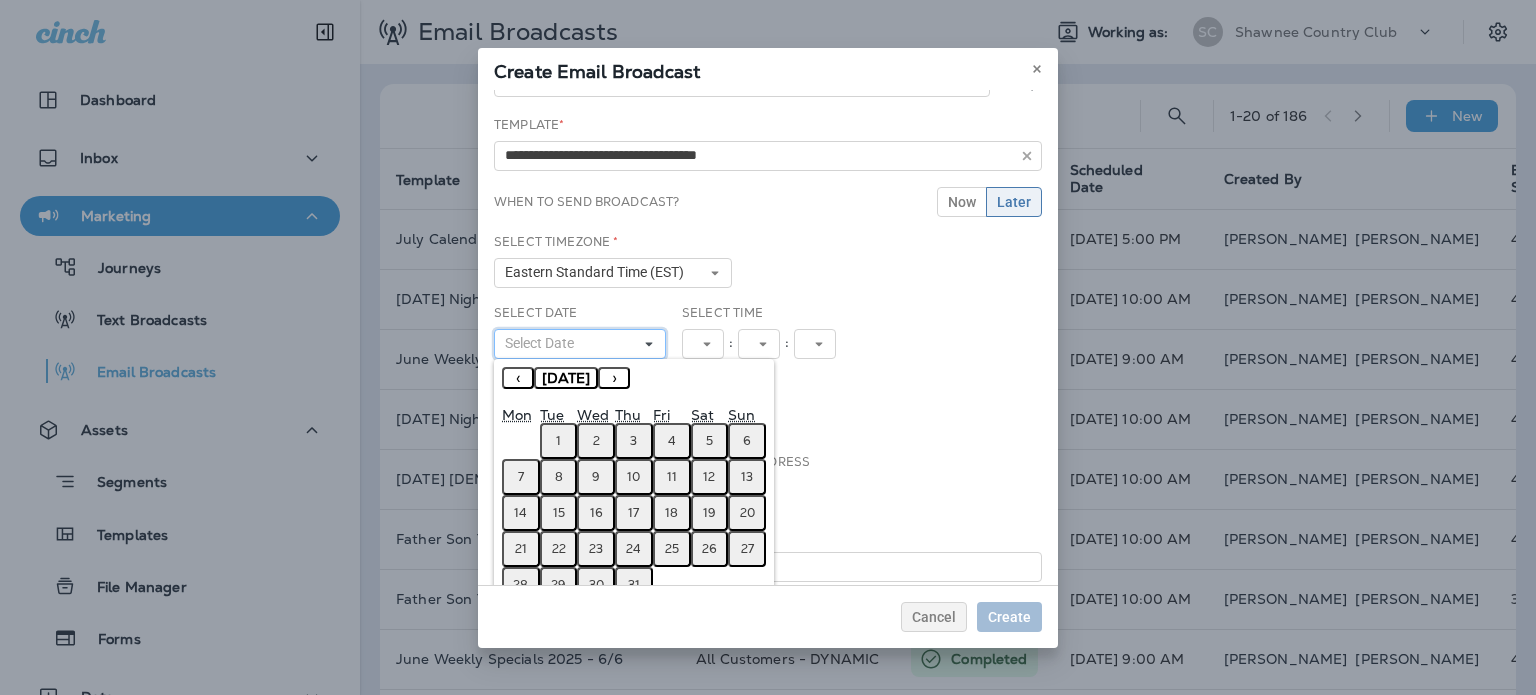 scroll, scrollTop: 95, scrollLeft: 0, axis: vertical 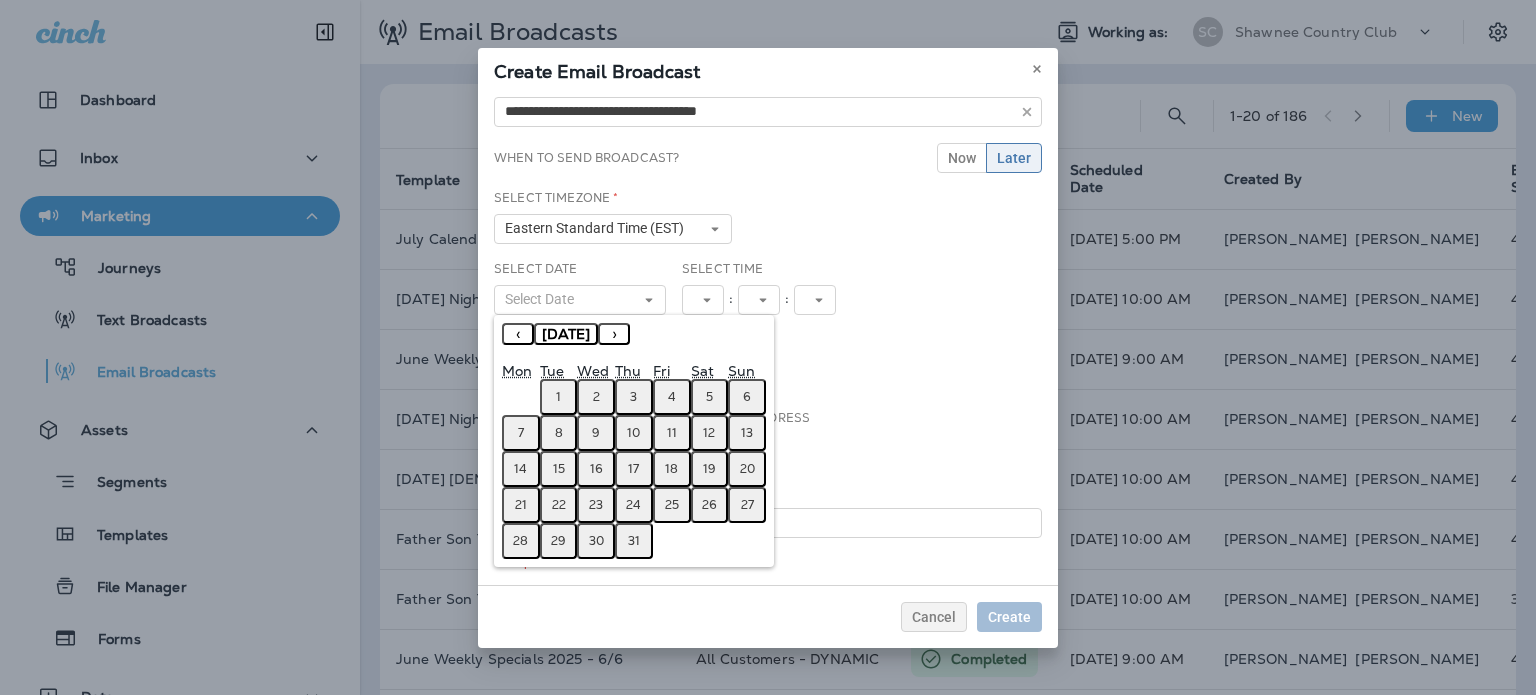 click on "1" at bounding box center [558, 397] 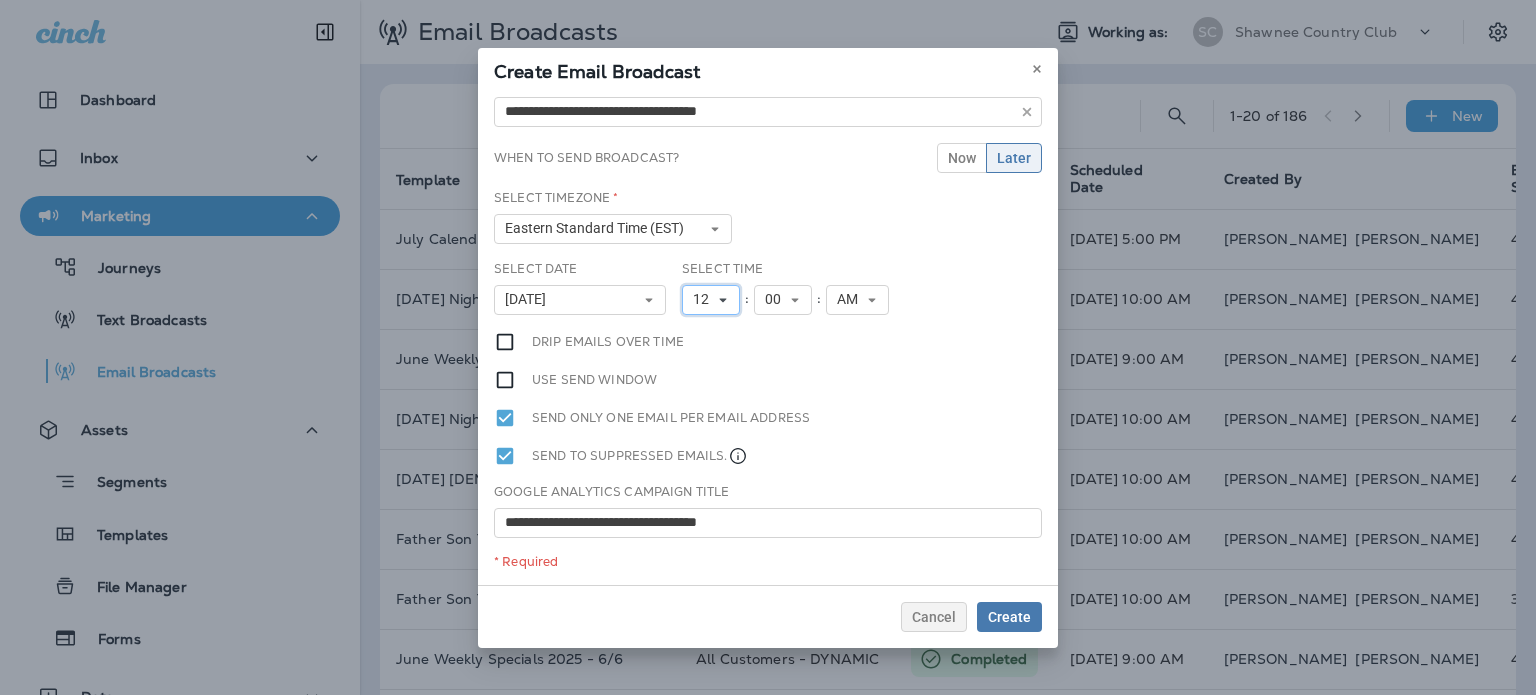 click on "12" at bounding box center (711, 300) 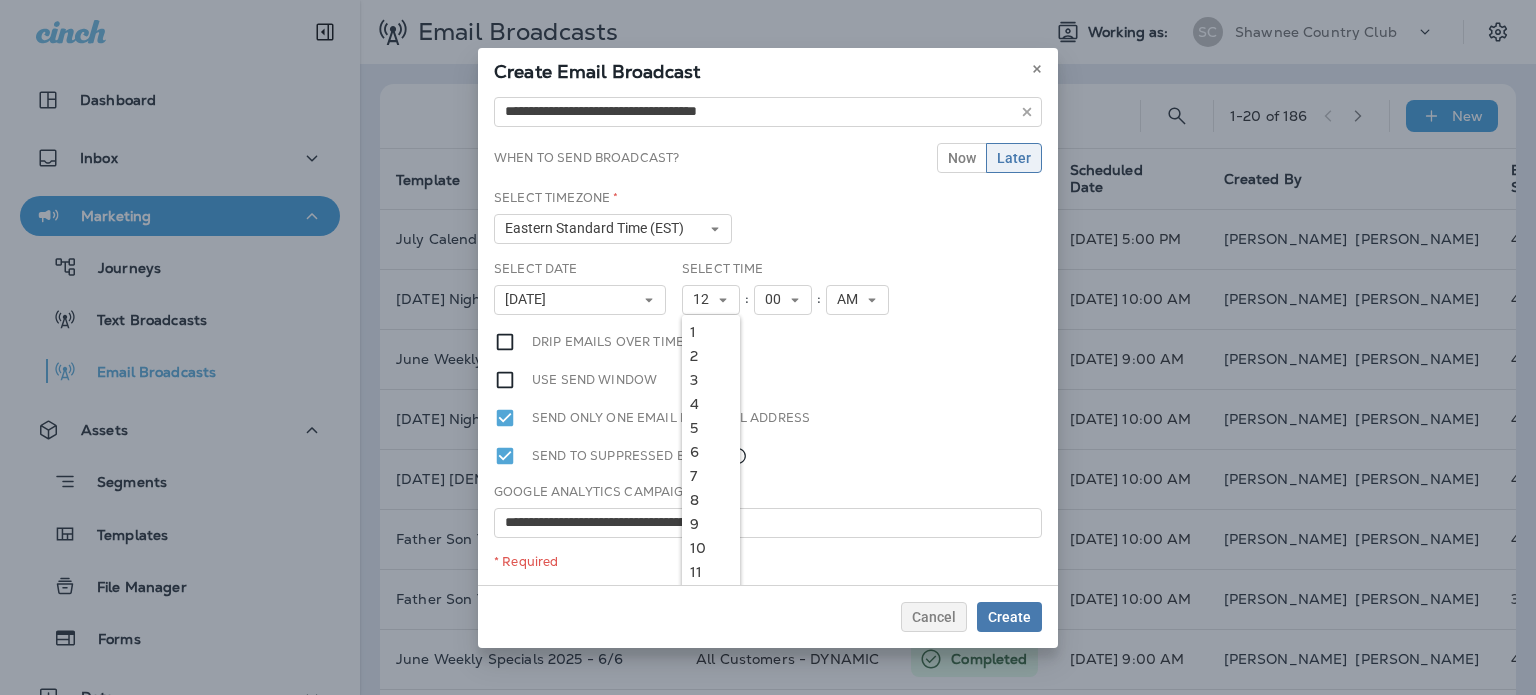 click on "10" at bounding box center [711, 548] 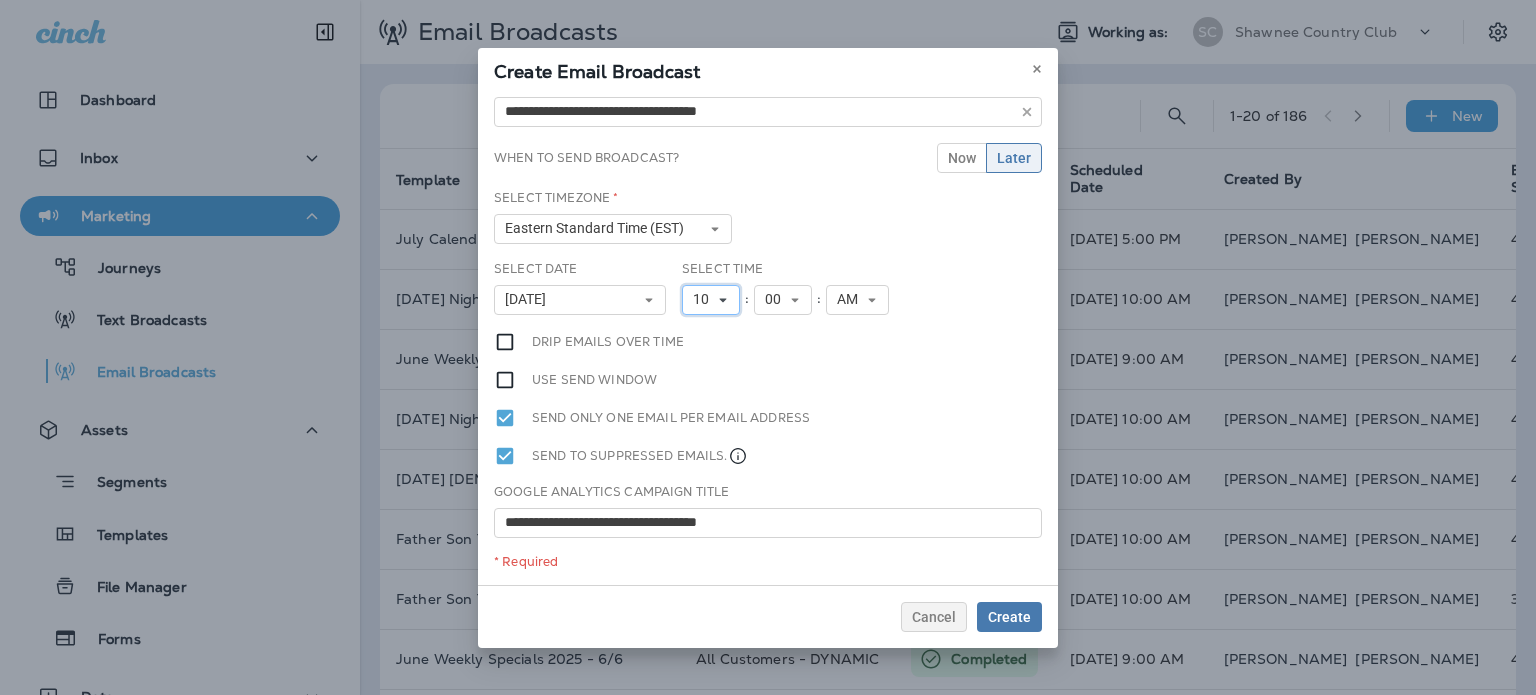 click on "10" at bounding box center (705, 299) 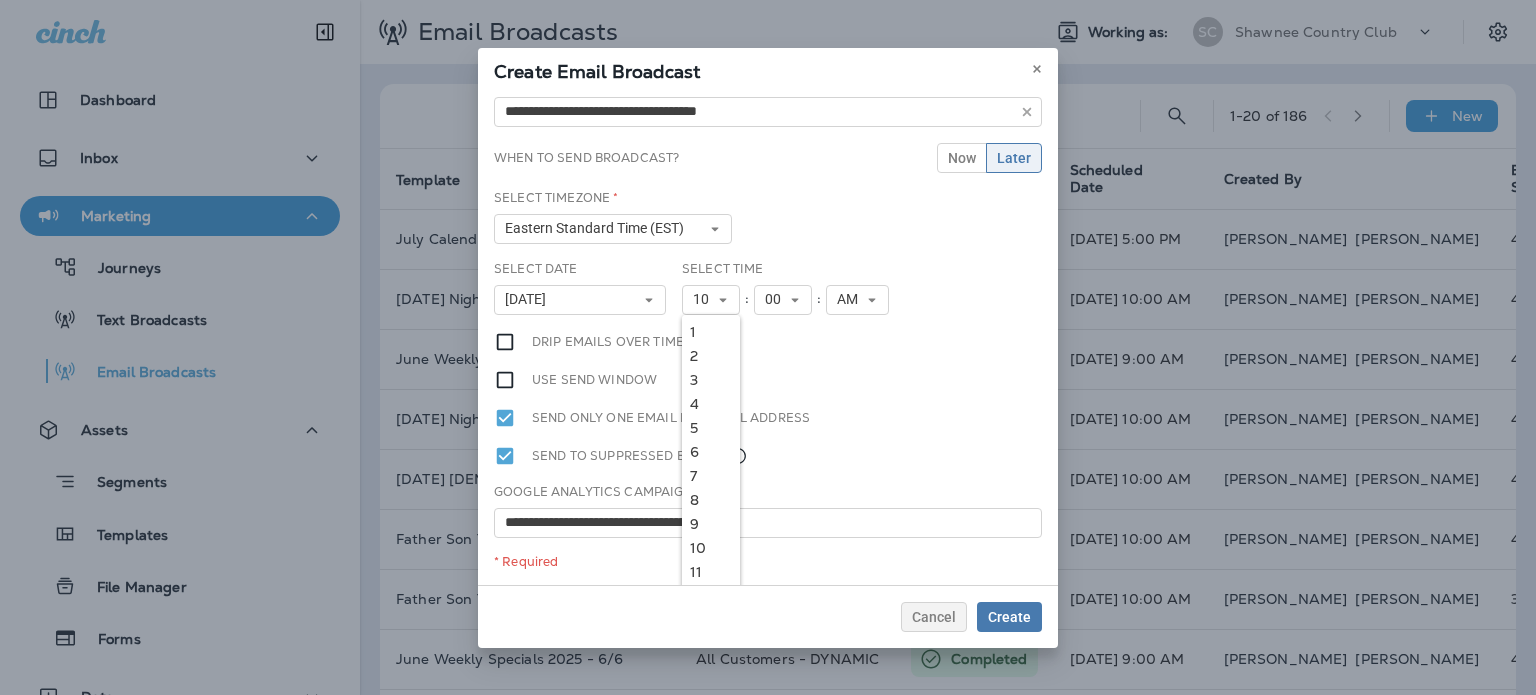 click on "9" at bounding box center (711, 524) 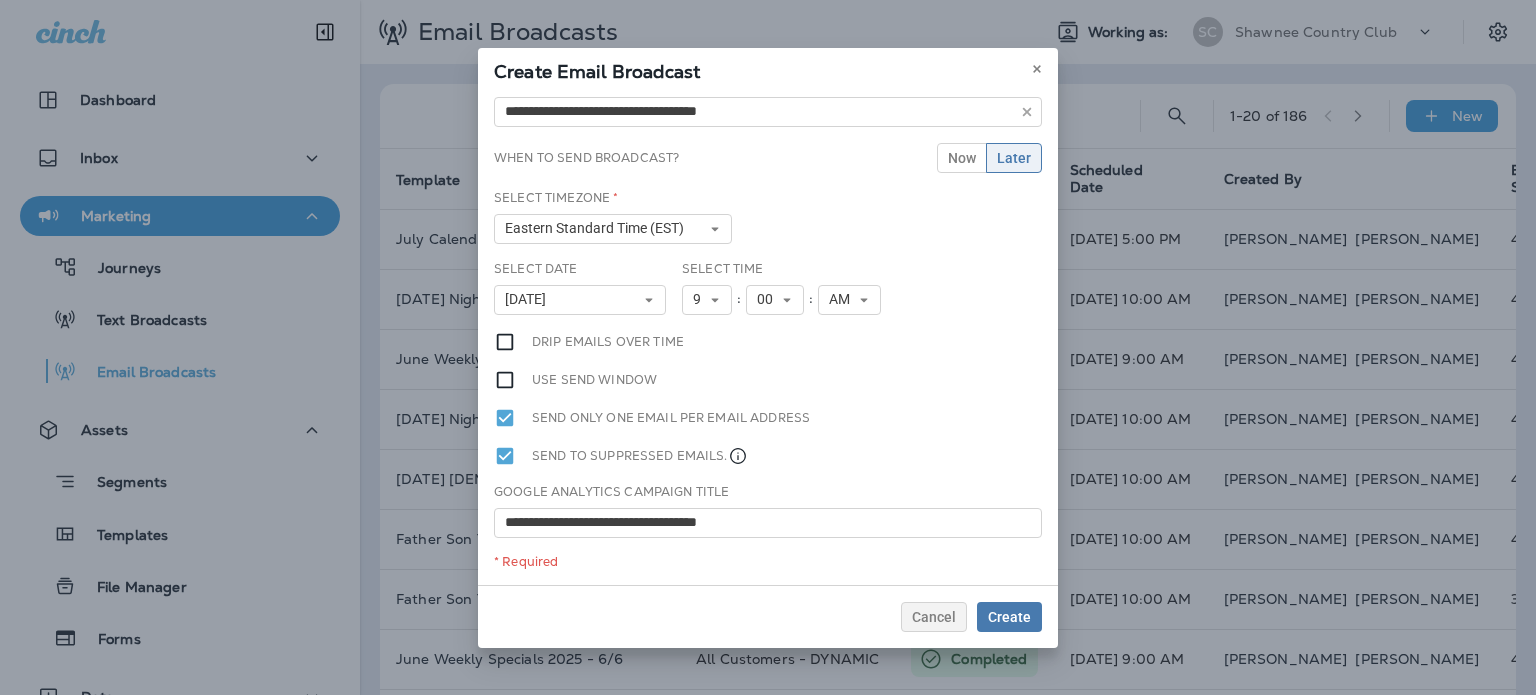 click on "Send only one email per email address" at bounding box center (768, 418) 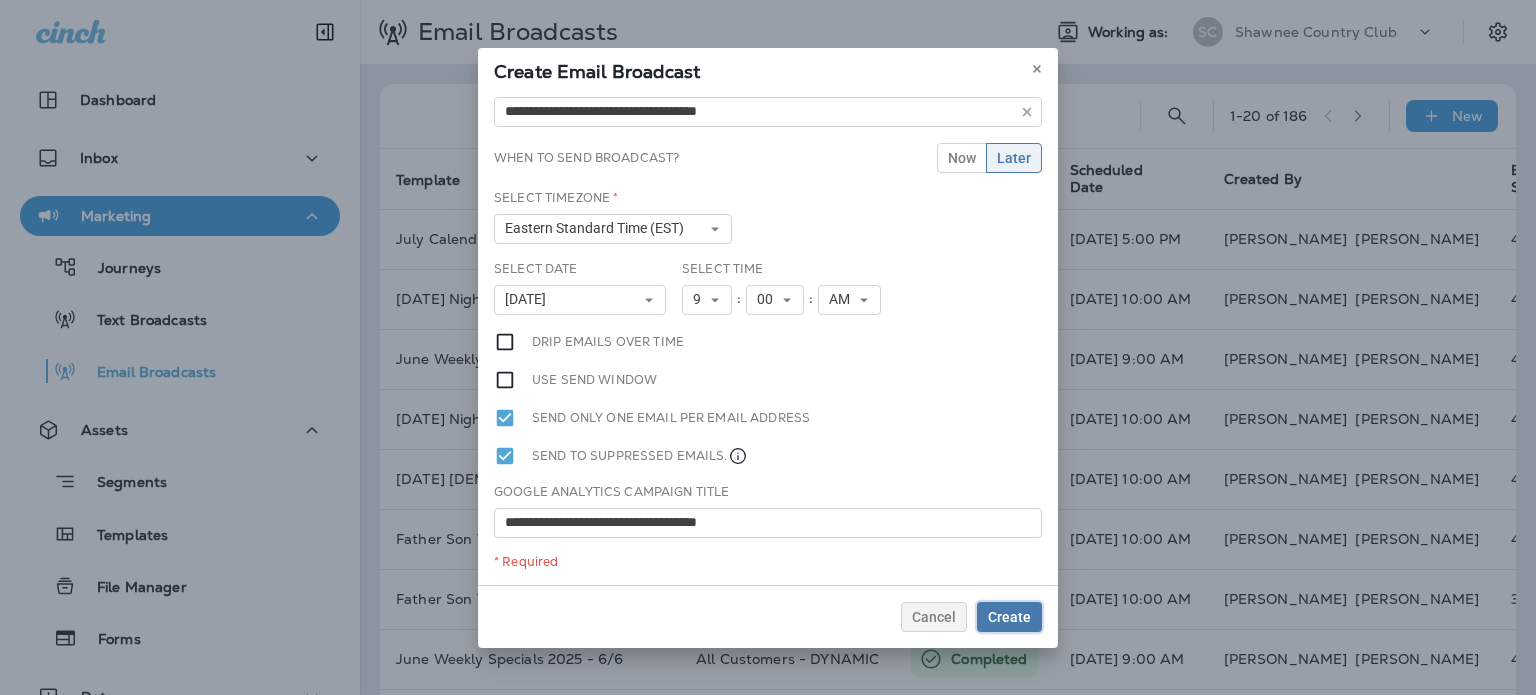 click on "Create" at bounding box center (1009, 617) 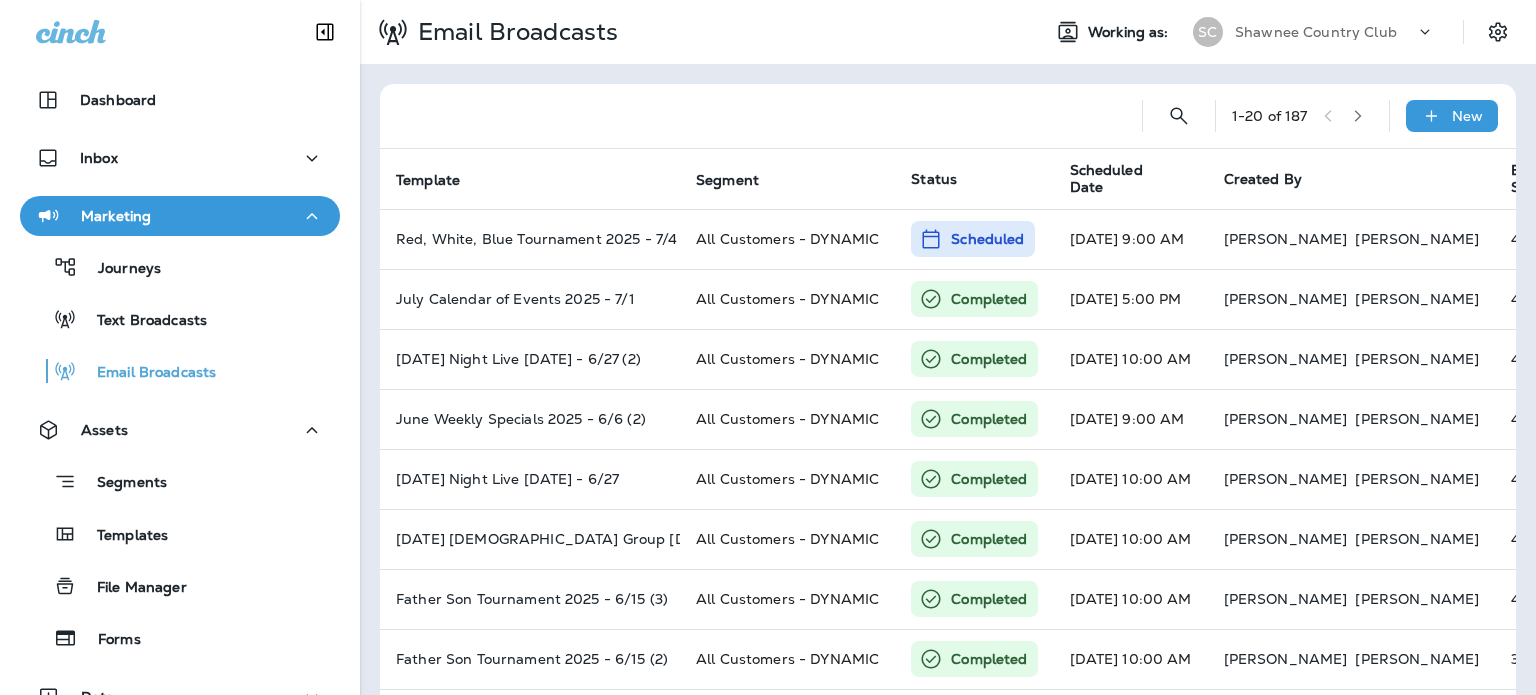 click on "New" at bounding box center [1452, 116] 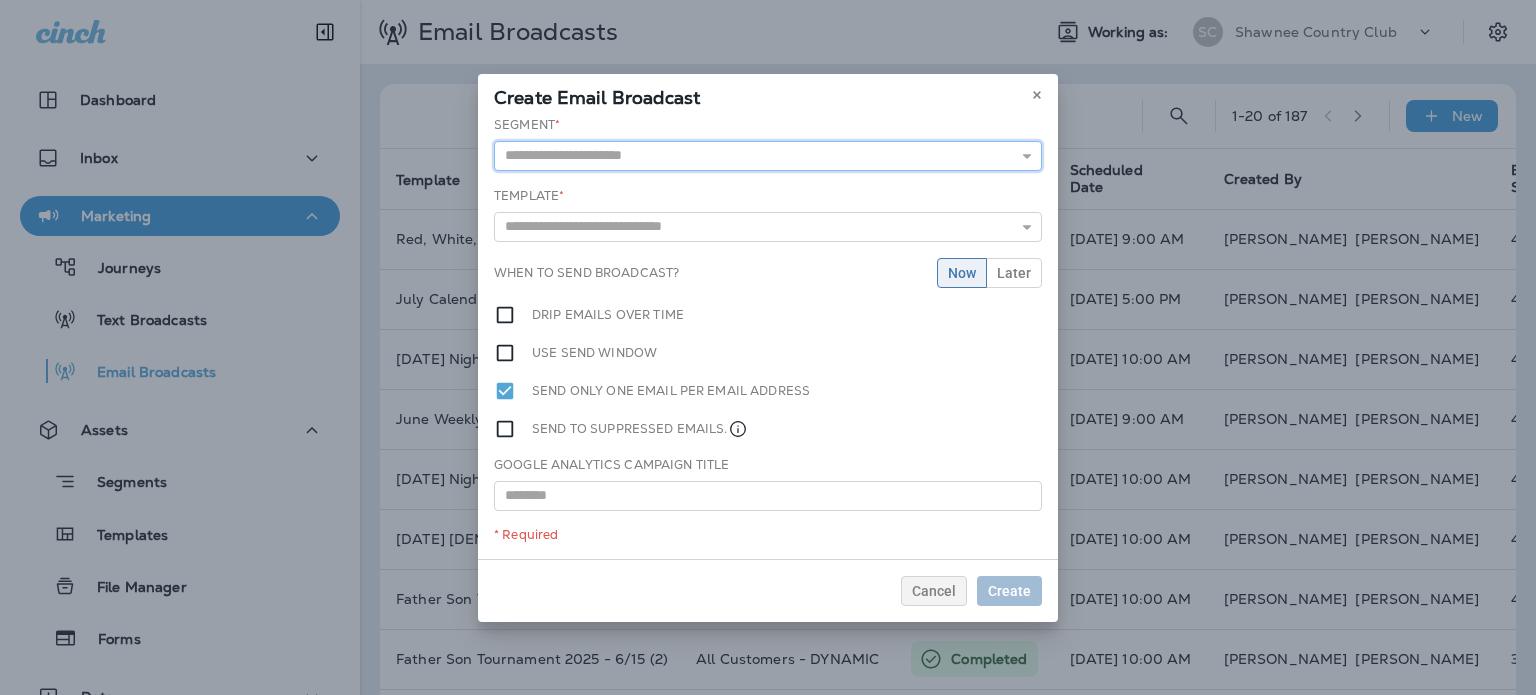 click at bounding box center (768, 156) 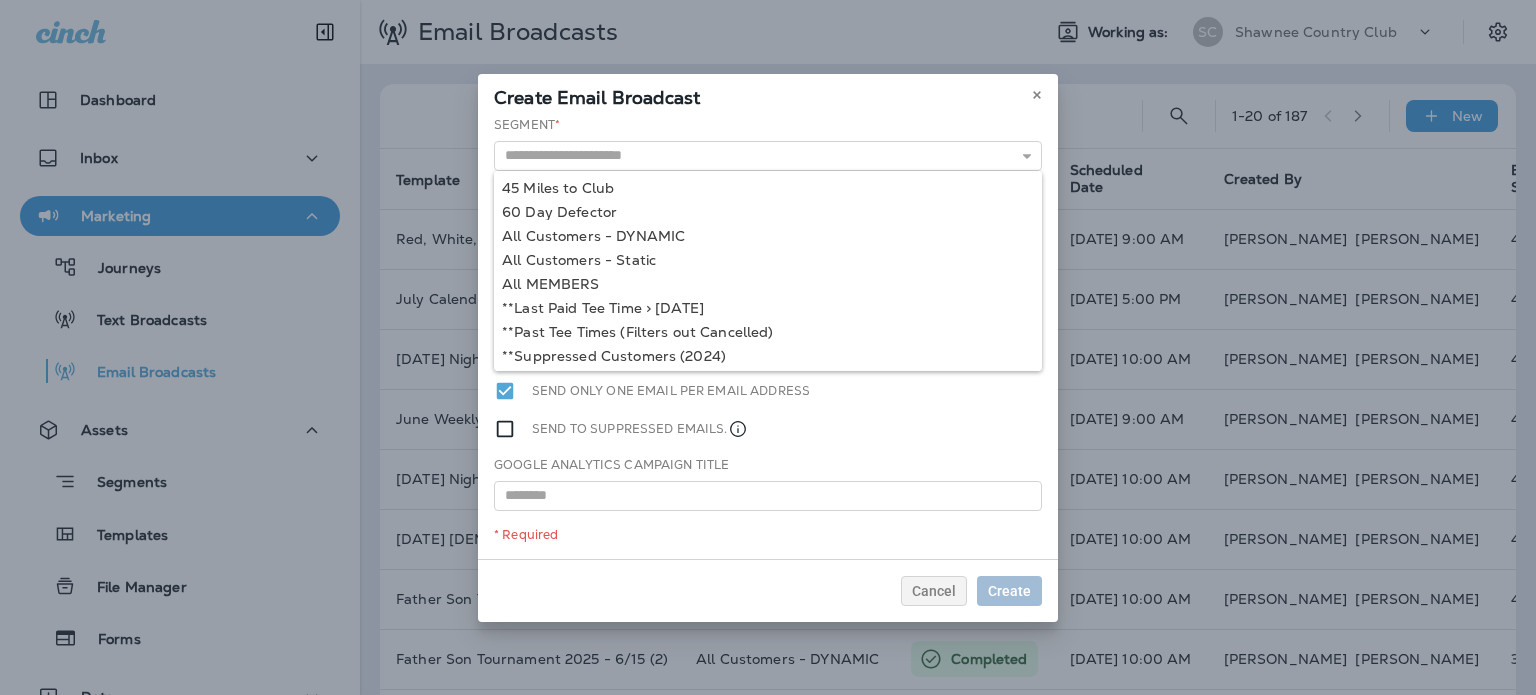 type on "**********" 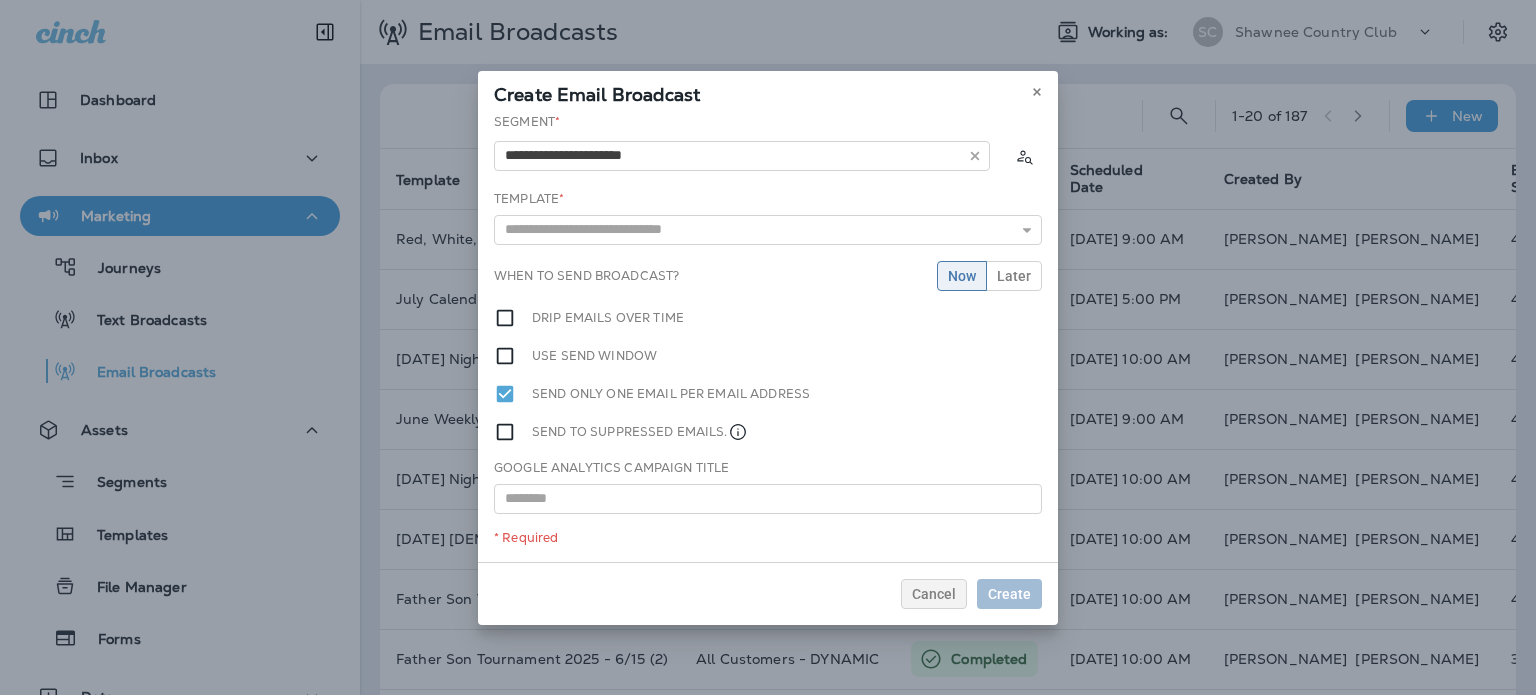 click on "**********" at bounding box center [768, 337] 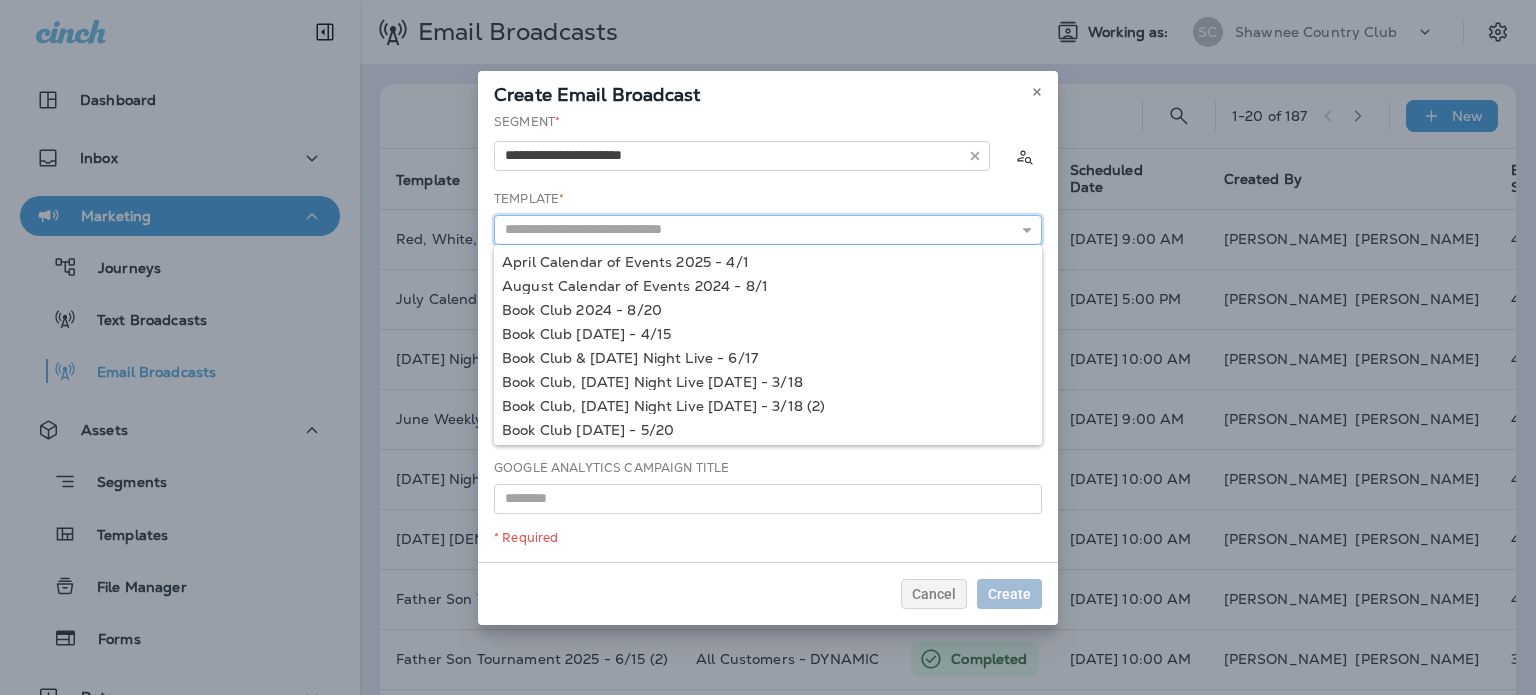 click at bounding box center (768, 230) 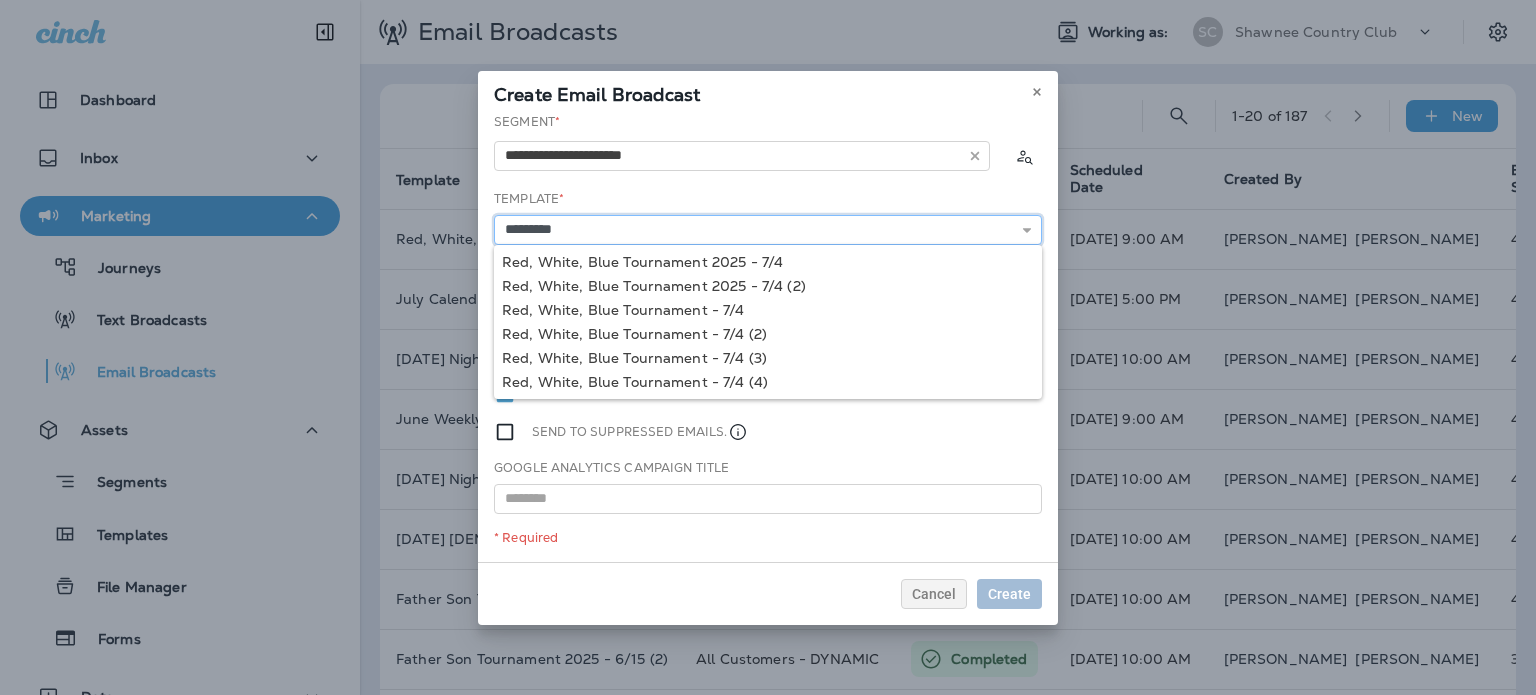 type on "**********" 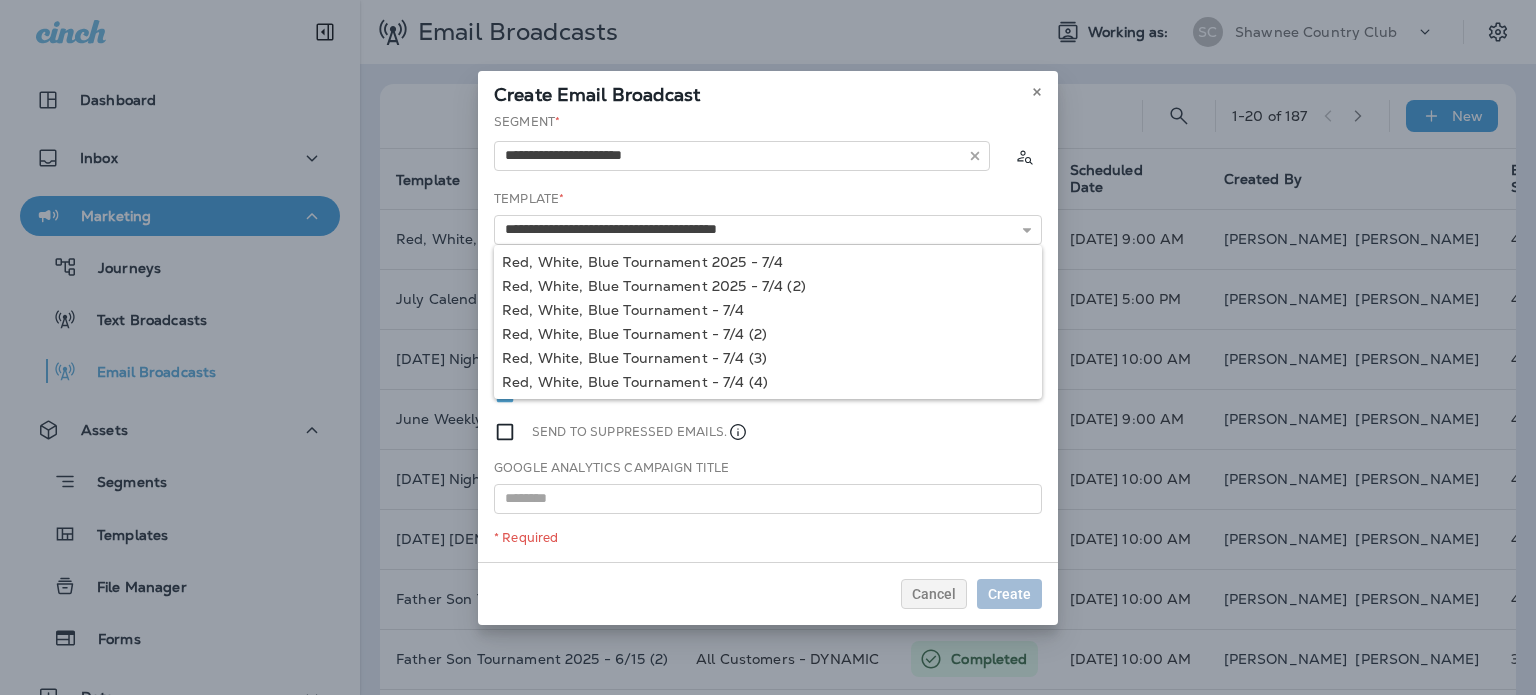 click on "**********" at bounding box center [768, 337] 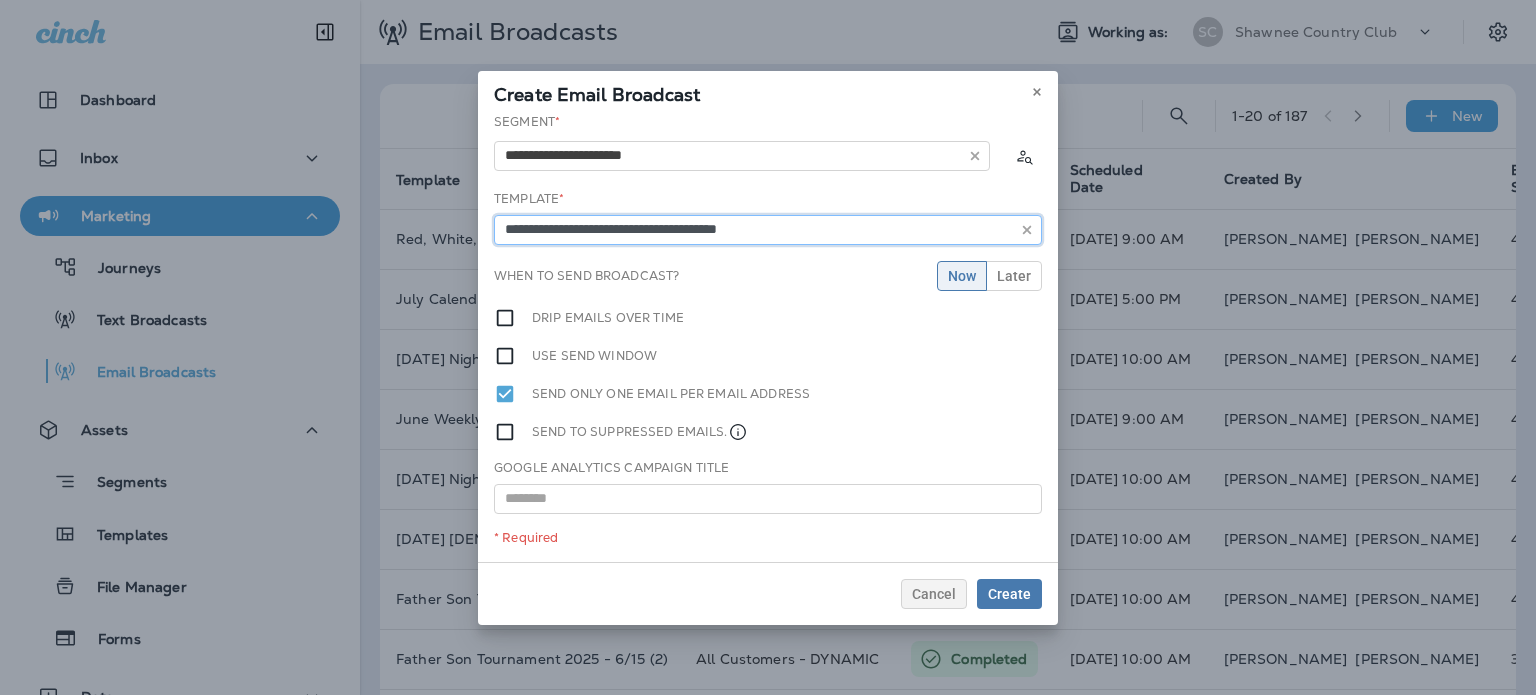 click on "**********" at bounding box center (768, 230) 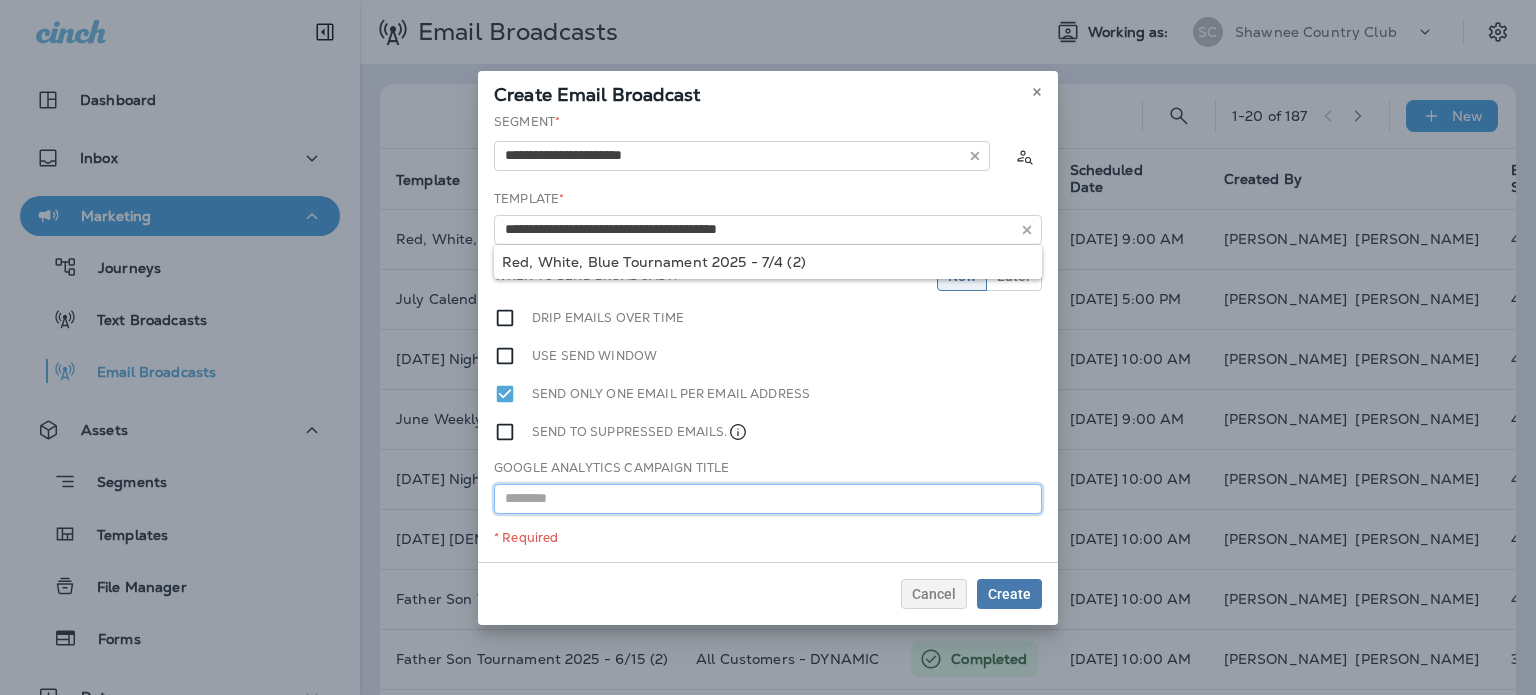 click at bounding box center [768, 499] 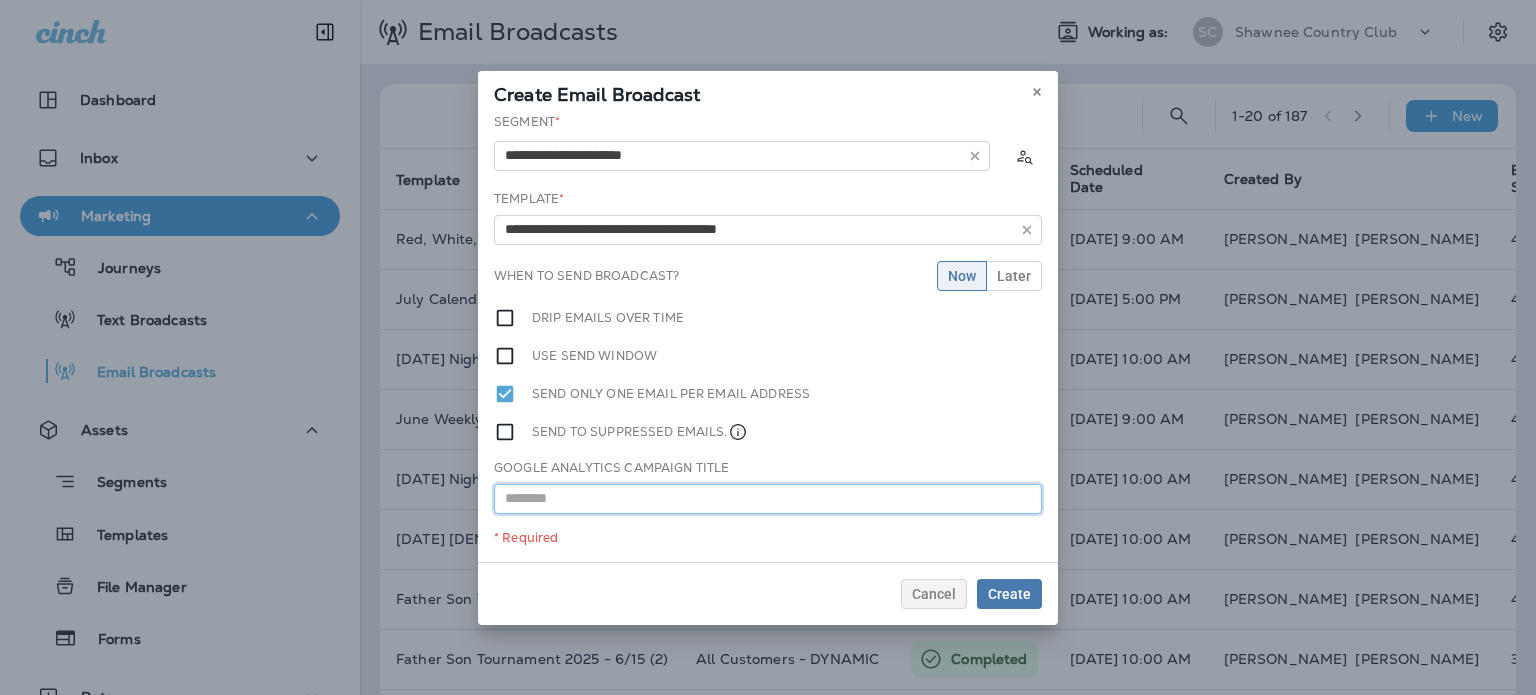 paste on "**********" 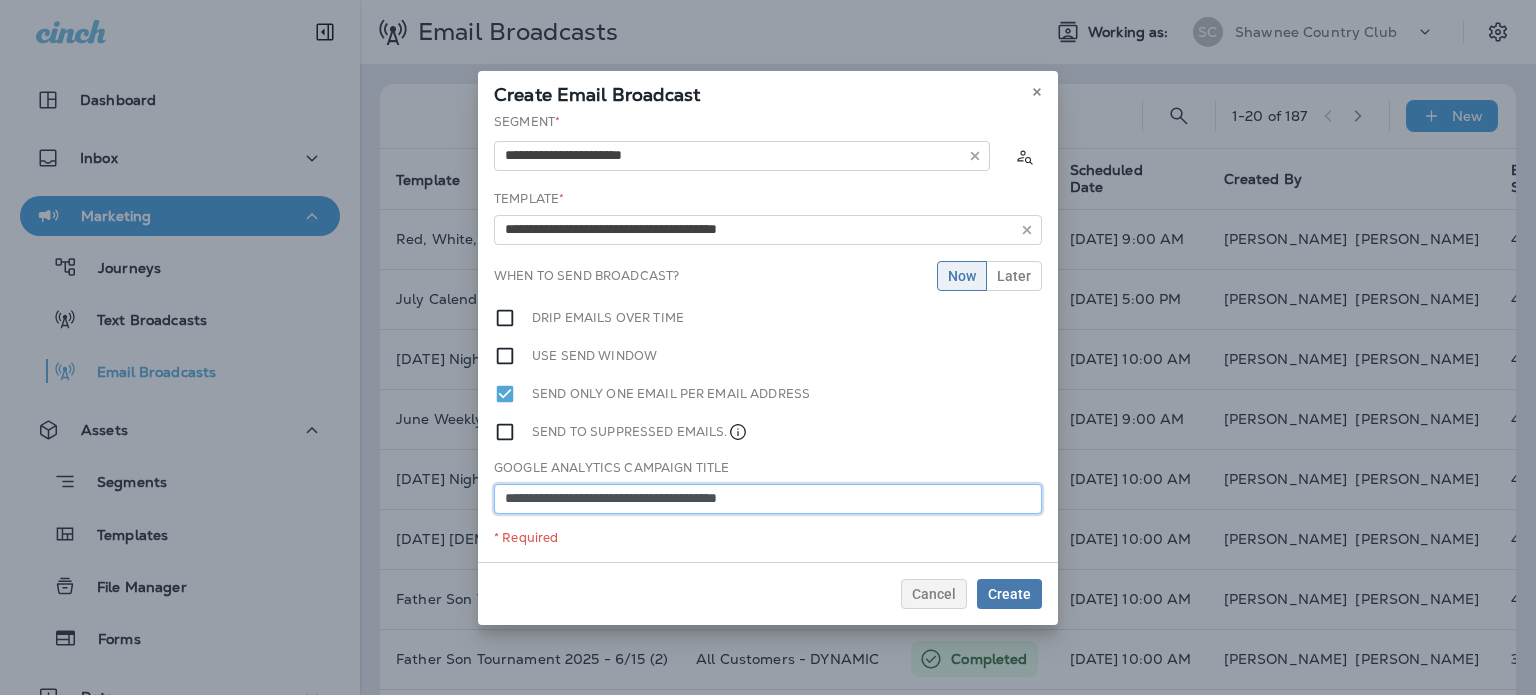 type on "**********" 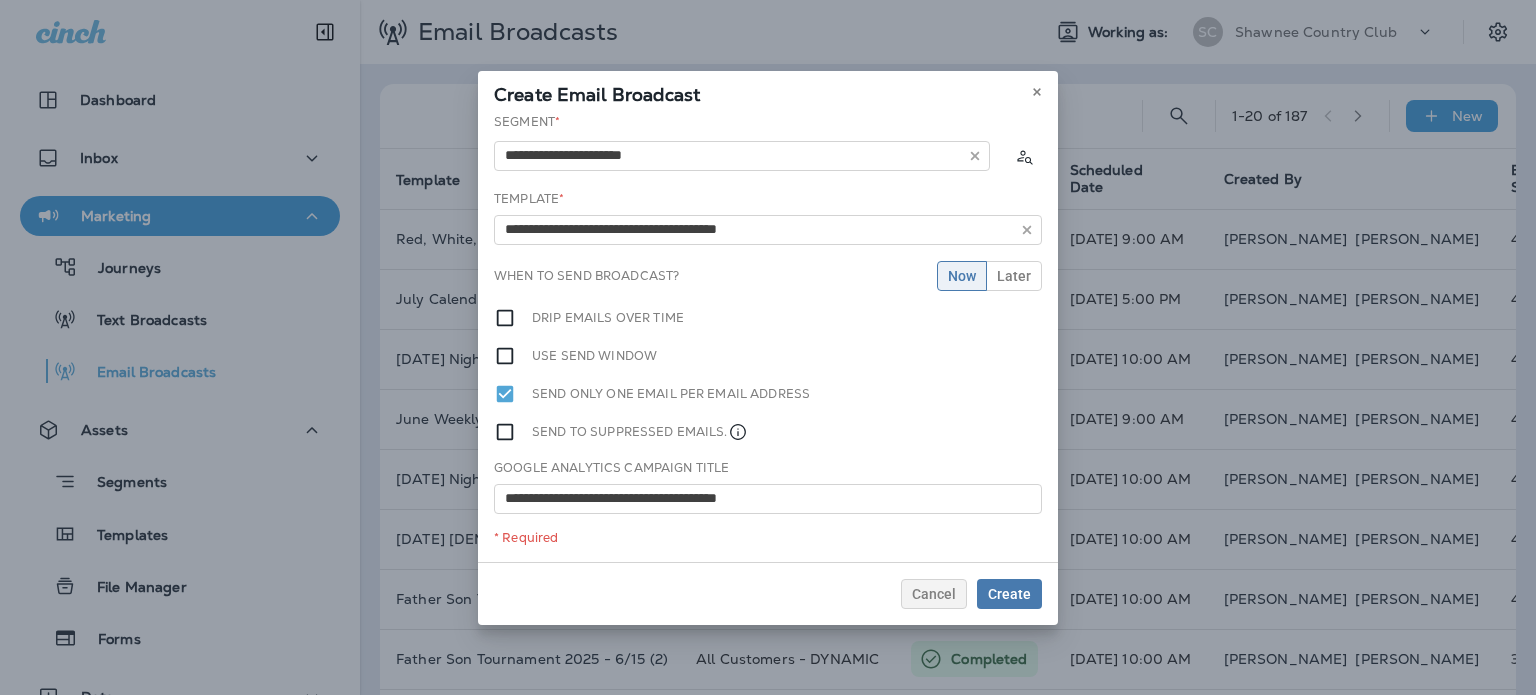 click on "Send to suppressed emails." at bounding box center (768, 432) 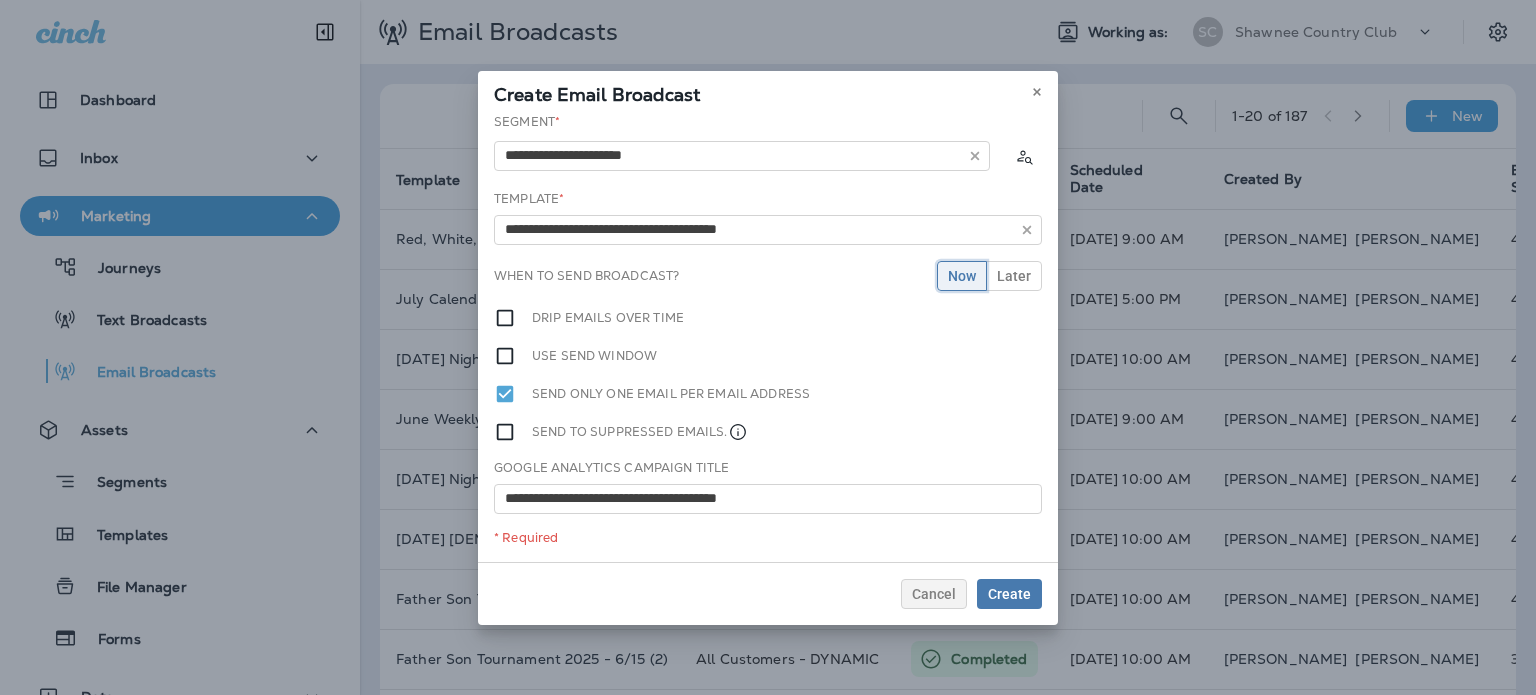 drag, startPoint x: 976, startPoint y: 260, endPoint x: 1003, endPoint y: 269, distance: 28.460499 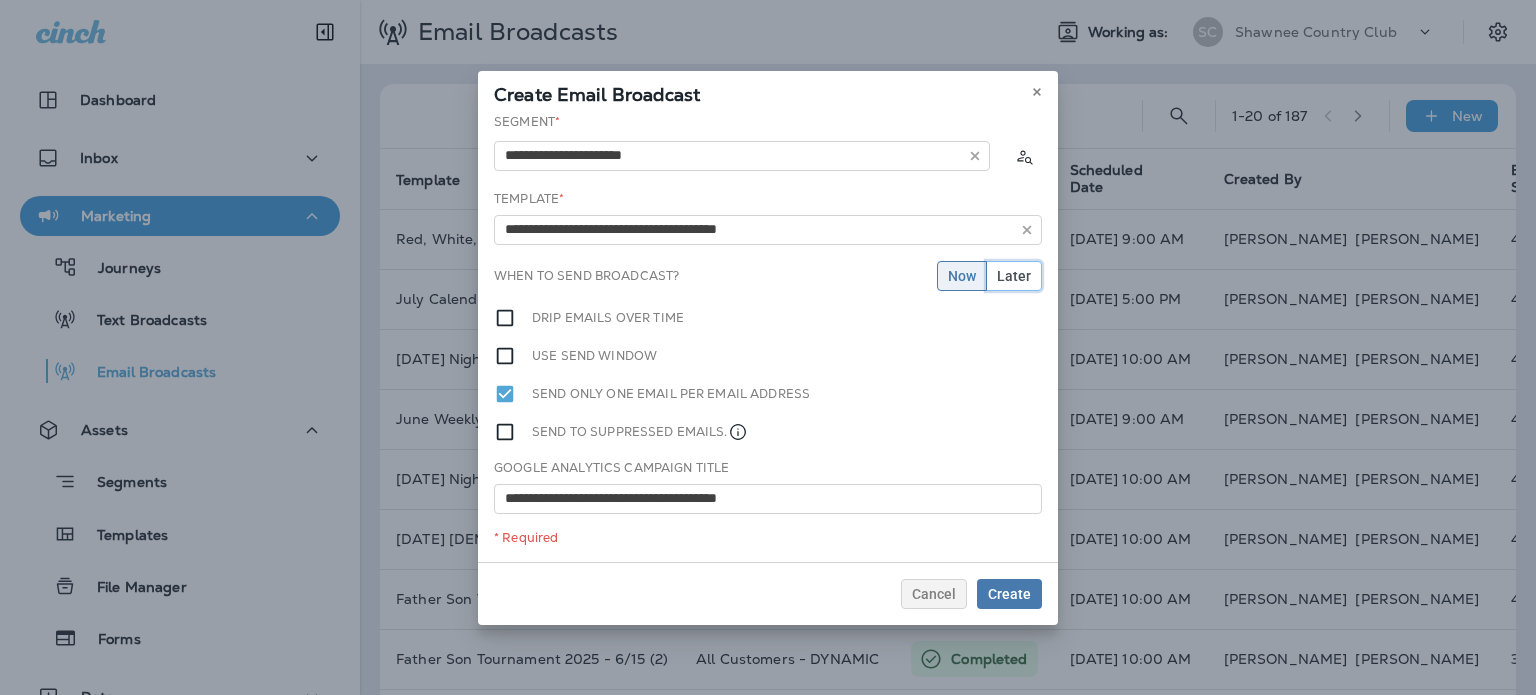 click on "Later" at bounding box center (1014, 276) 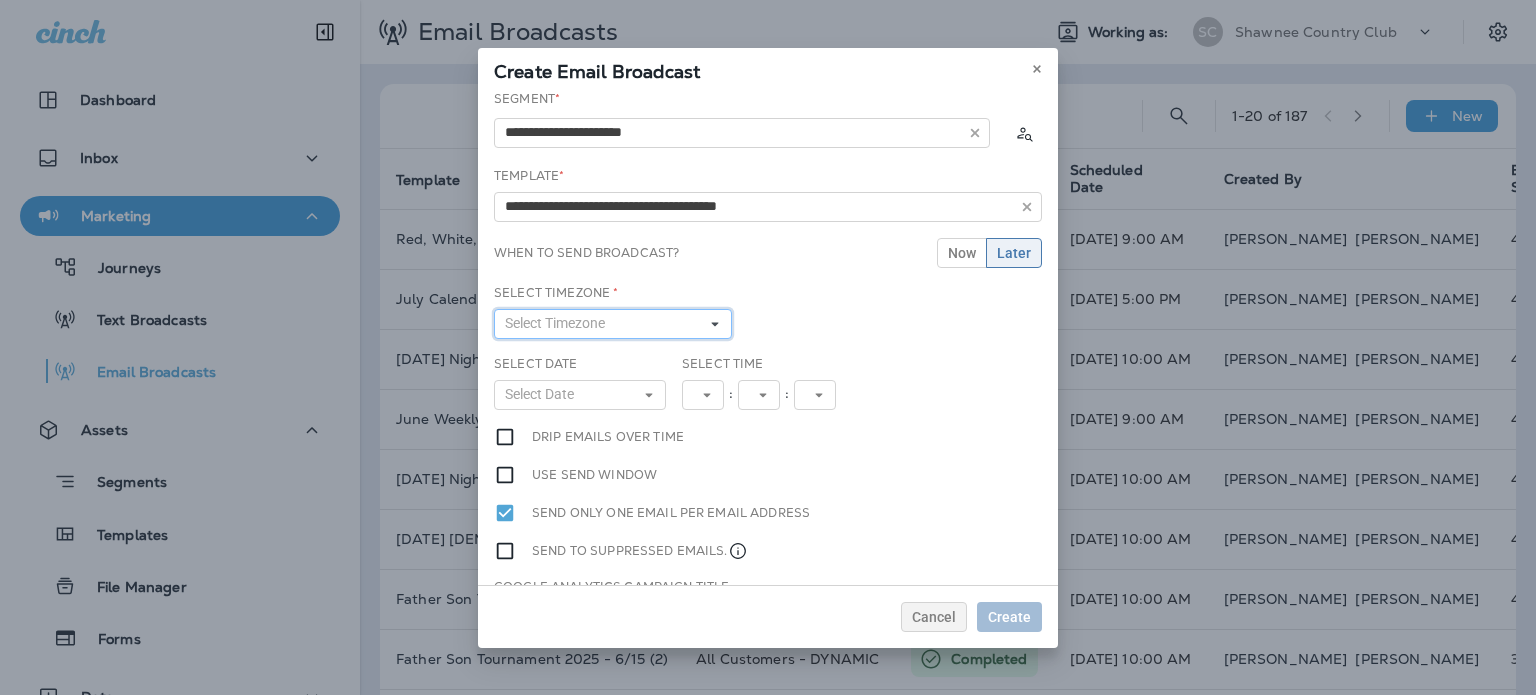click on "Select Timezone" at bounding box center (559, 323) 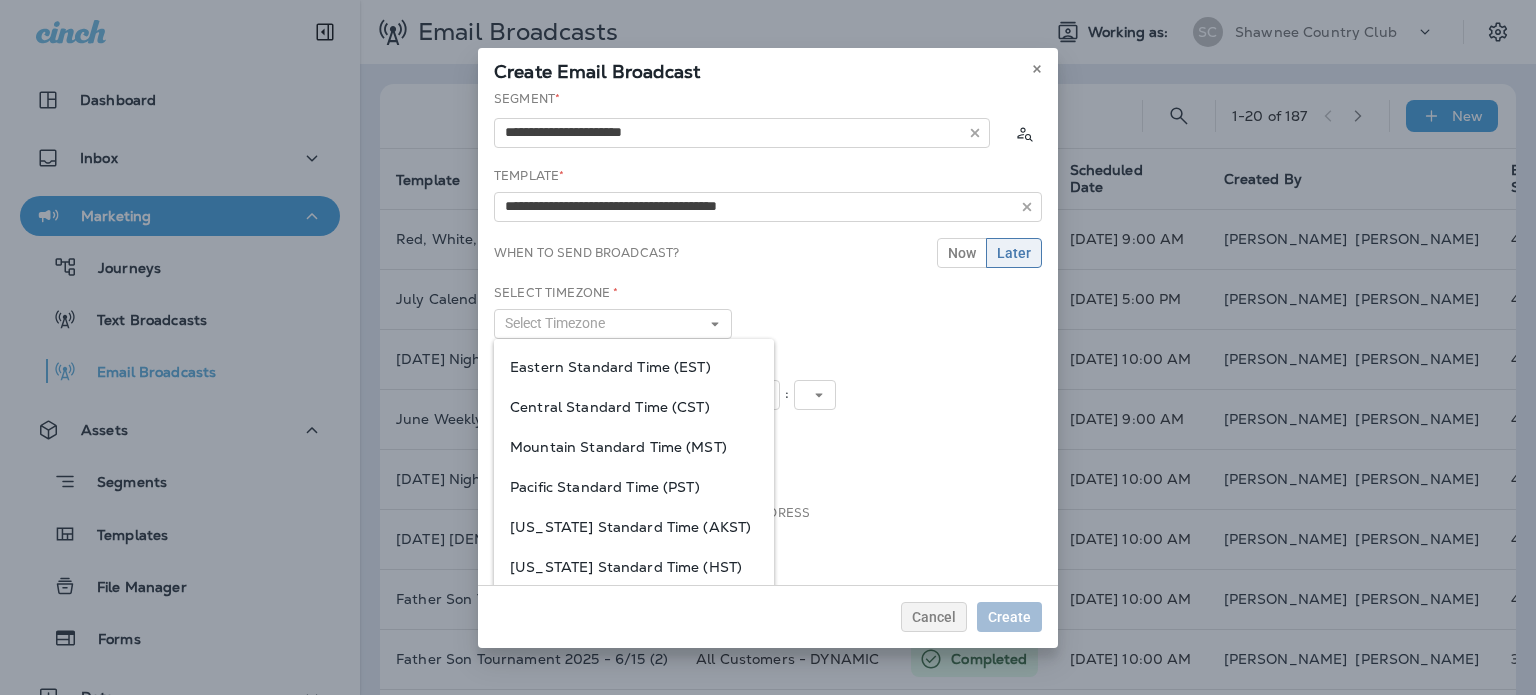 click on "Eastern Standard Time (EST)" at bounding box center (634, 367) 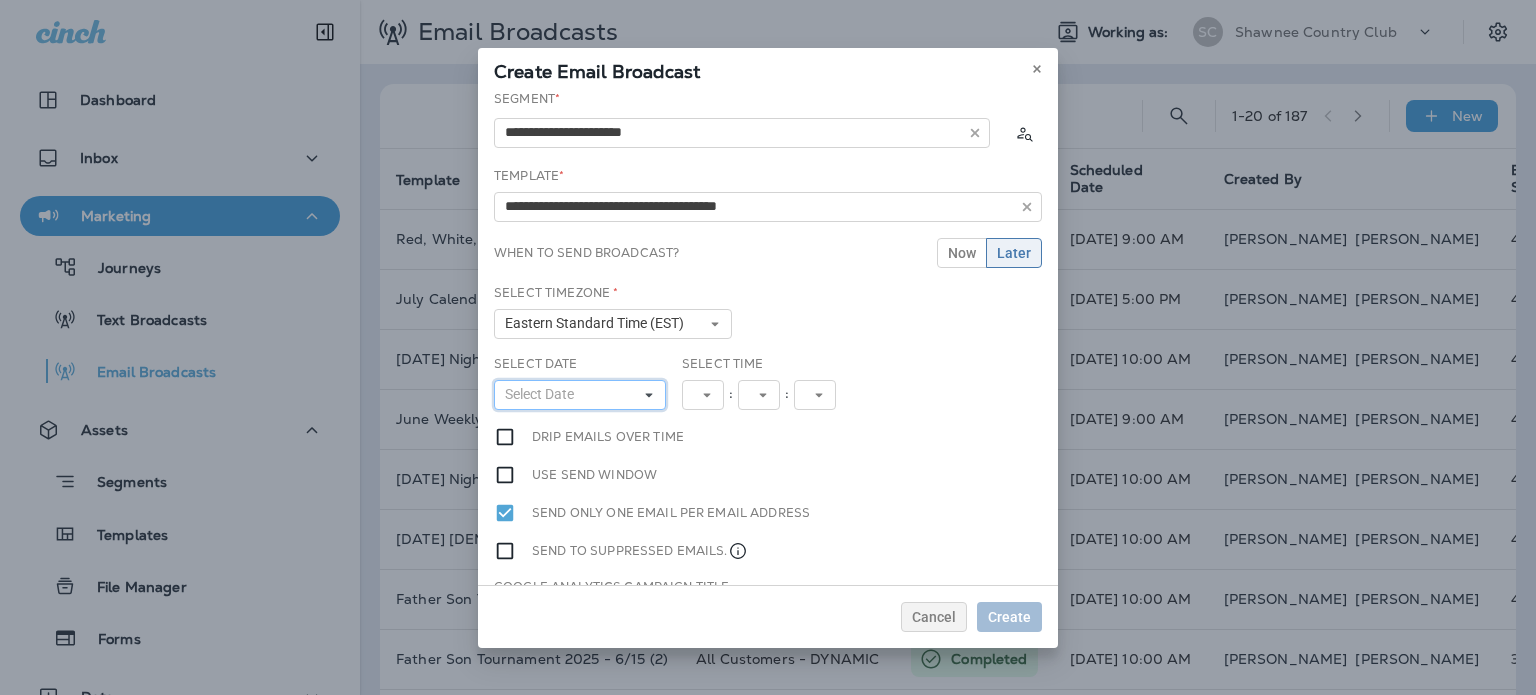 click on "Select Date" at bounding box center (580, 395) 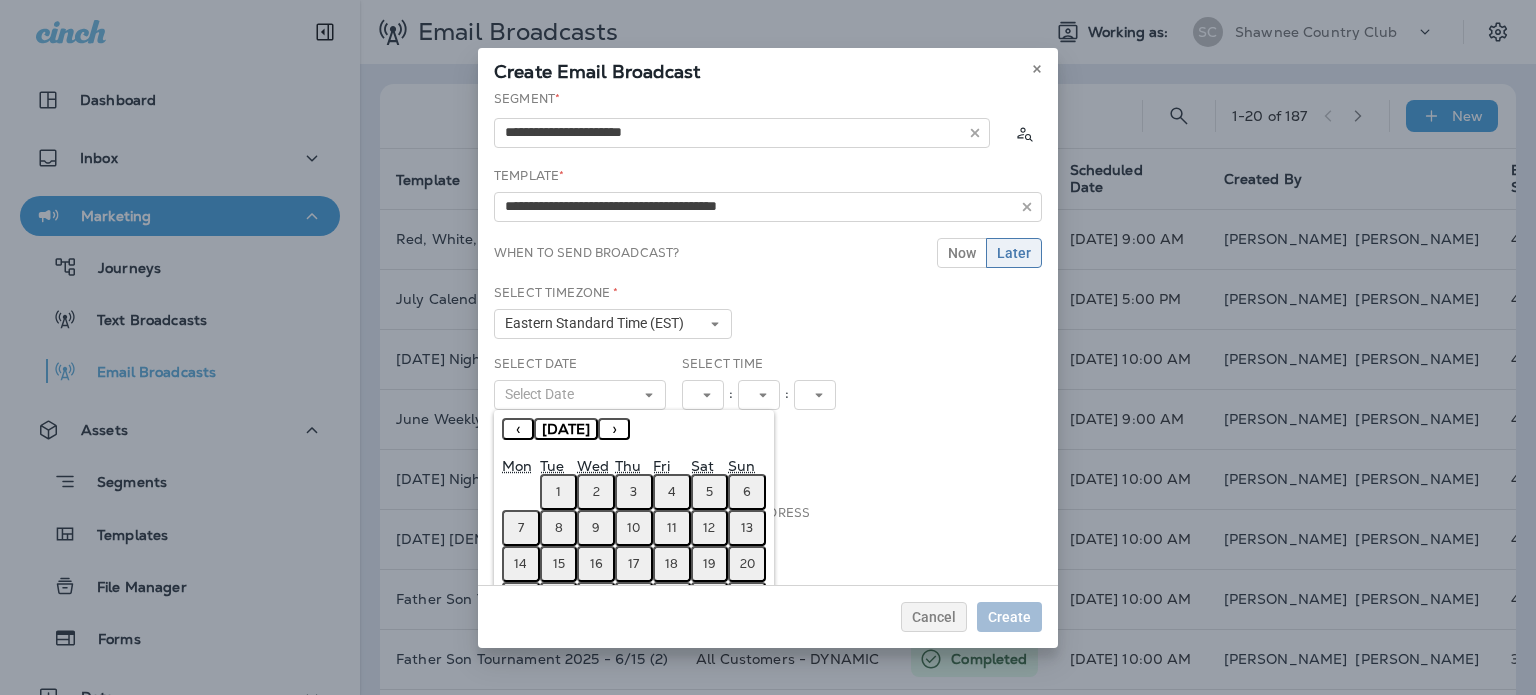 click on "3" at bounding box center (634, 492) 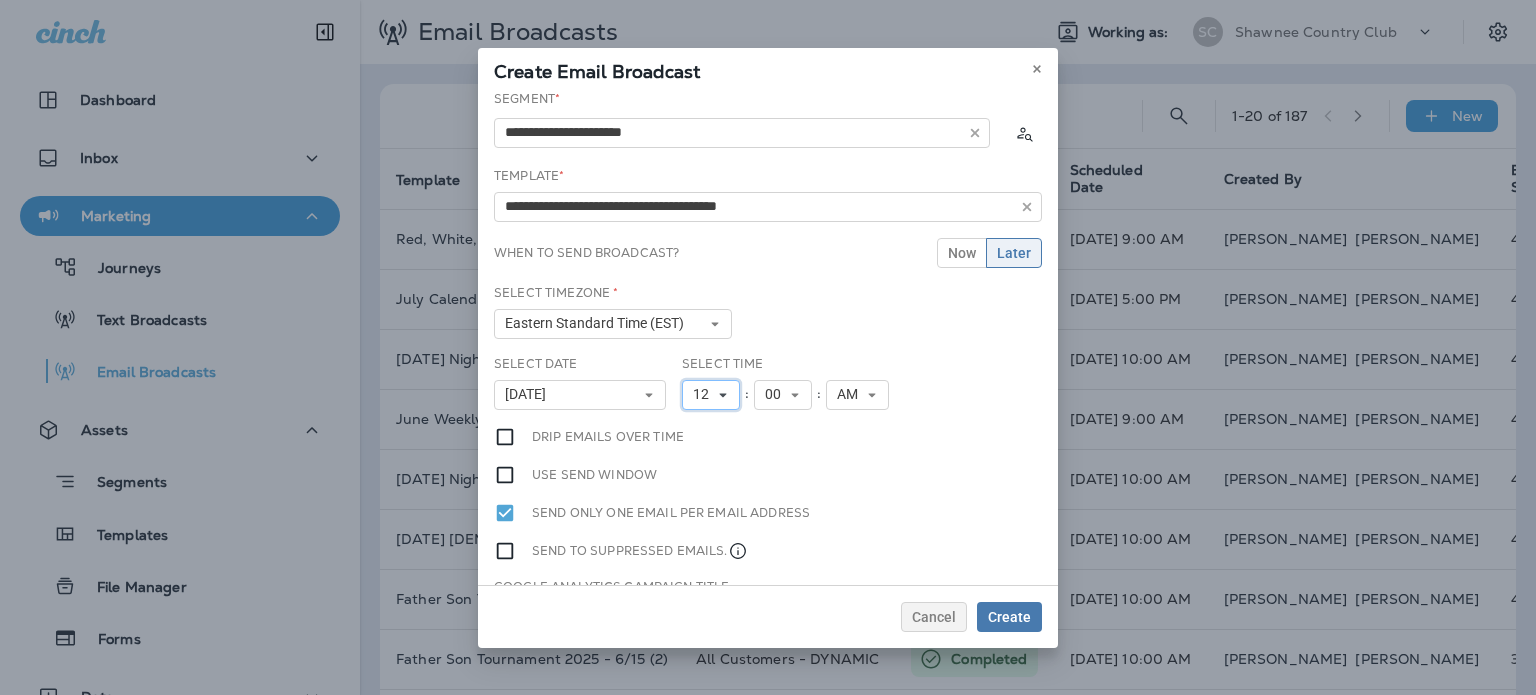 click on "12" at bounding box center (711, 395) 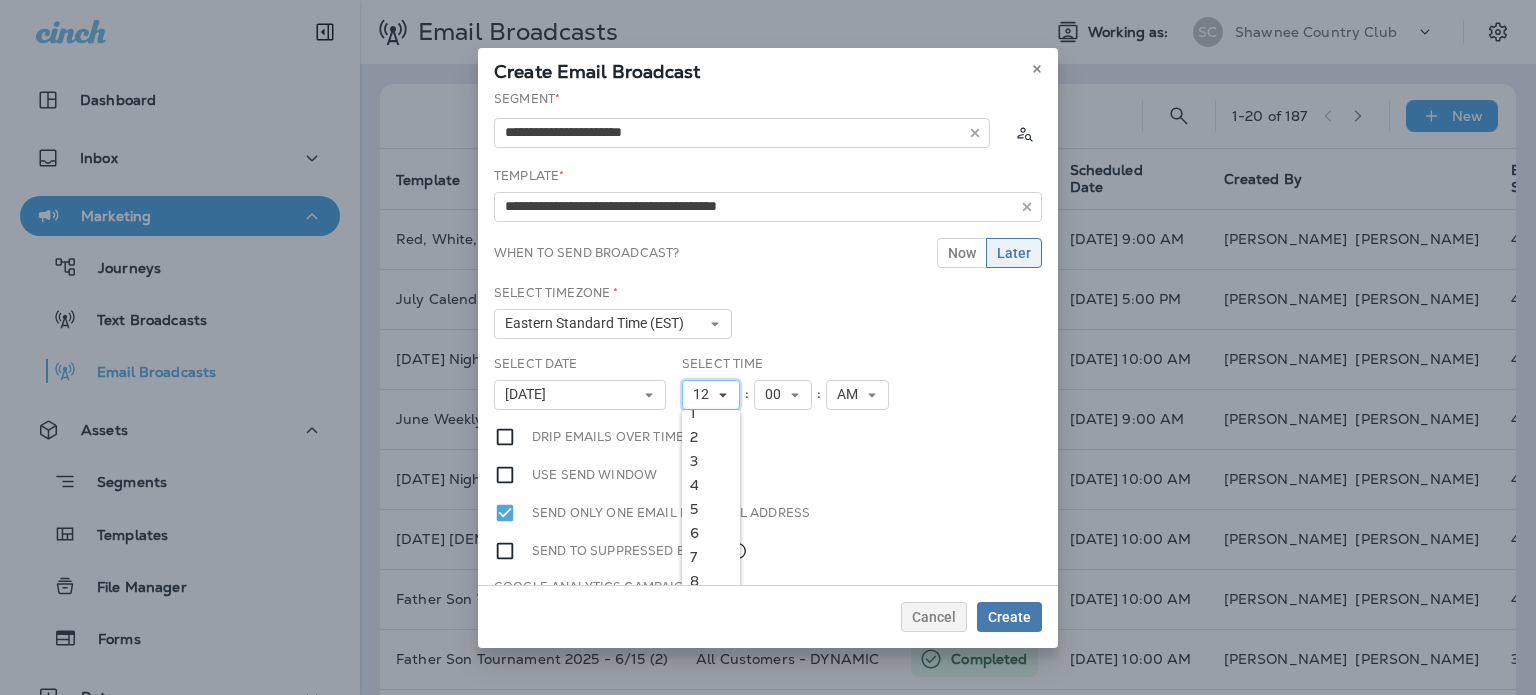 scroll, scrollTop: 18, scrollLeft: 0, axis: vertical 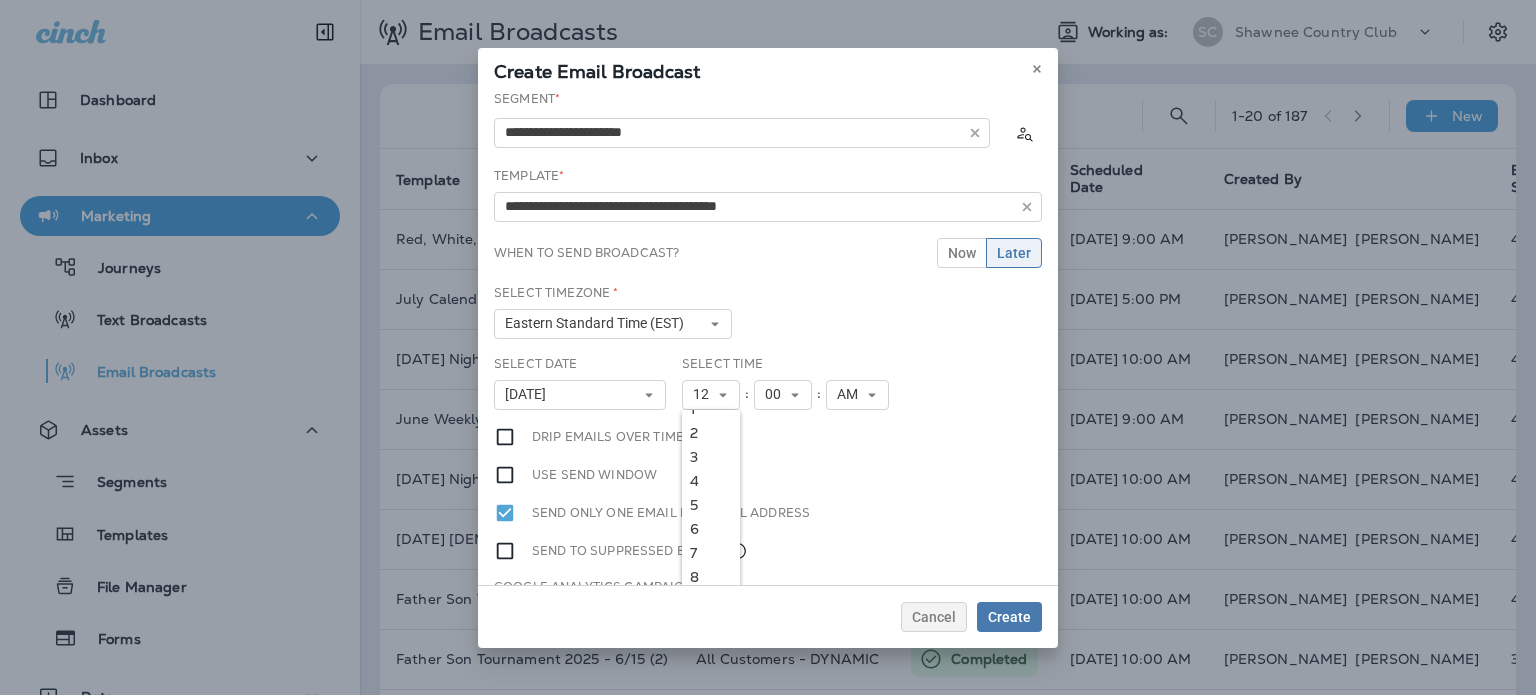 drag, startPoint x: 689, startPoint y: 574, endPoint x: 713, endPoint y: 558, distance: 28.84441 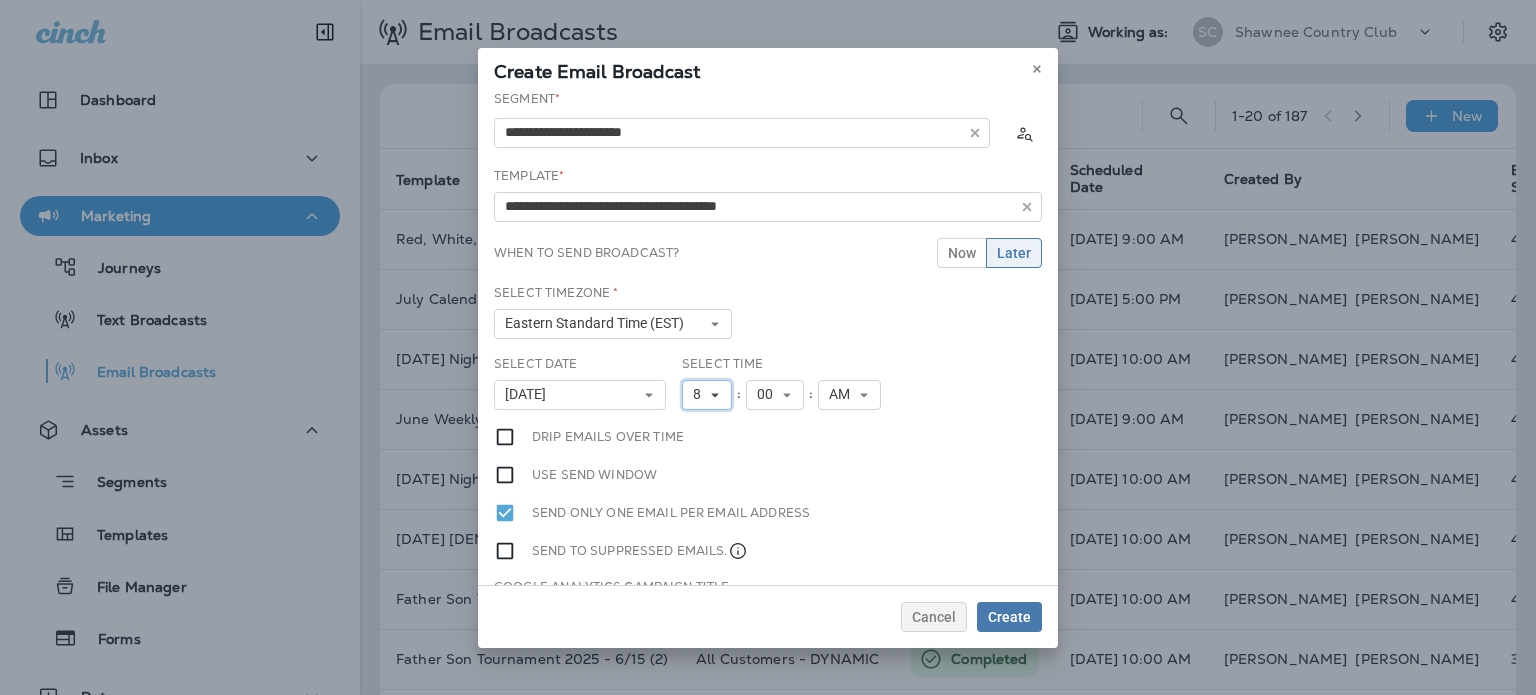 click 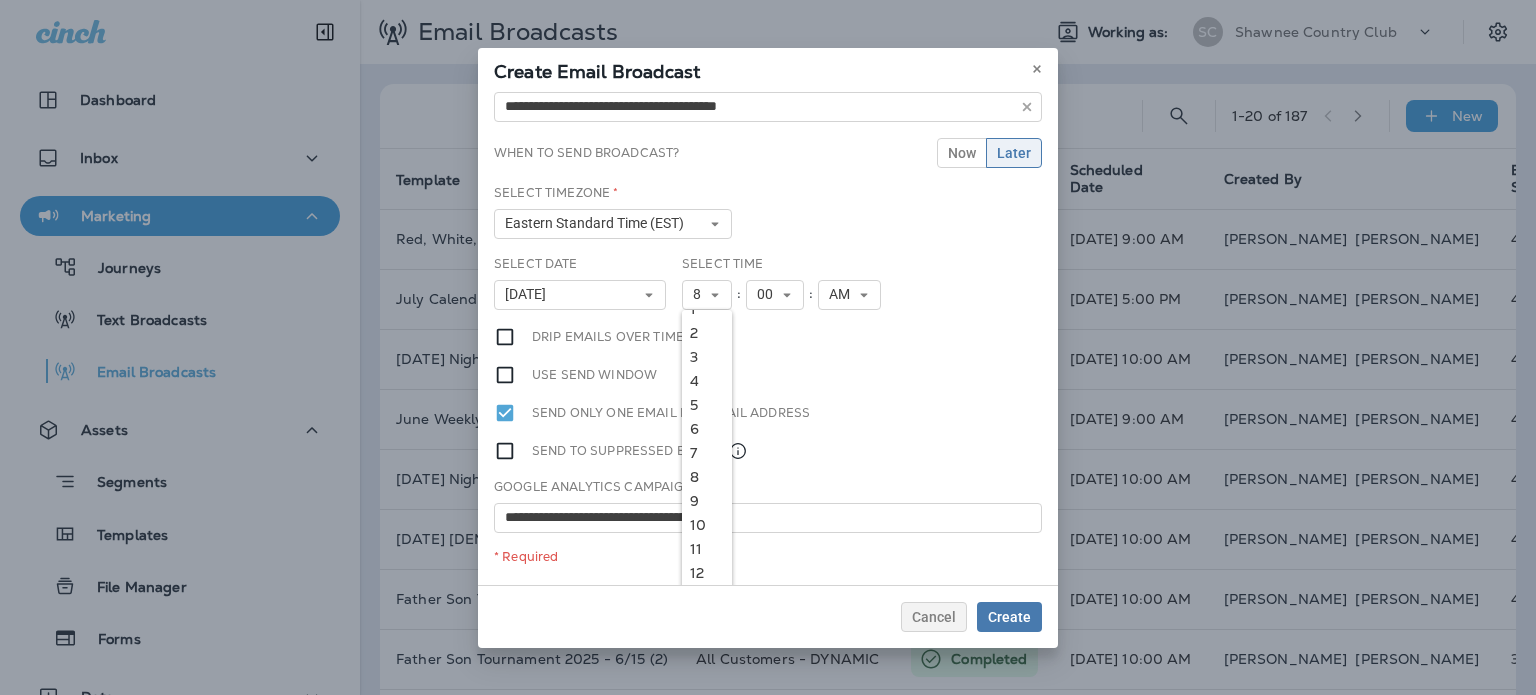 click on "9" at bounding box center (707, 501) 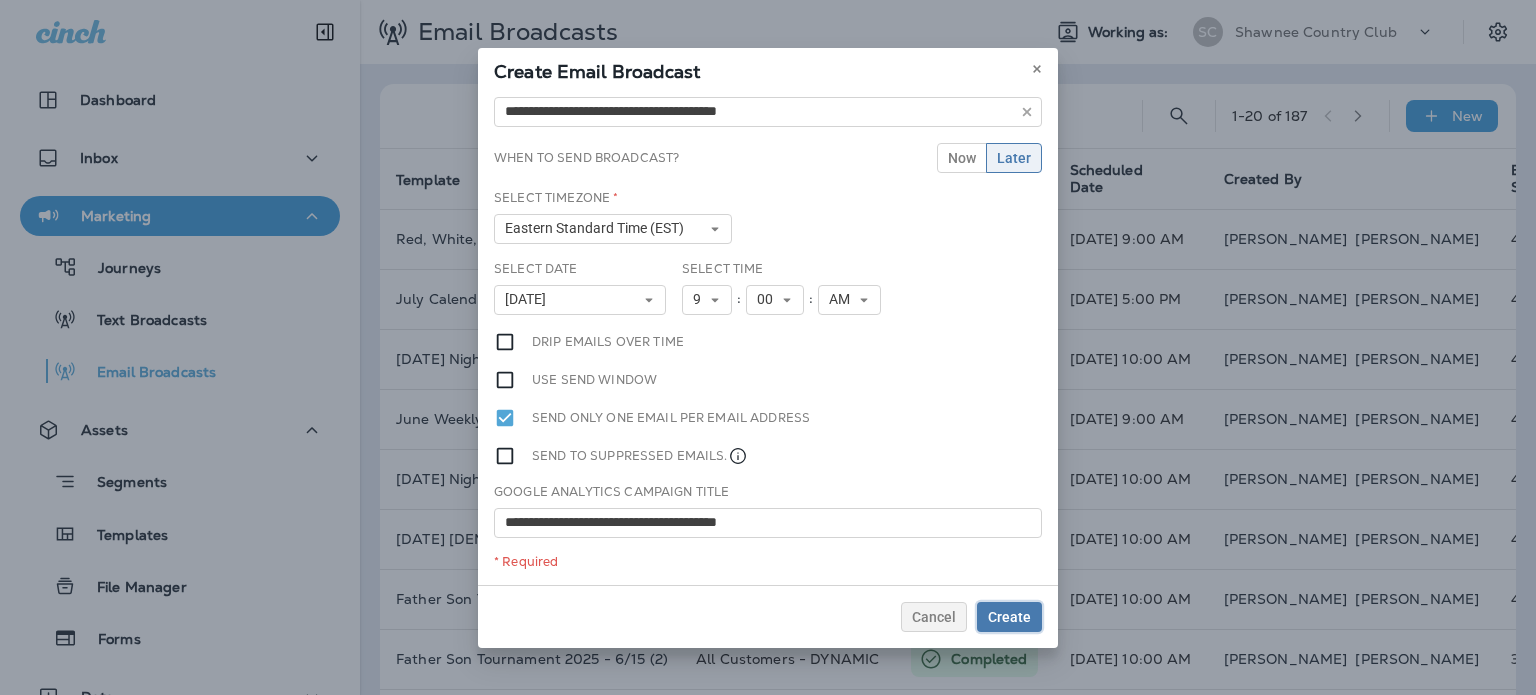 click on "Create" at bounding box center [1009, 617] 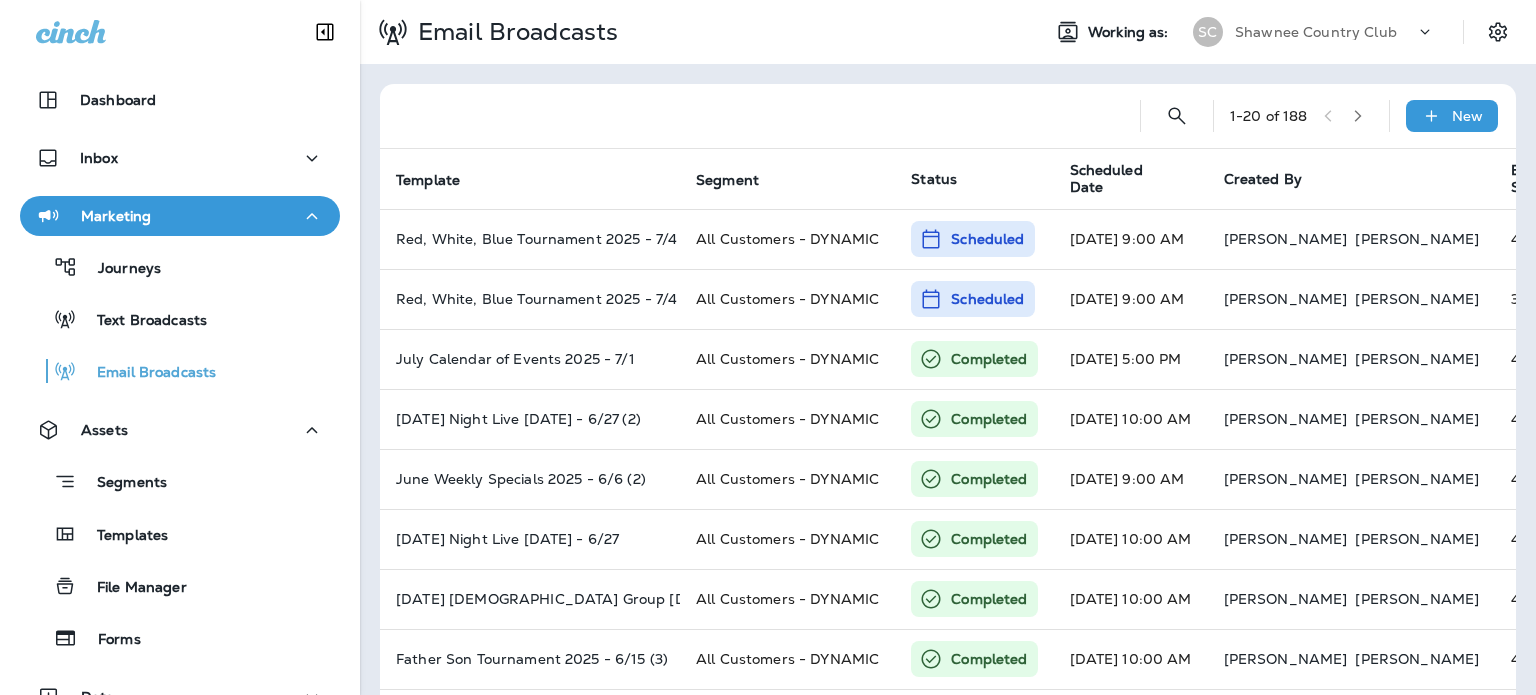 click on "Shawnee Country Club" at bounding box center [1316, 32] 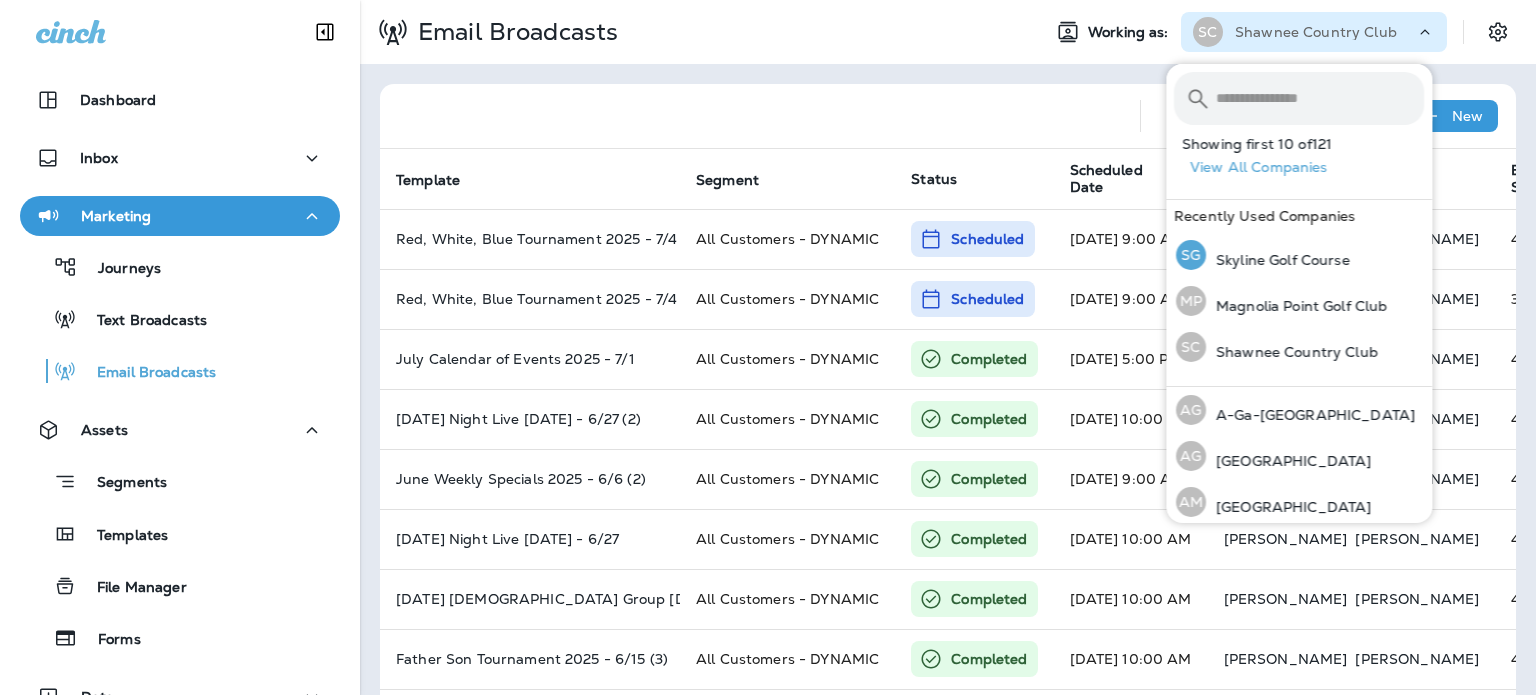 click on "SG Skyline Golf Course" at bounding box center (1263, 255) 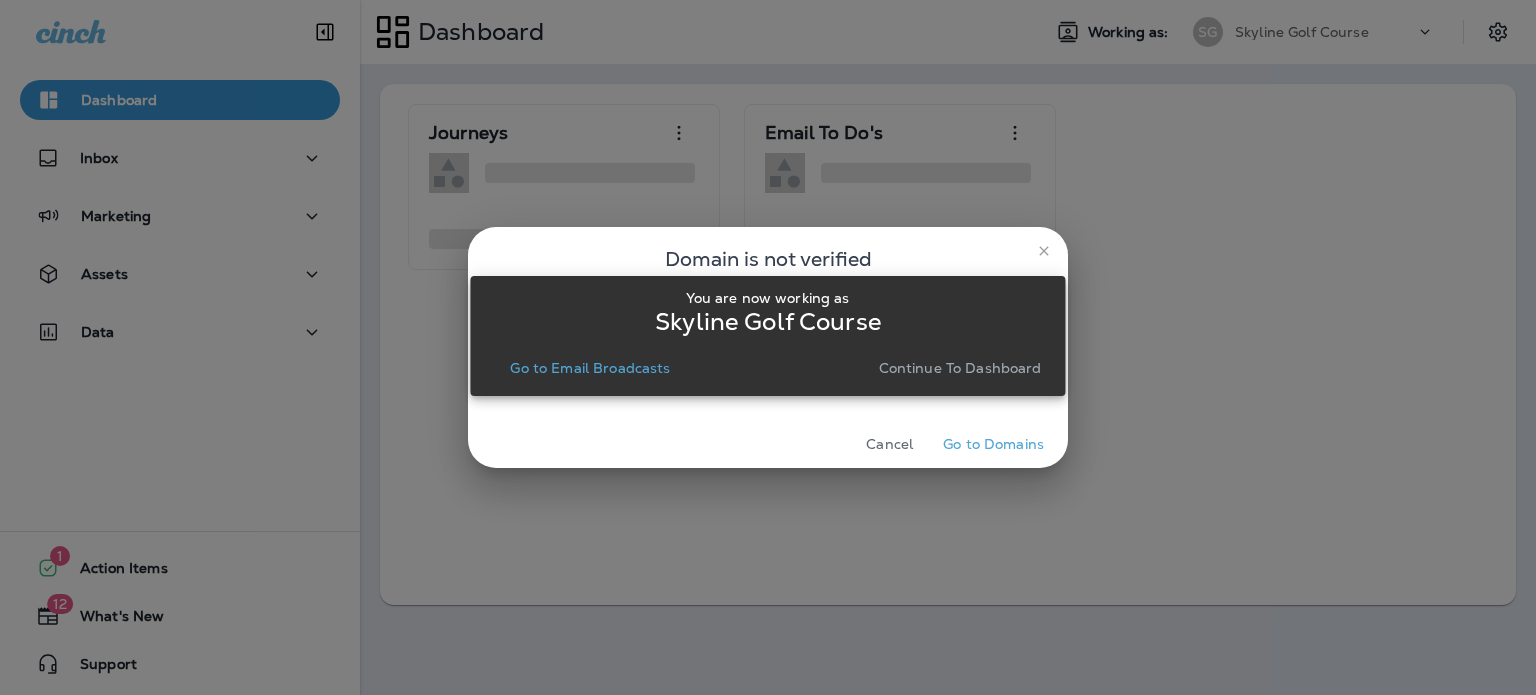 click on "You are now working as  Skyline Golf Course   Go to Email Broadcasts Continue to Dashboard" at bounding box center (767, 335) 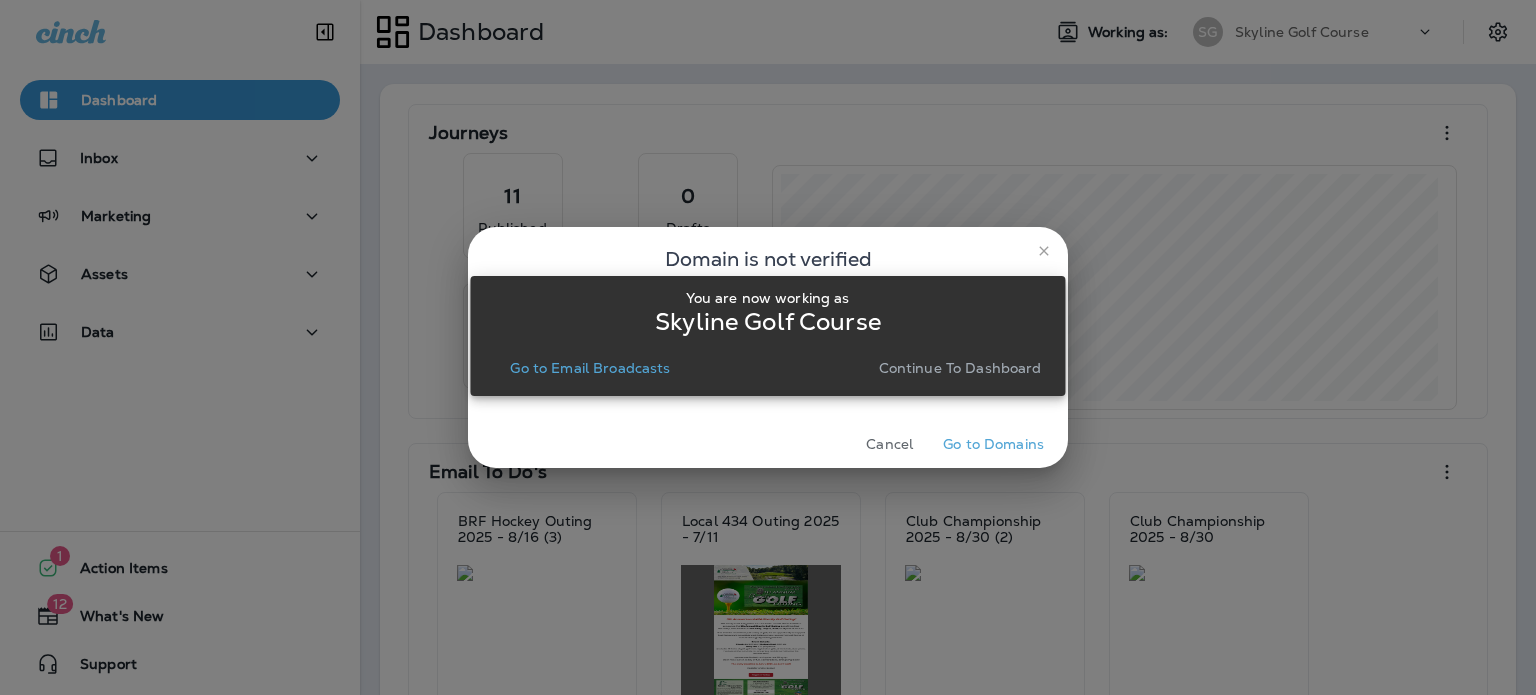 click on "Continue to Dashboard" at bounding box center (960, 368) 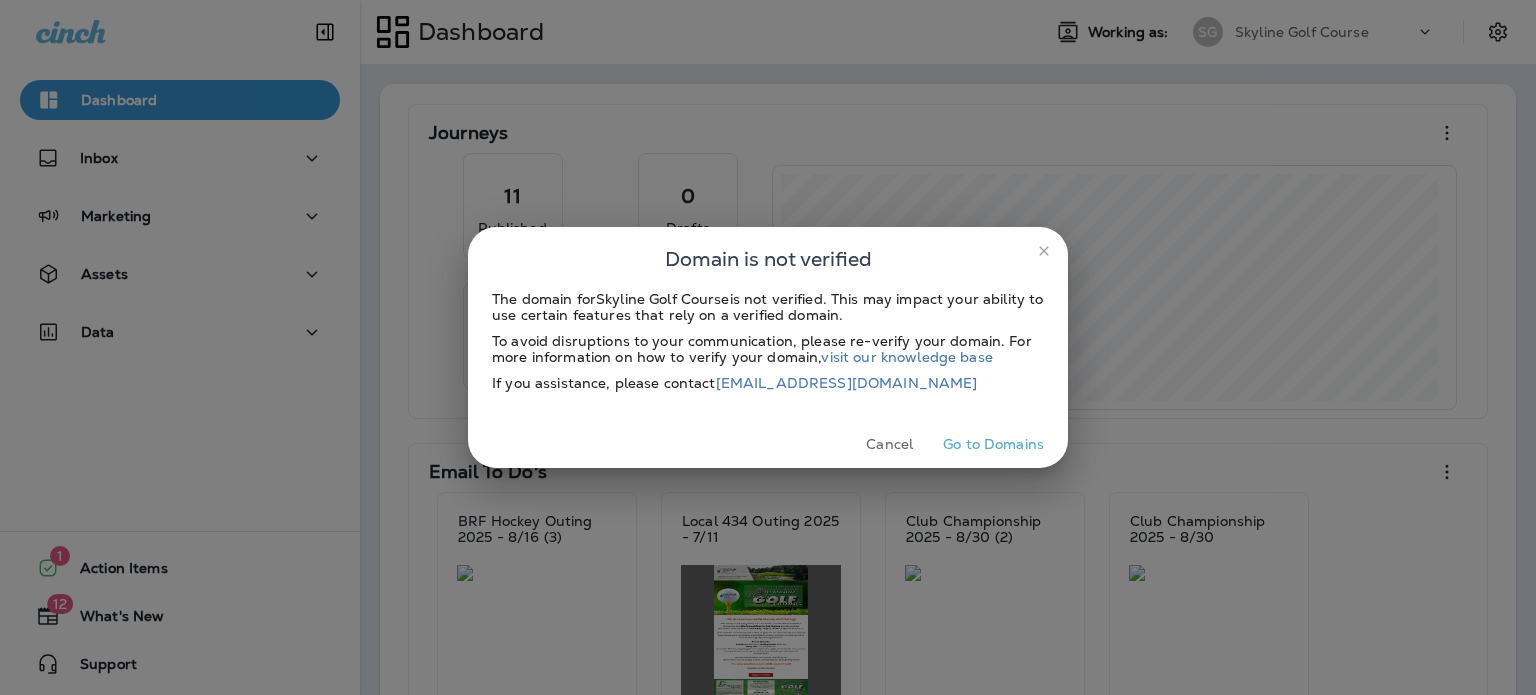 click 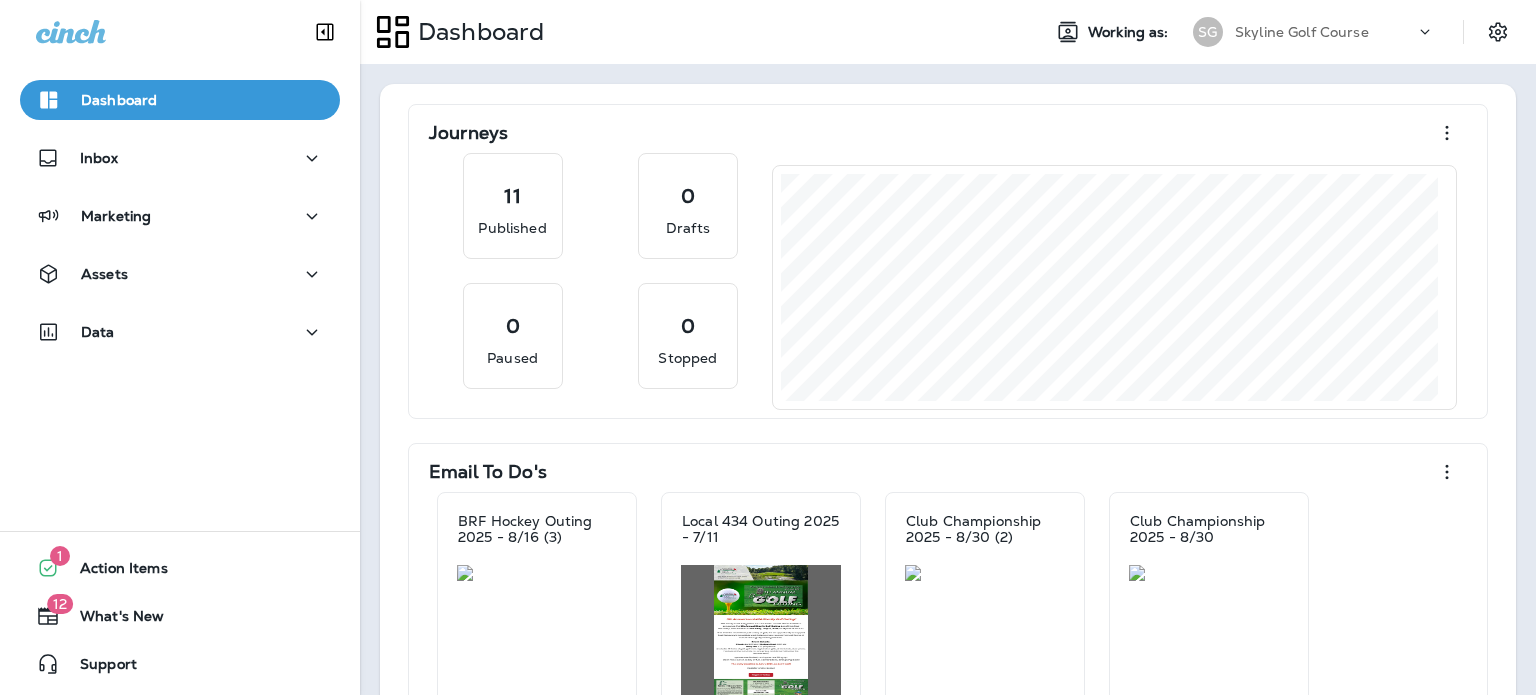 click on "Assets" at bounding box center [180, 274] 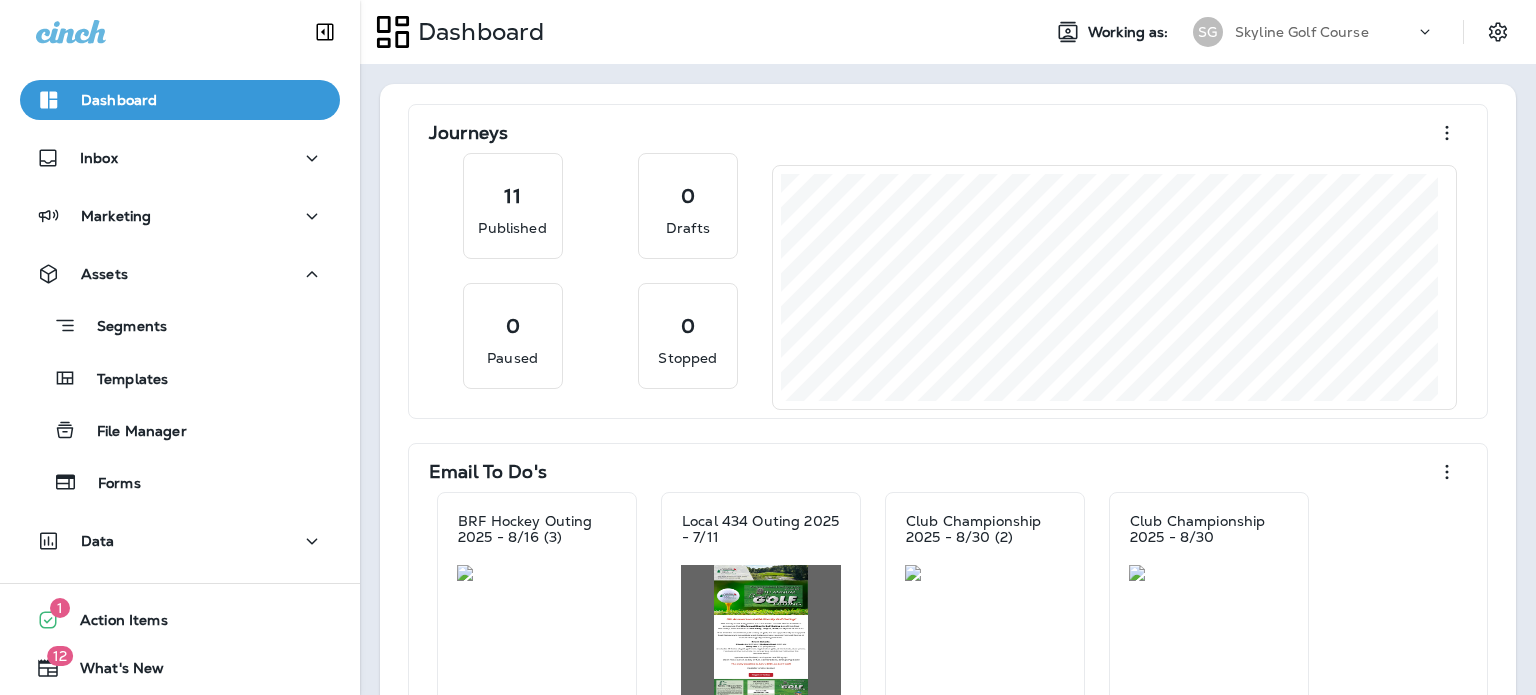 click on "Templates" at bounding box center [98, 378] 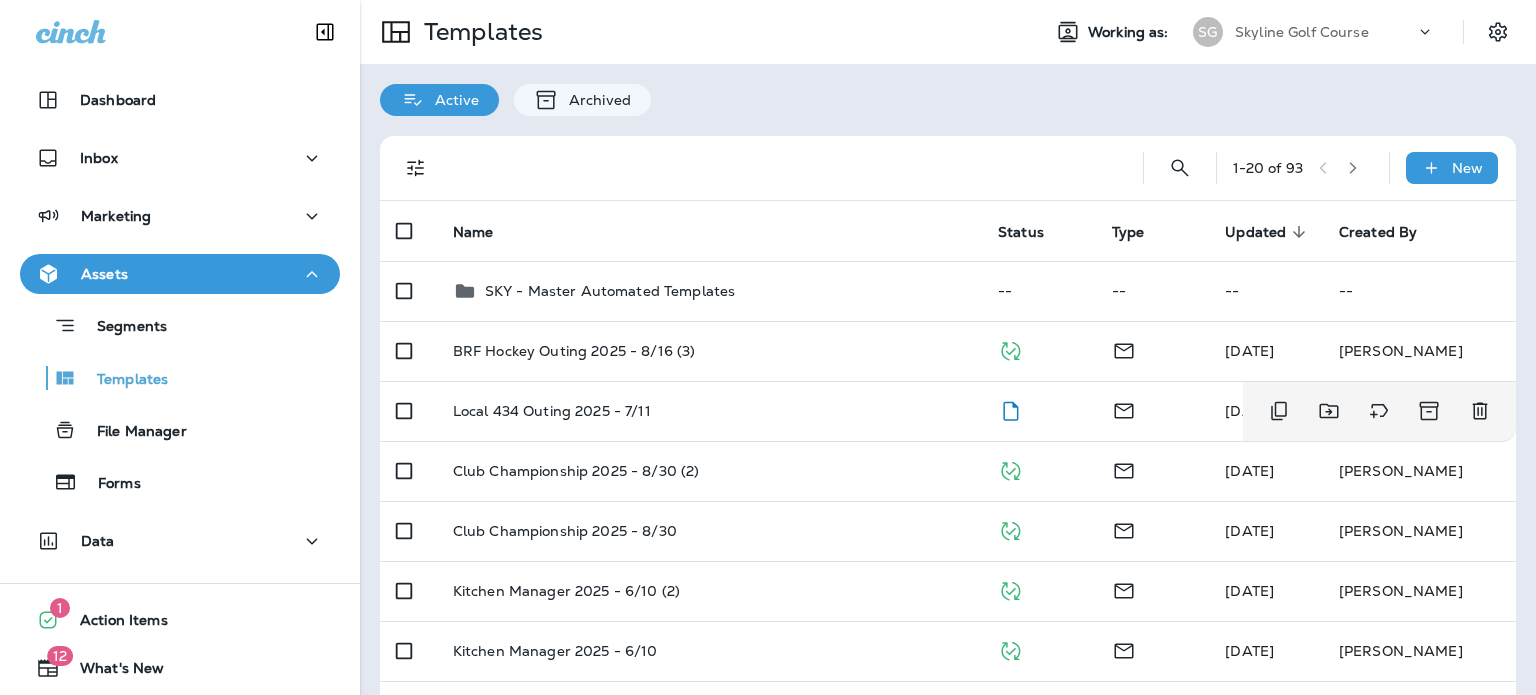 click on "Local 434 Outing 2025 - 7/11" at bounding box center [709, 411] 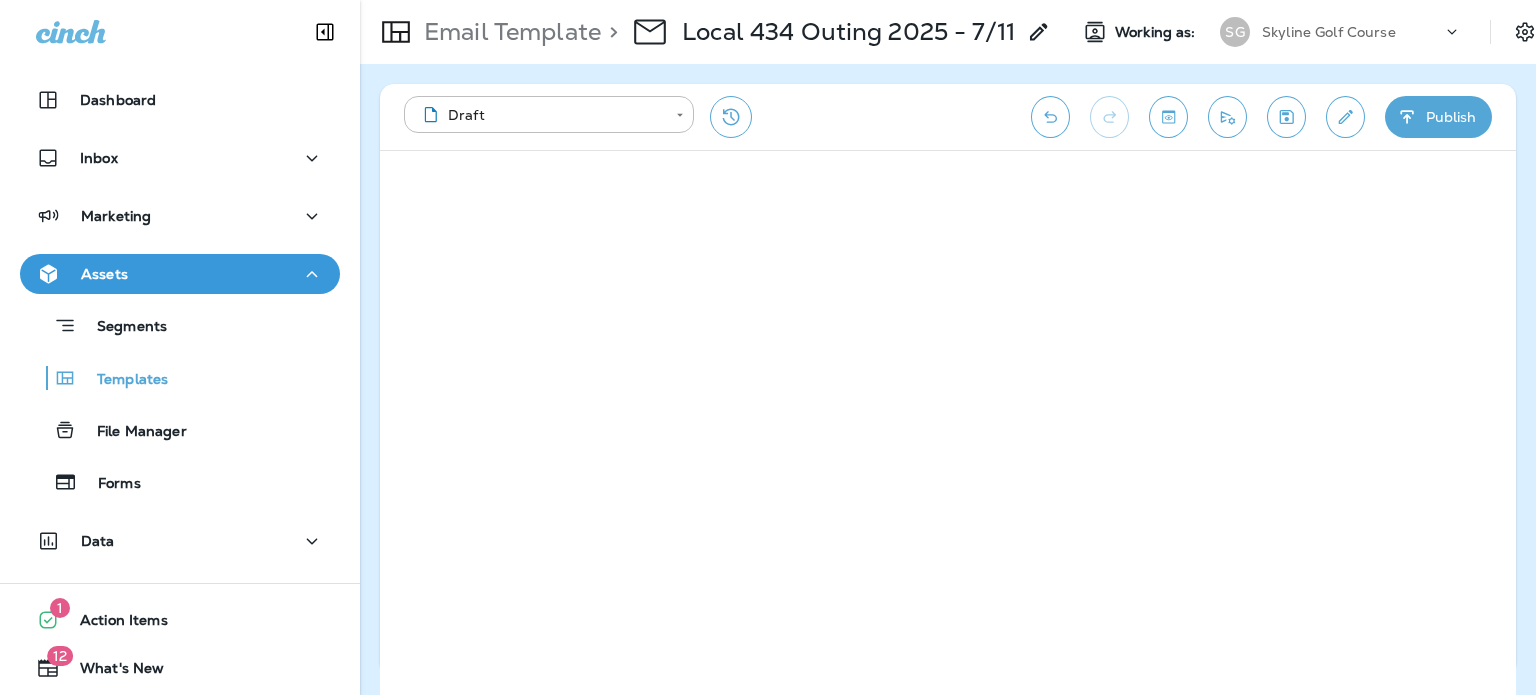 click on "Local 434 Outing 2025 - 7/11" at bounding box center (848, 32) 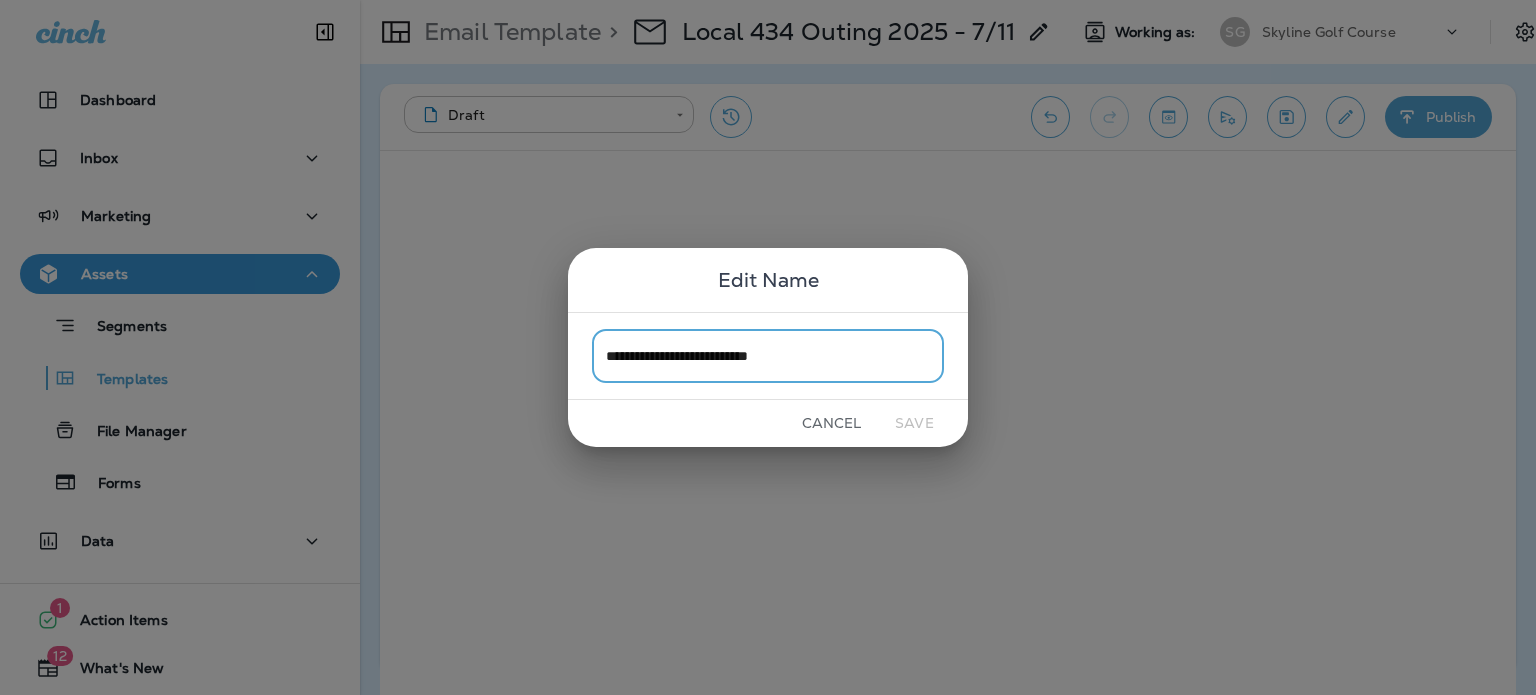 click on "**********" at bounding box center (768, 355) 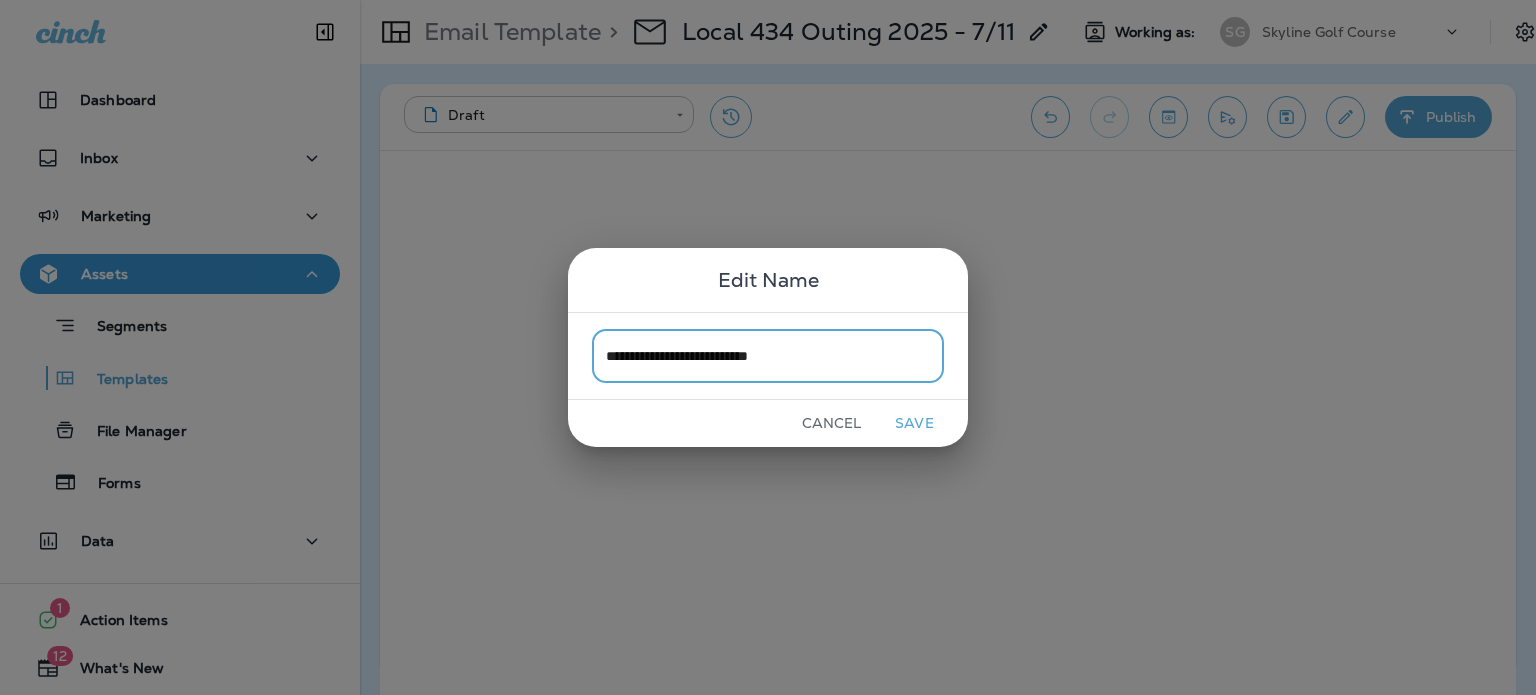type on "**********" 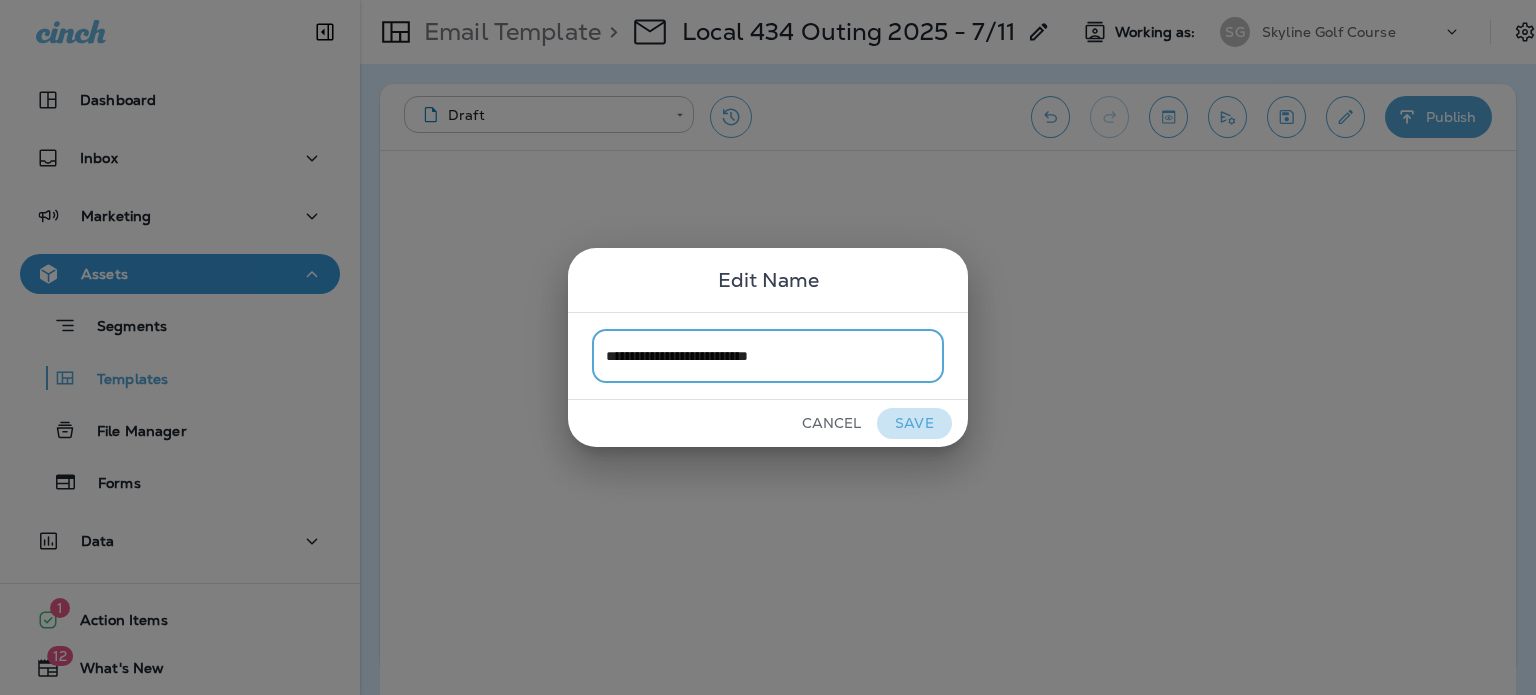click on "Save" at bounding box center [914, 423] 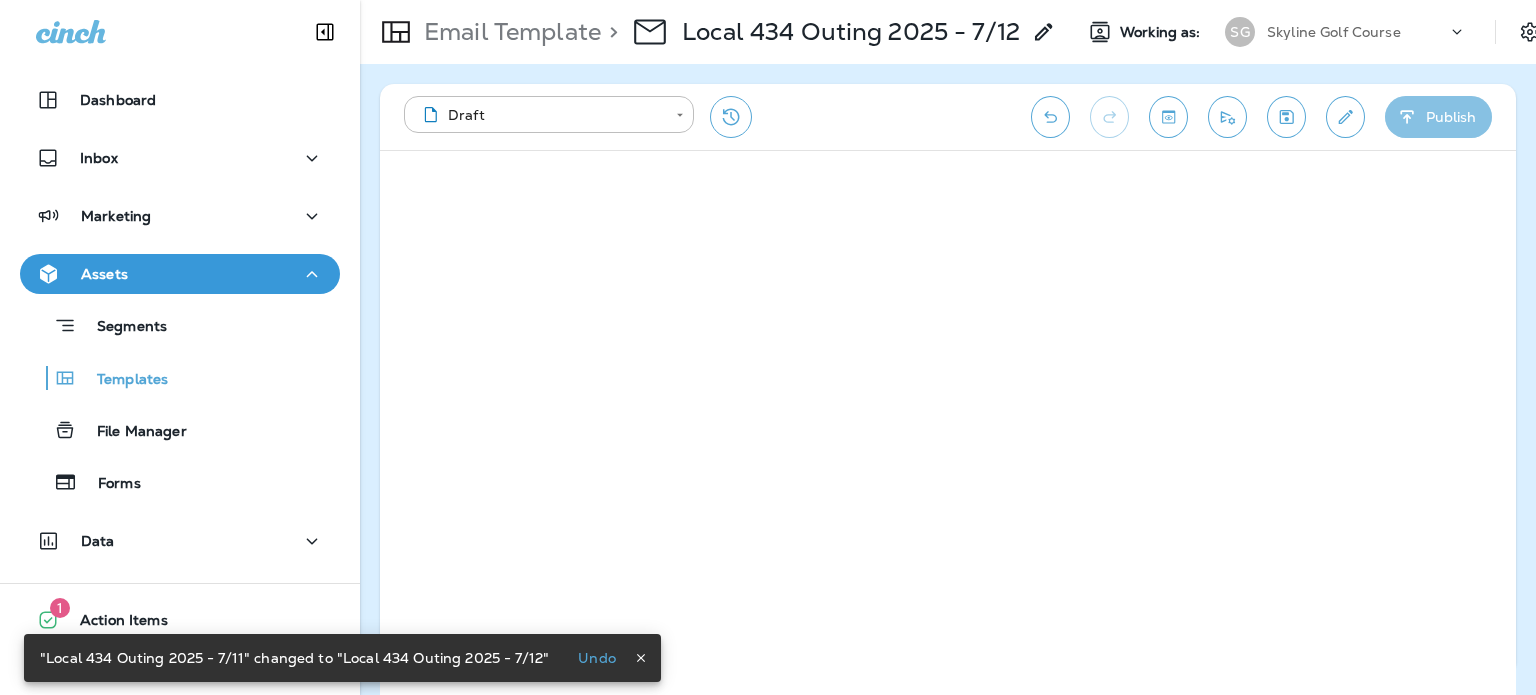 click on "Publish" at bounding box center [1438, 117] 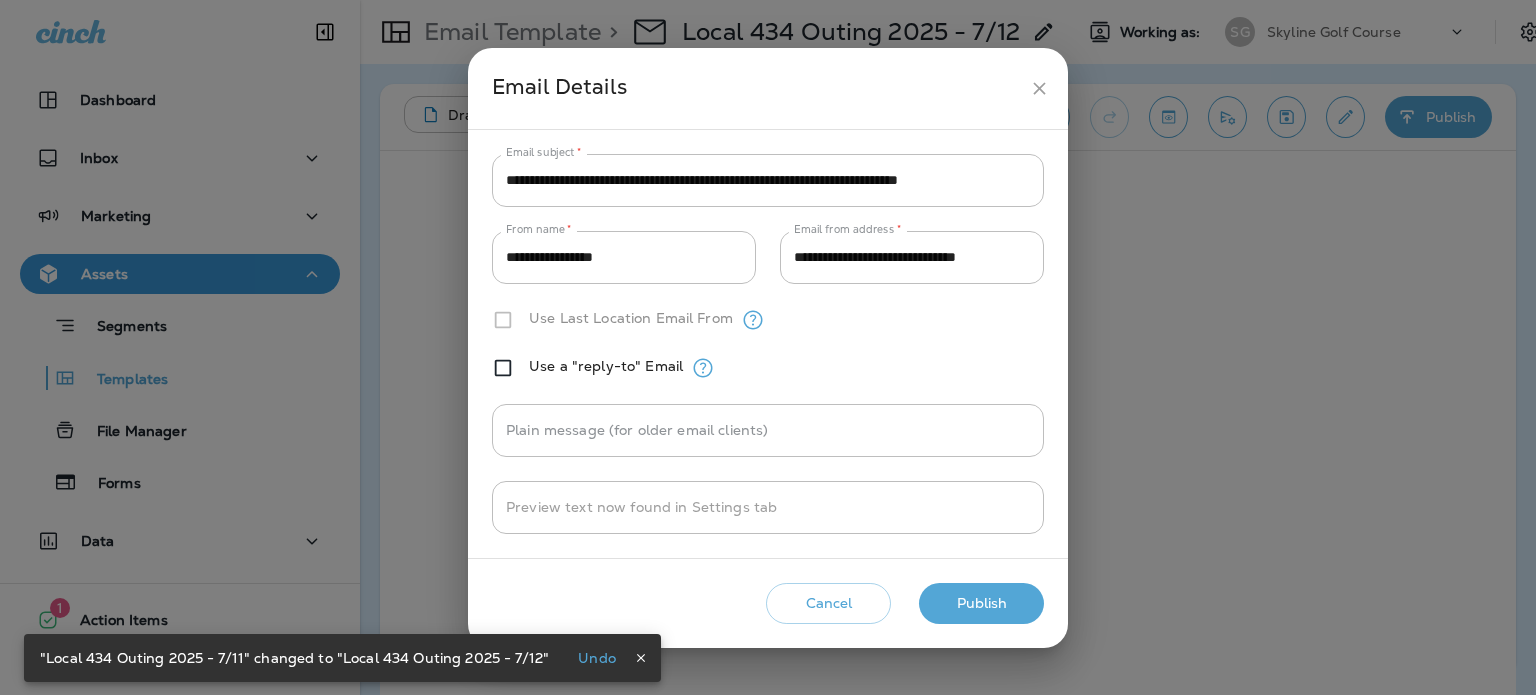 click on "Publish" at bounding box center (981, 603) 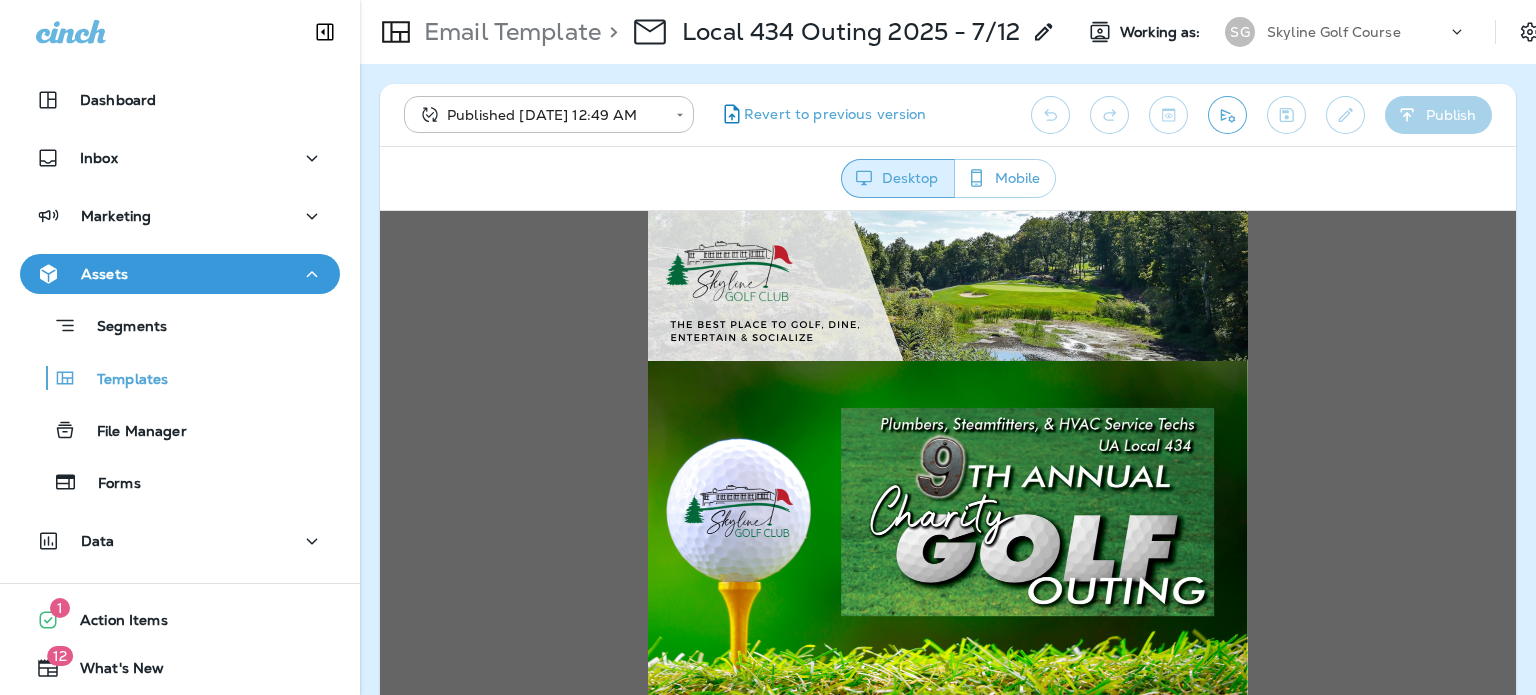 scroll, scrollTop: 0, scrollLeft: 0, axis: both 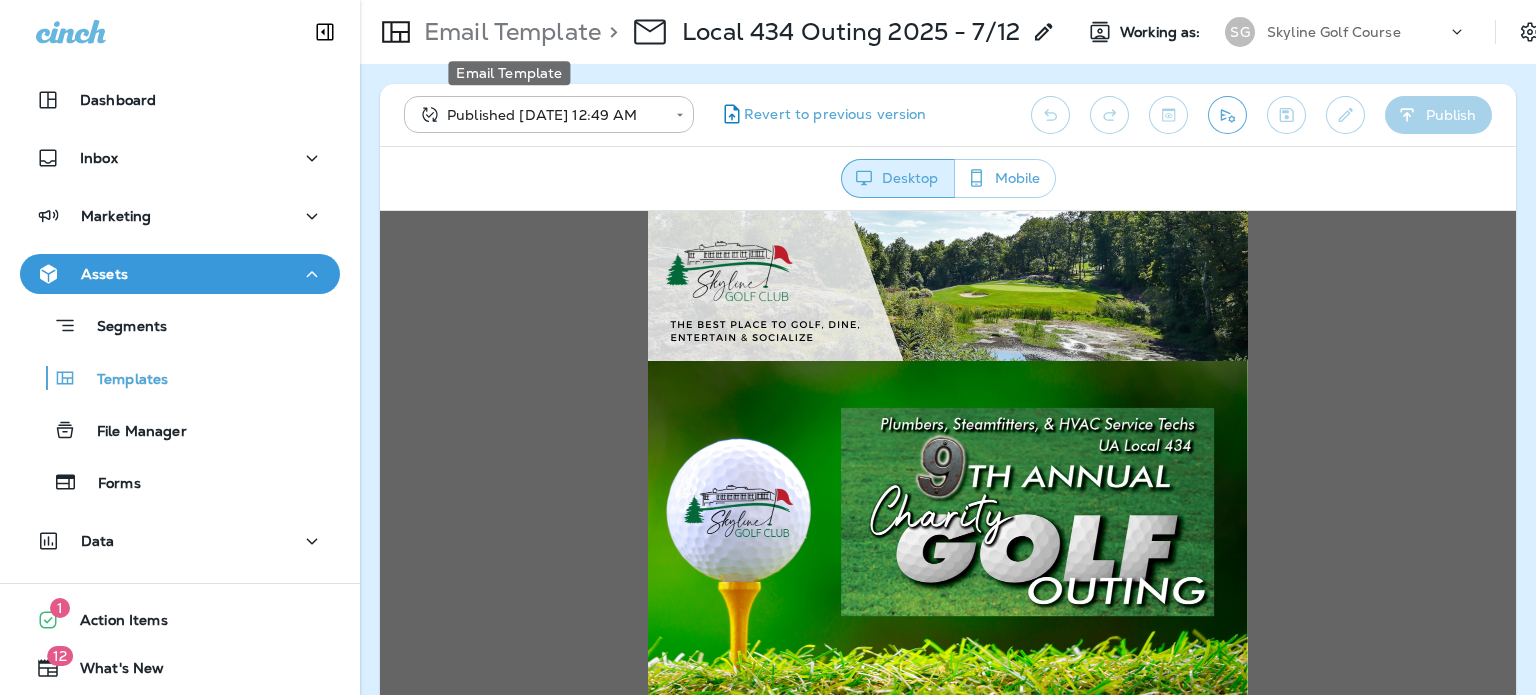 click on "Email Template" at bounding box center (508, 32) 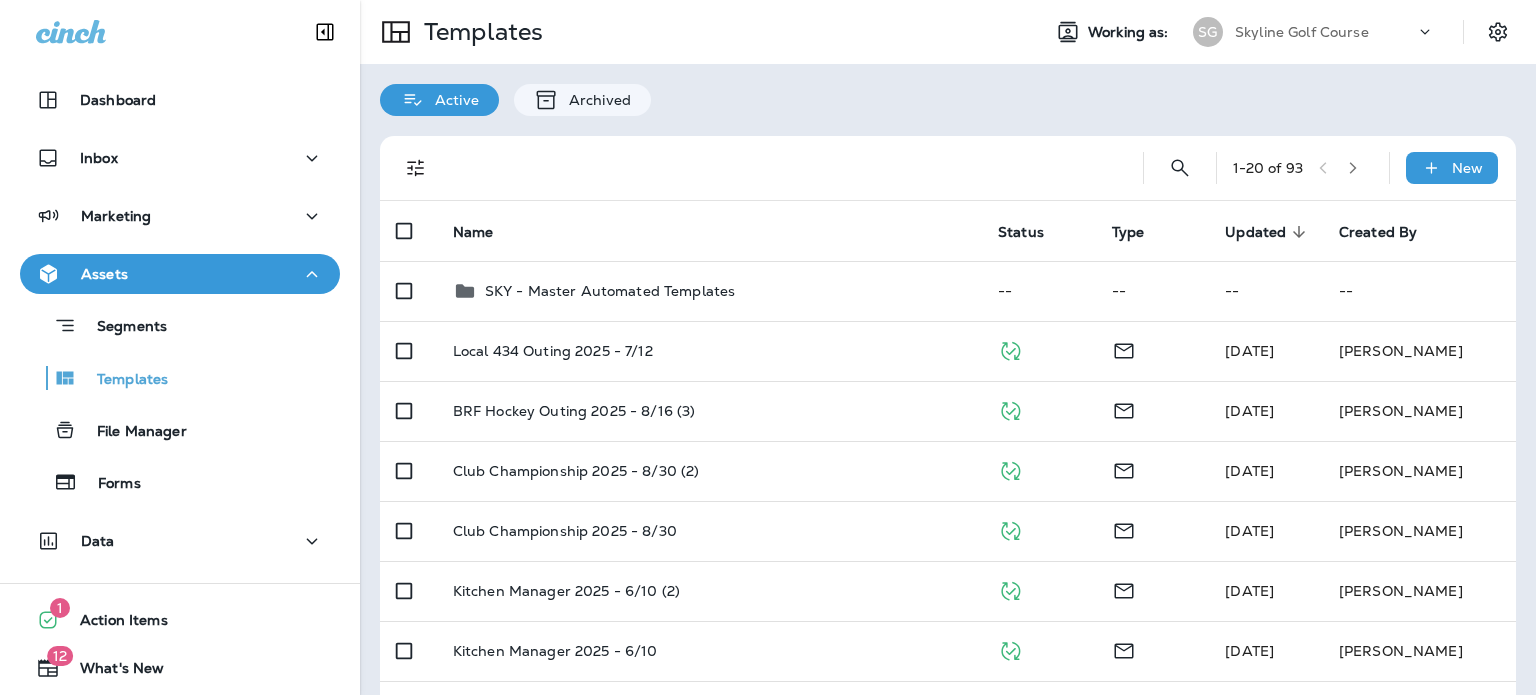 click on "Marketing" at bounding box center (180, 216) 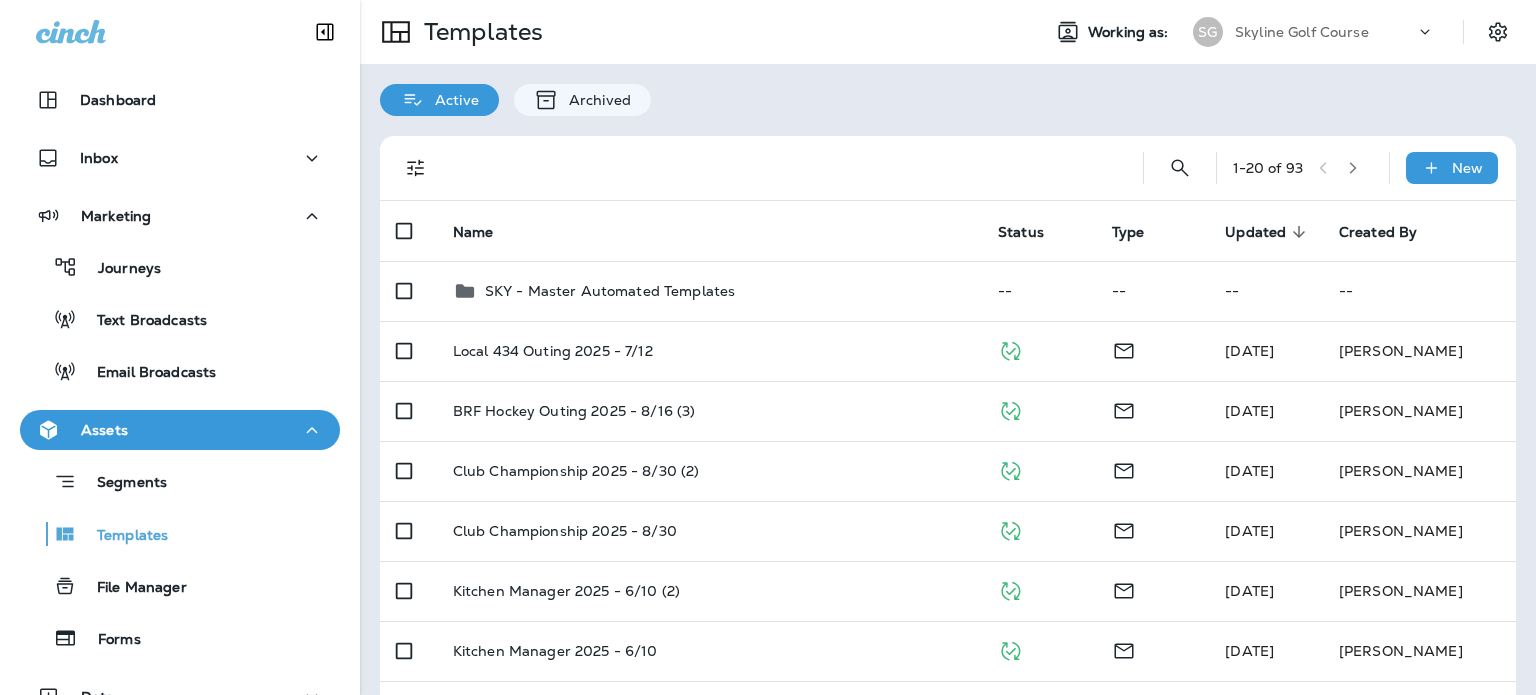 click on "Email Broadcasts" at bounding box center (180, 371) 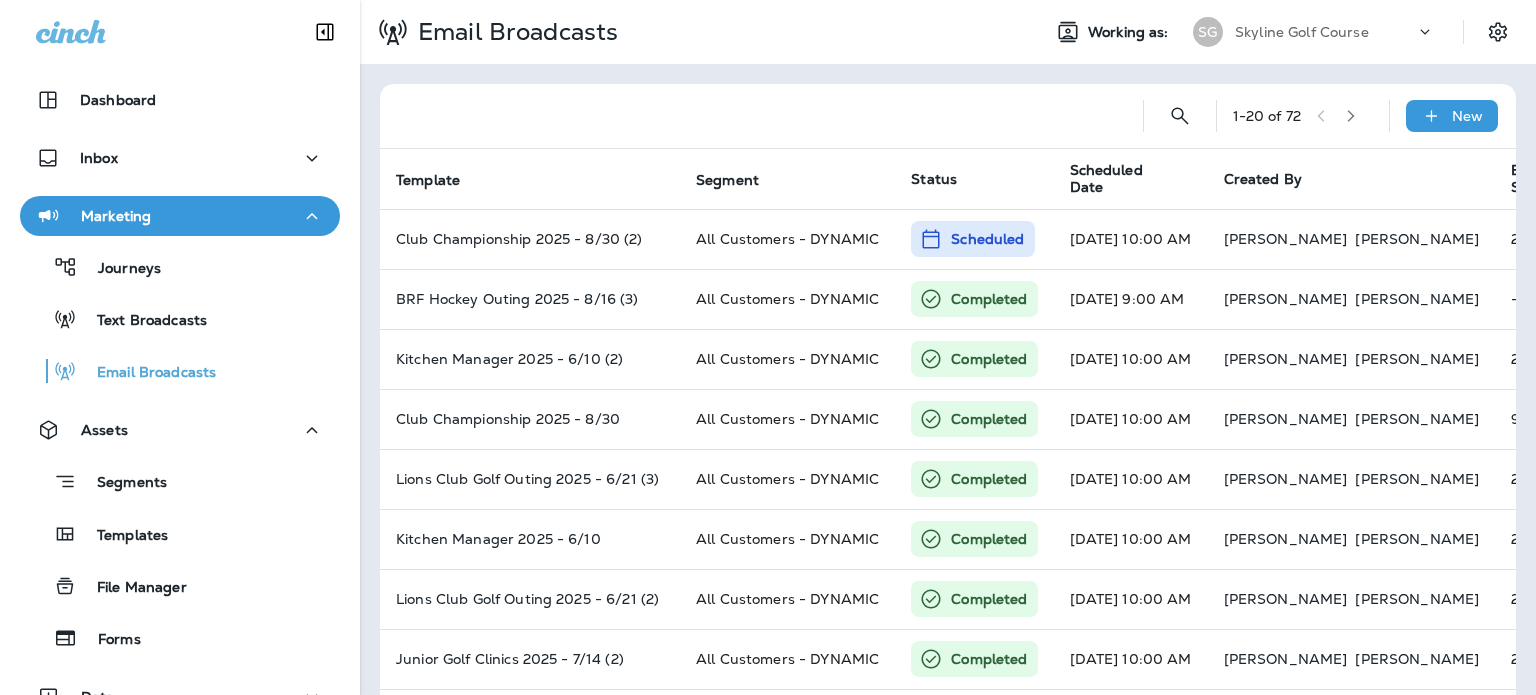 click 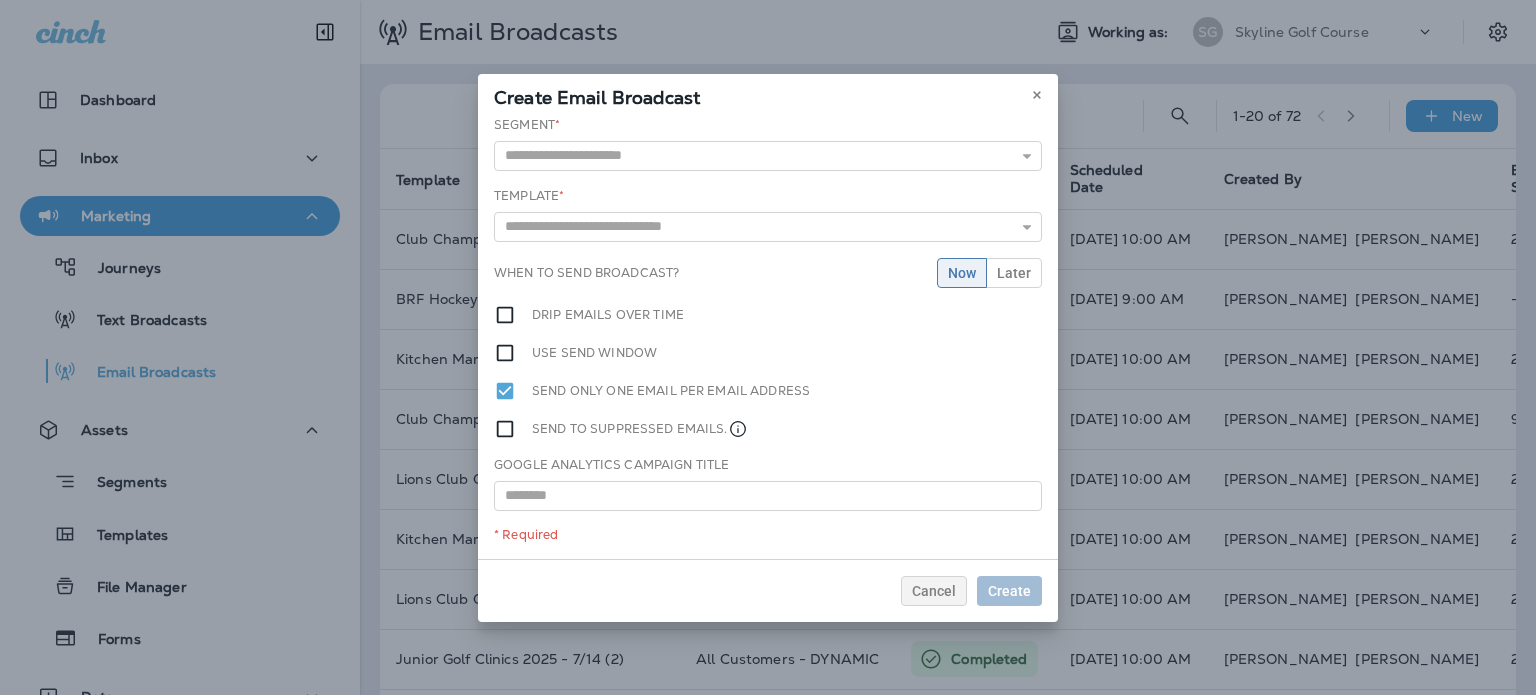 click on "Segment  * 45 Mile to Club 60 Day Defector All Customers - DYNAMIC All Customers - Static **Last Paid Tee Time > [DATE] **Past Tee Times (Filters out Cancelled) Suppressed - Support **Thanked Players (Last 30 Days) **Thanked Players (Last 30 Days) Unsubscribed - Support Template  * When to send broadcast?   Now   Later Drip emails over time Use send window Send only one email per email address Send to suppressed emails. Google Analytics Campaign Title * Required" at bounding box center [768, 337] 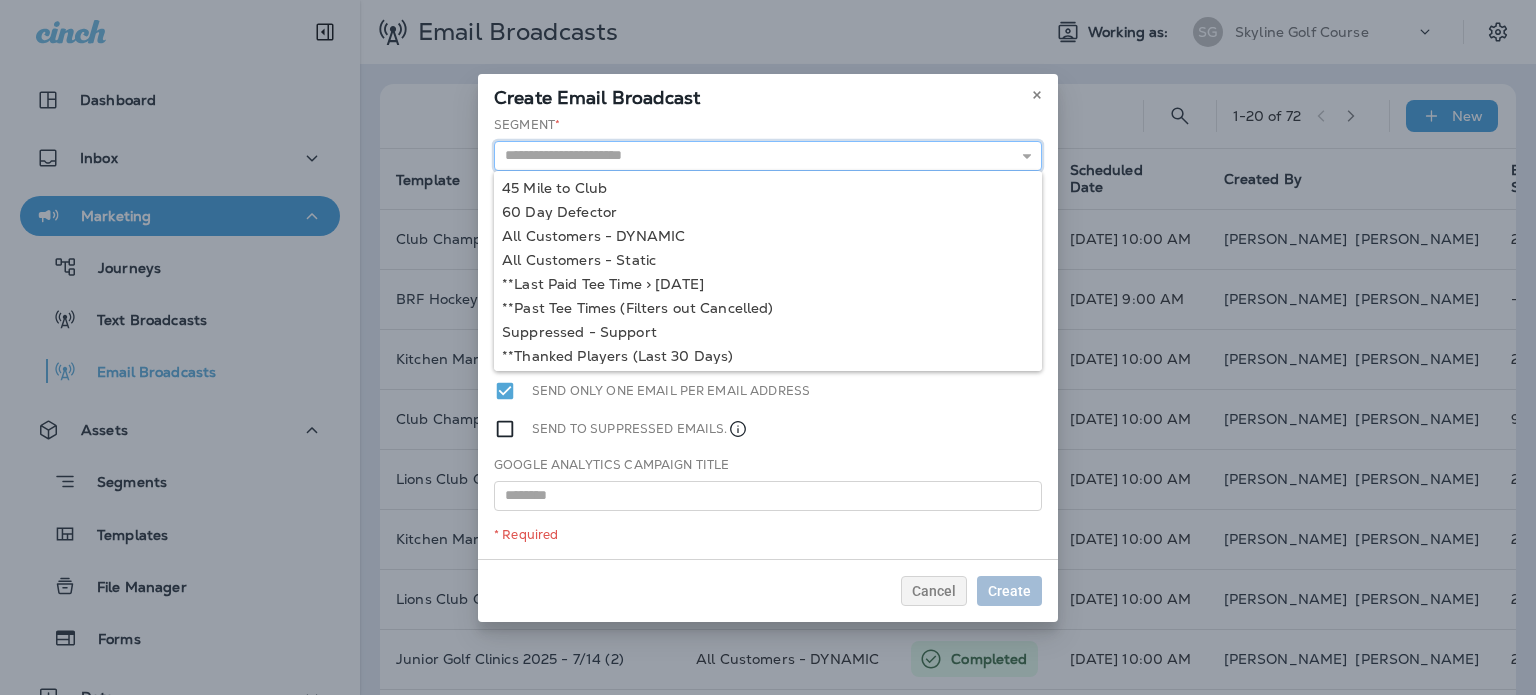 click at bounding box center [768, 156] 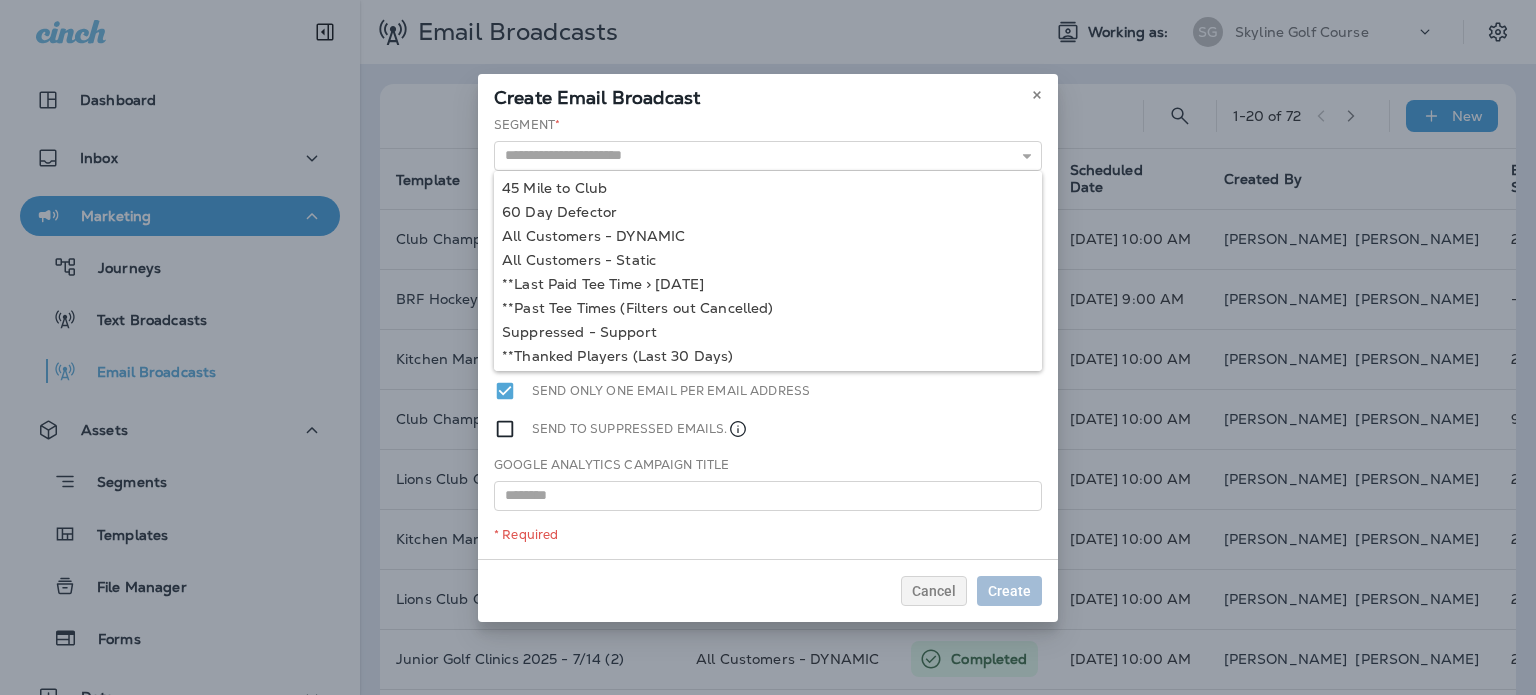 type on "**********" 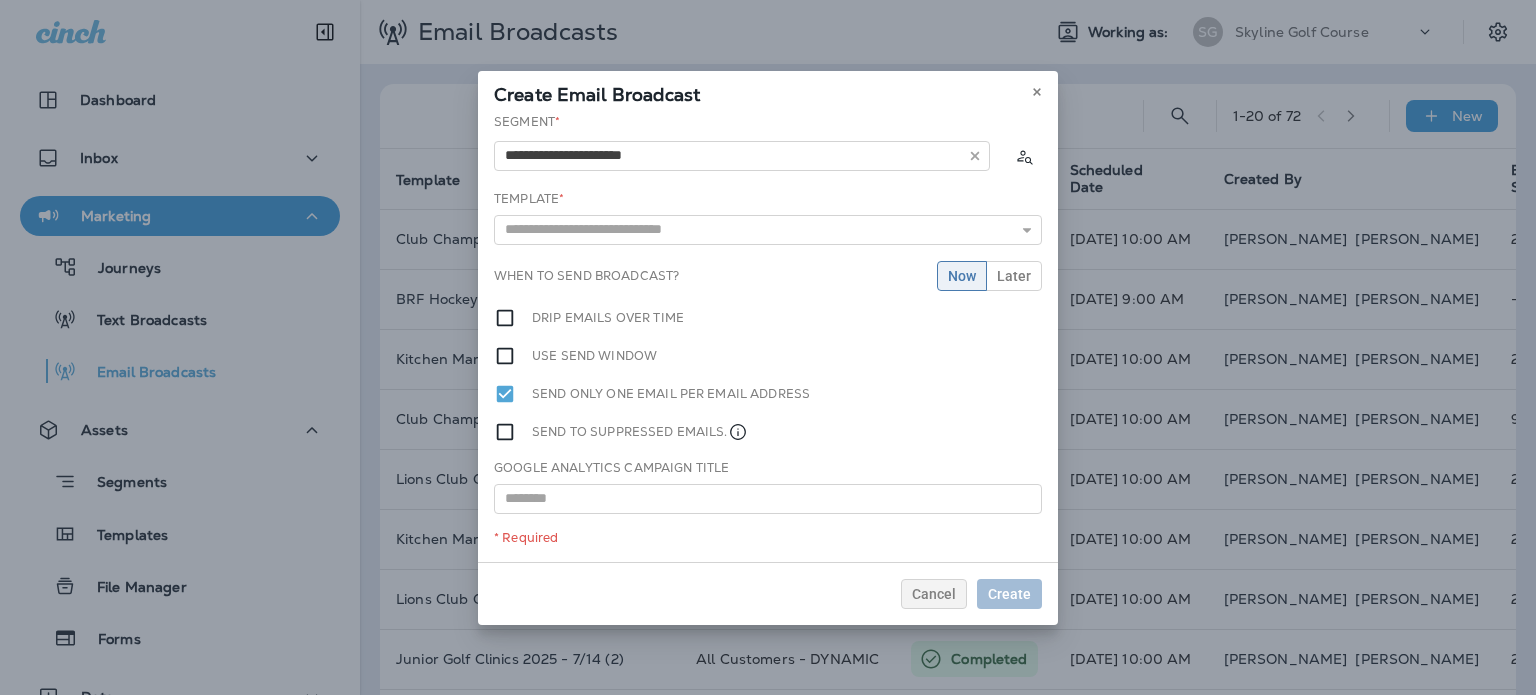 click on "**********" at bounding box center [768, 337] 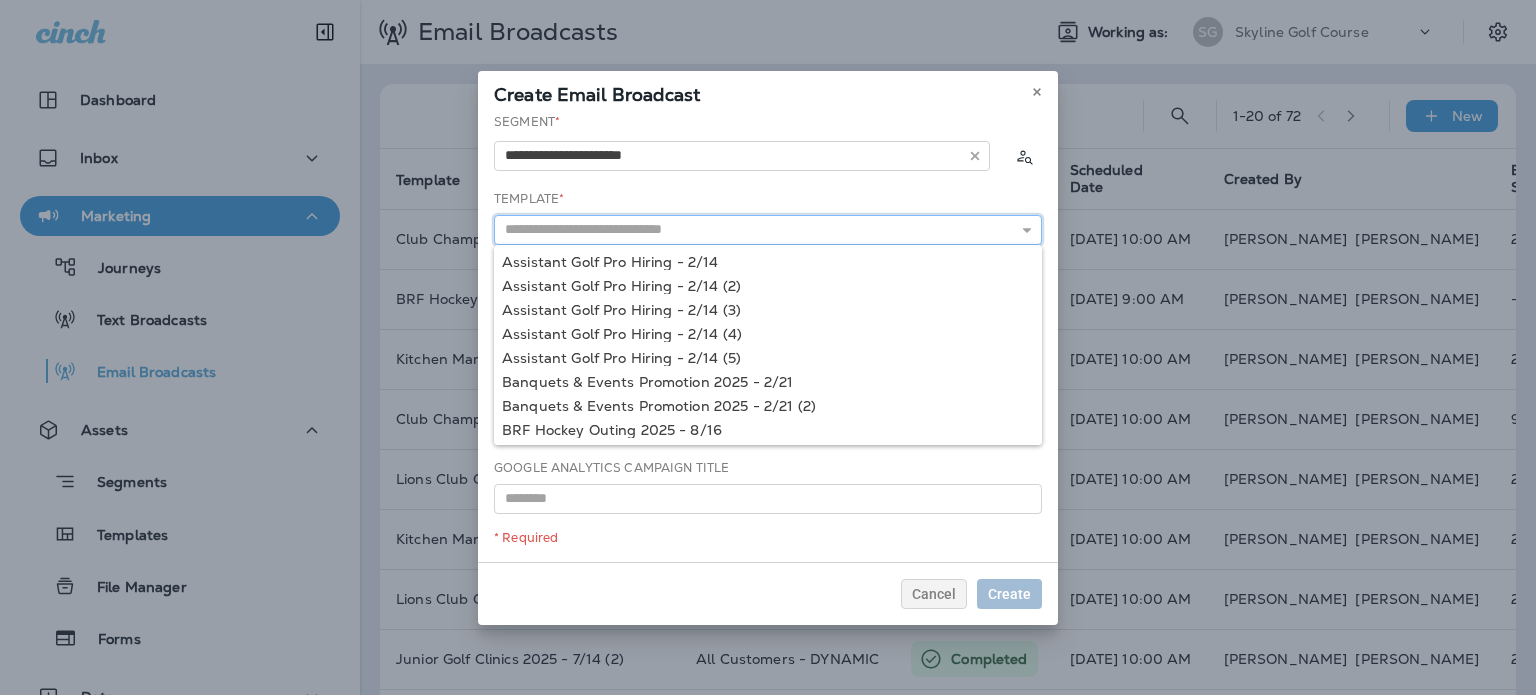 click at bounding box center (768, 230) 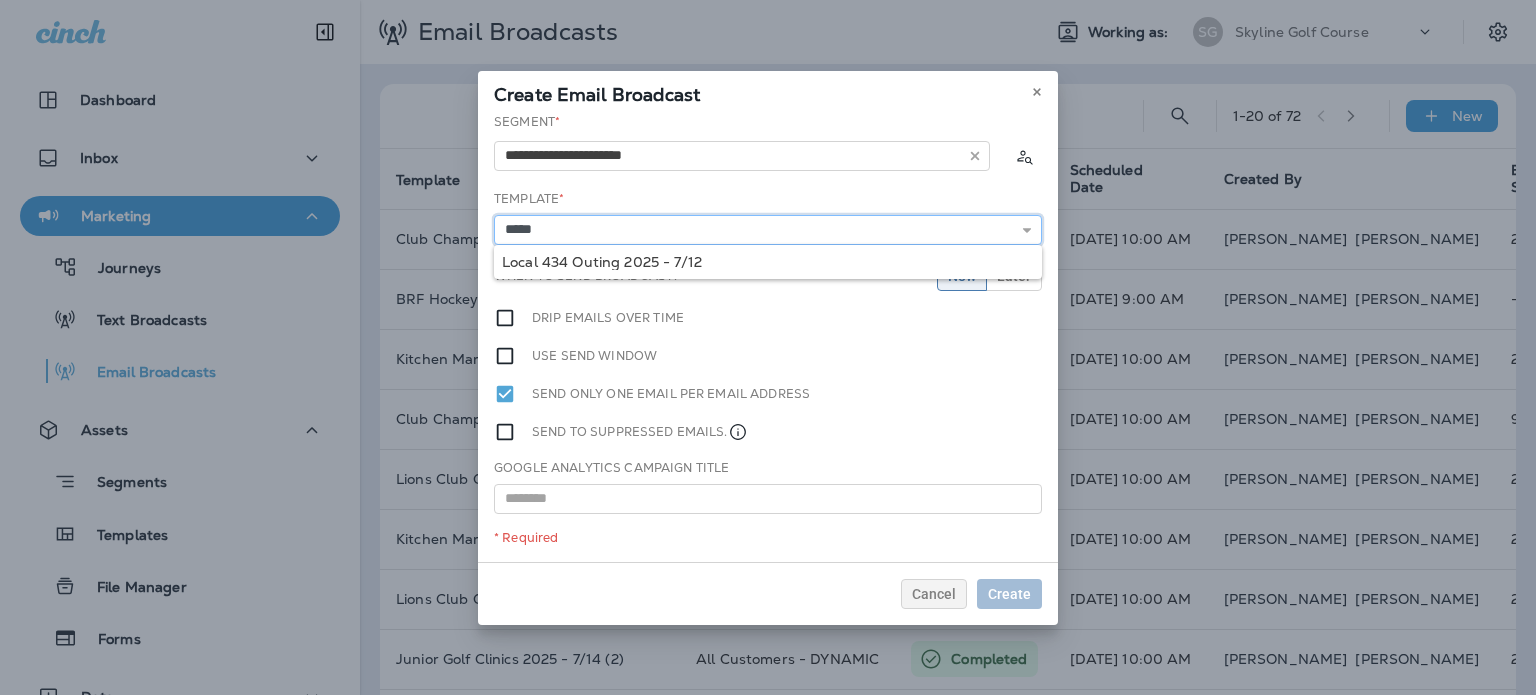 type on "**********" 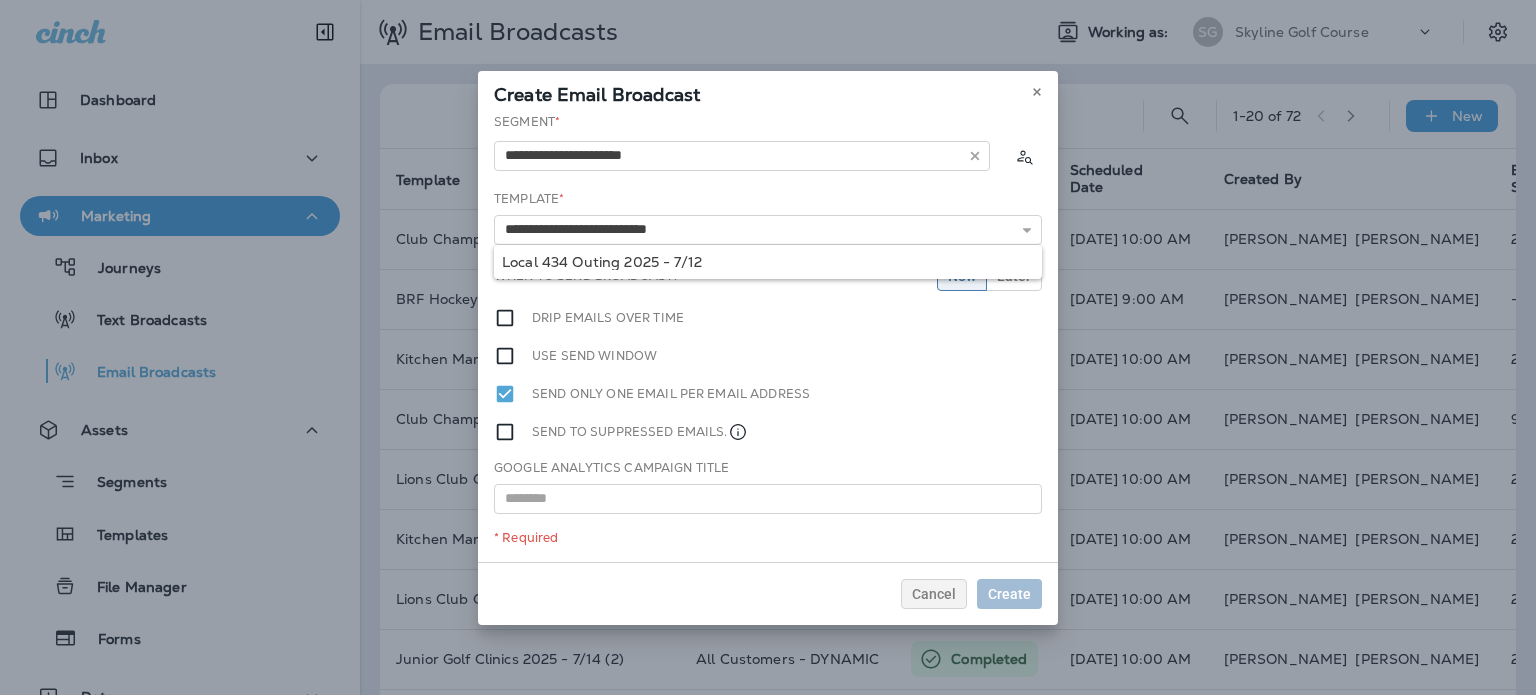 click on "**********" at bounding box center (768, 337) 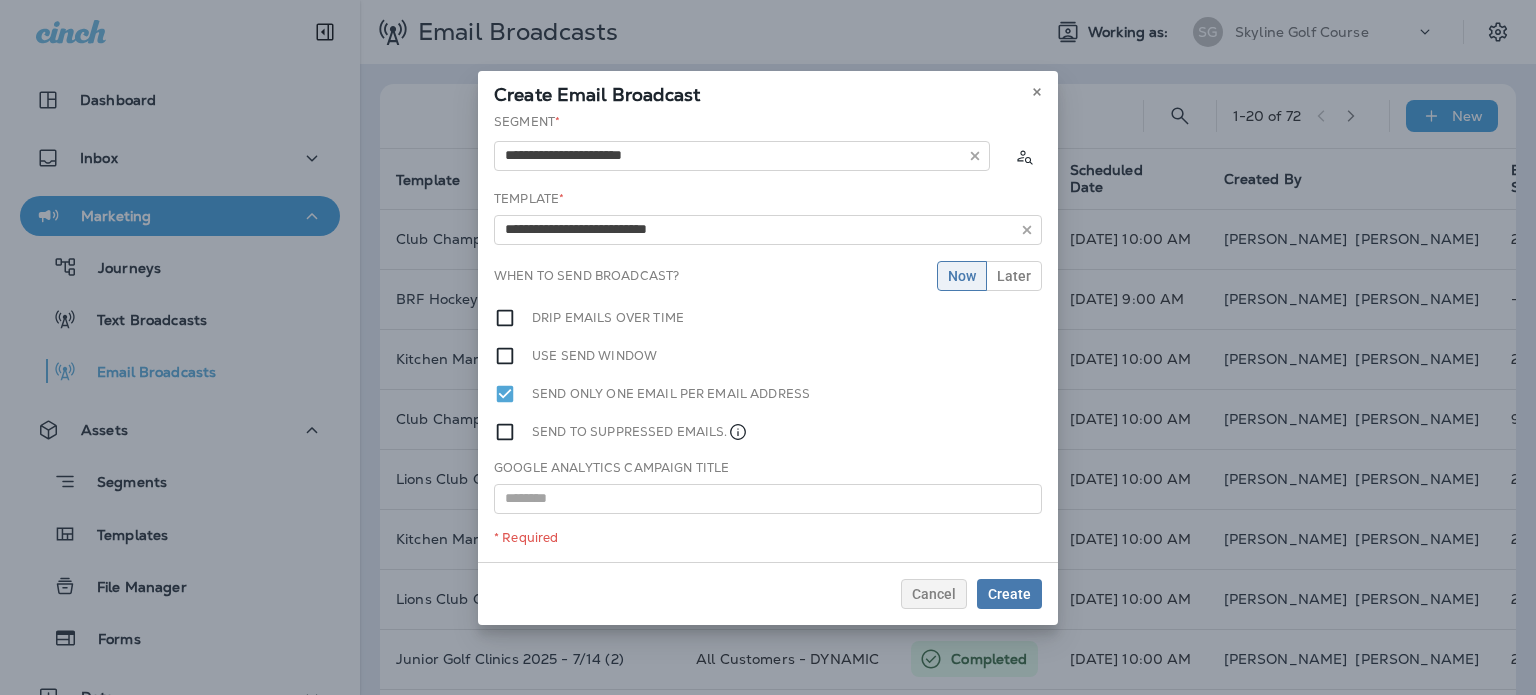click on "**********" at bounding box center [768, 337] 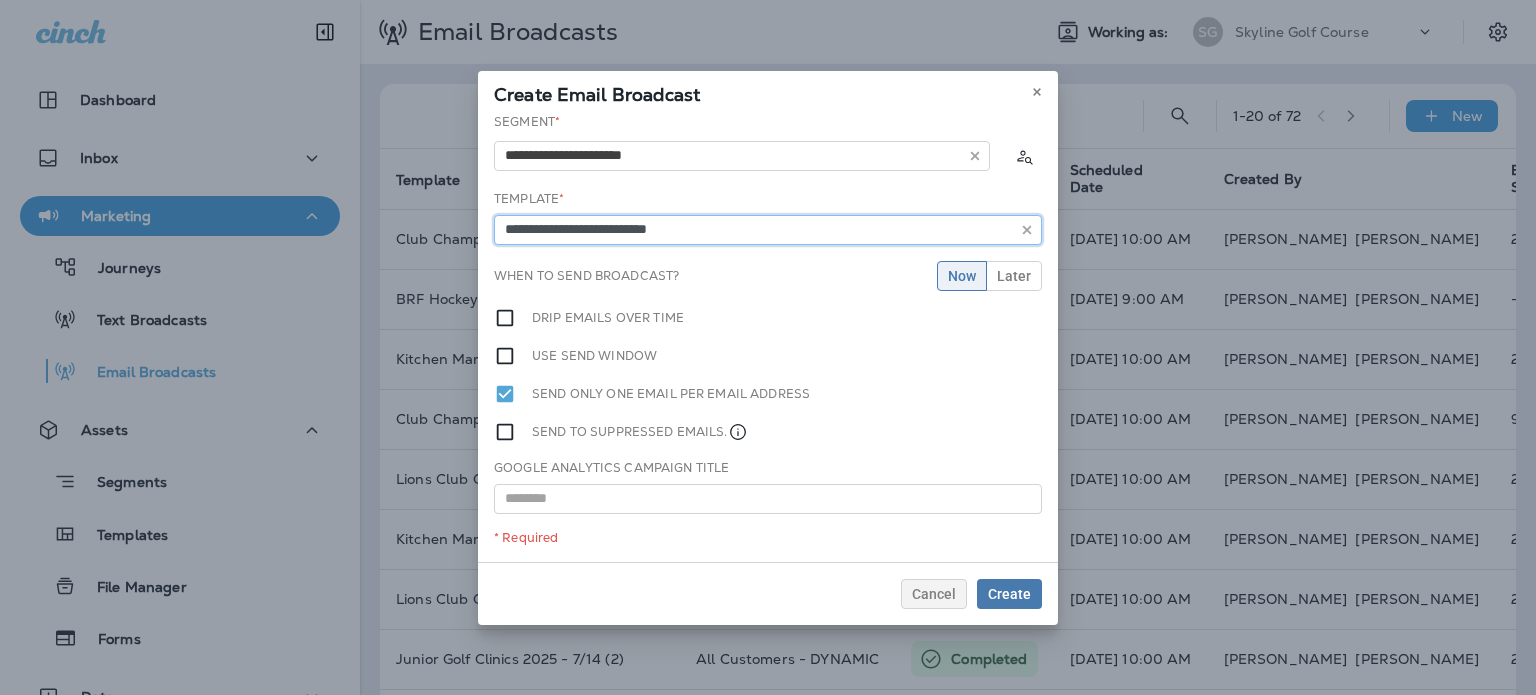 click on "**********" at bounding box center [768, 230] 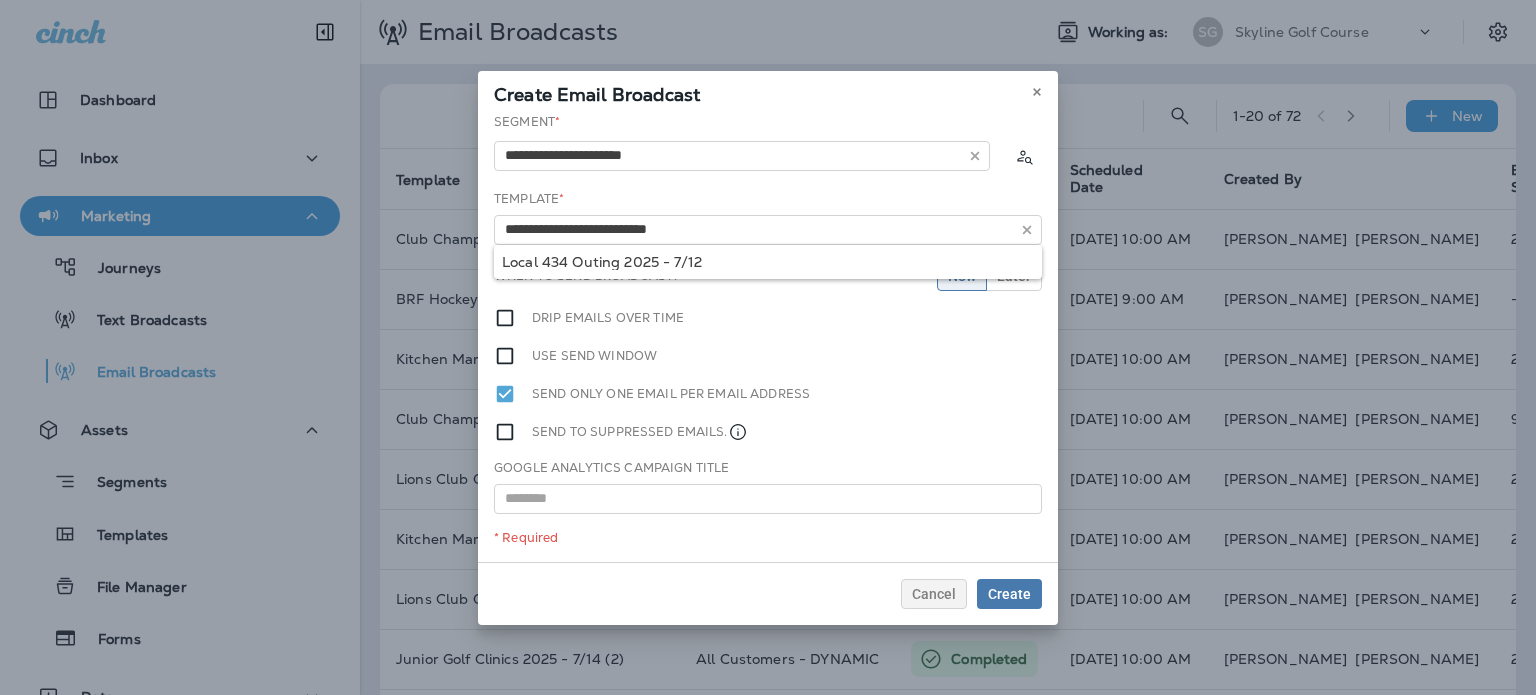 click on "Google Analytics Campaign Title" at bounding box center [768, 486] 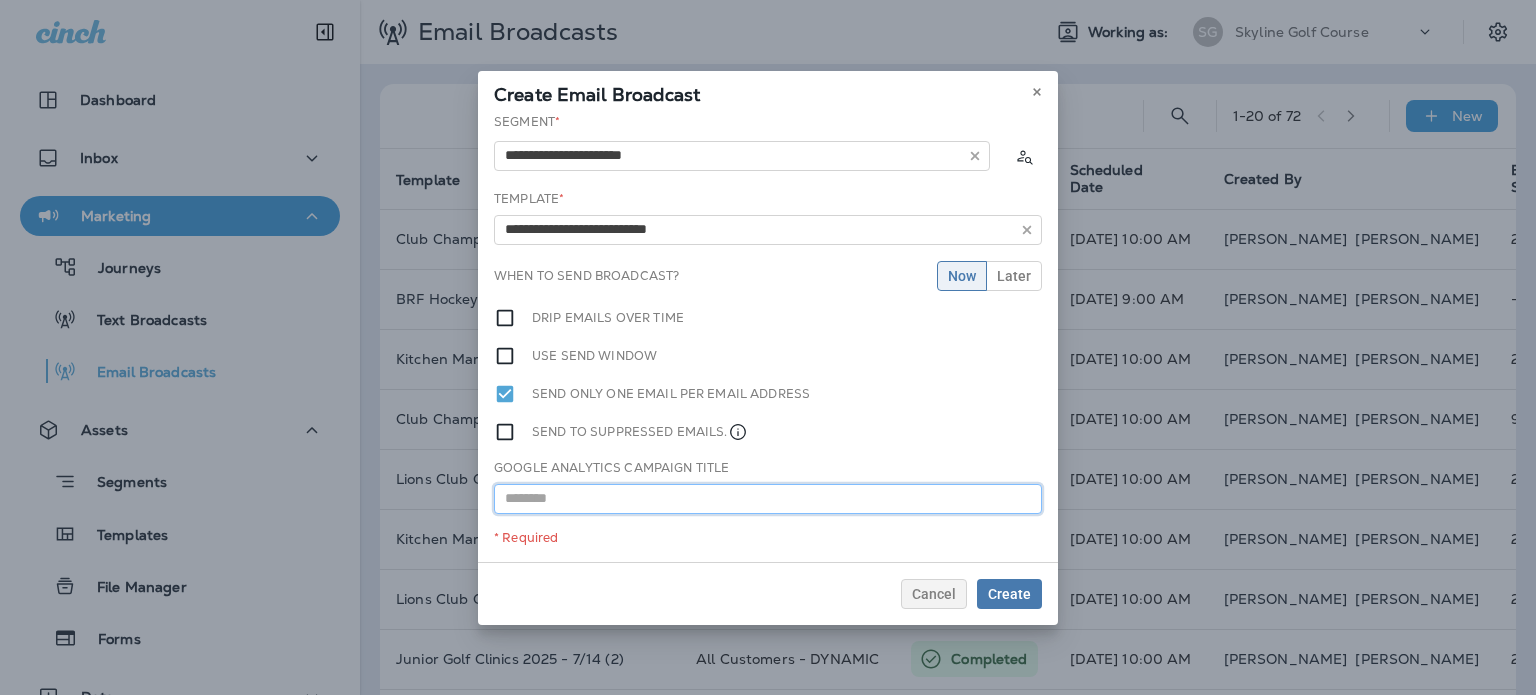 drag, startPoint x: 604, startPoint y: 508, endPoint x: 595, endPoint y: 501, distance: 11.401754 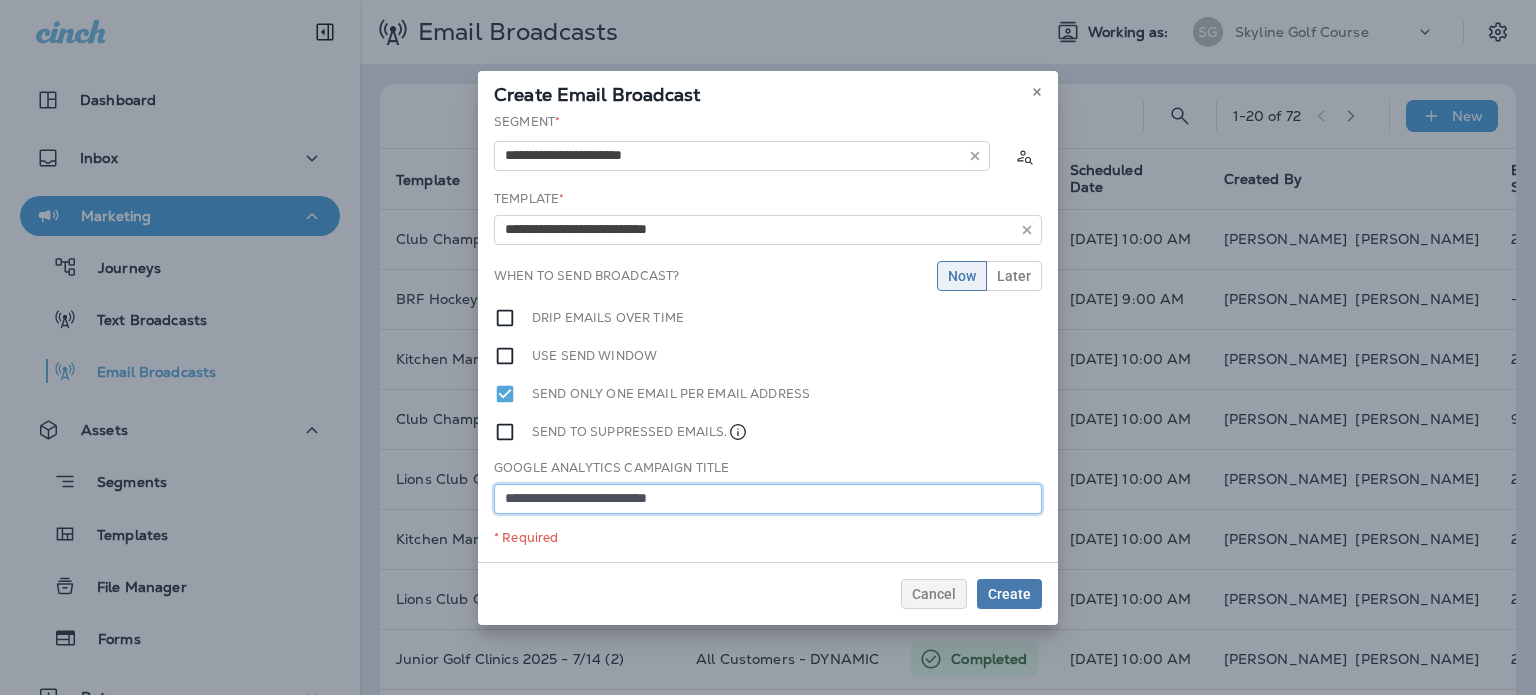 type on "**********" 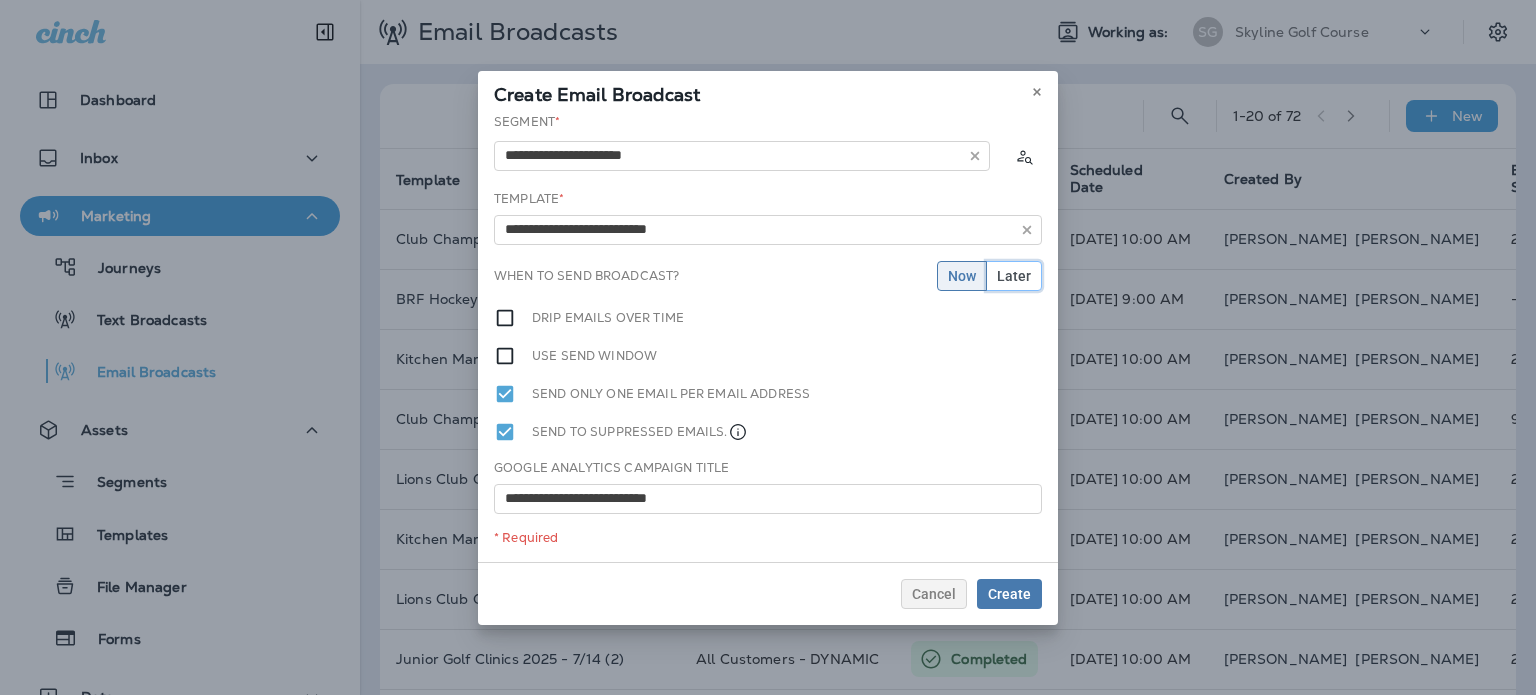 click on "Later" at bounding box center (1014, 276) 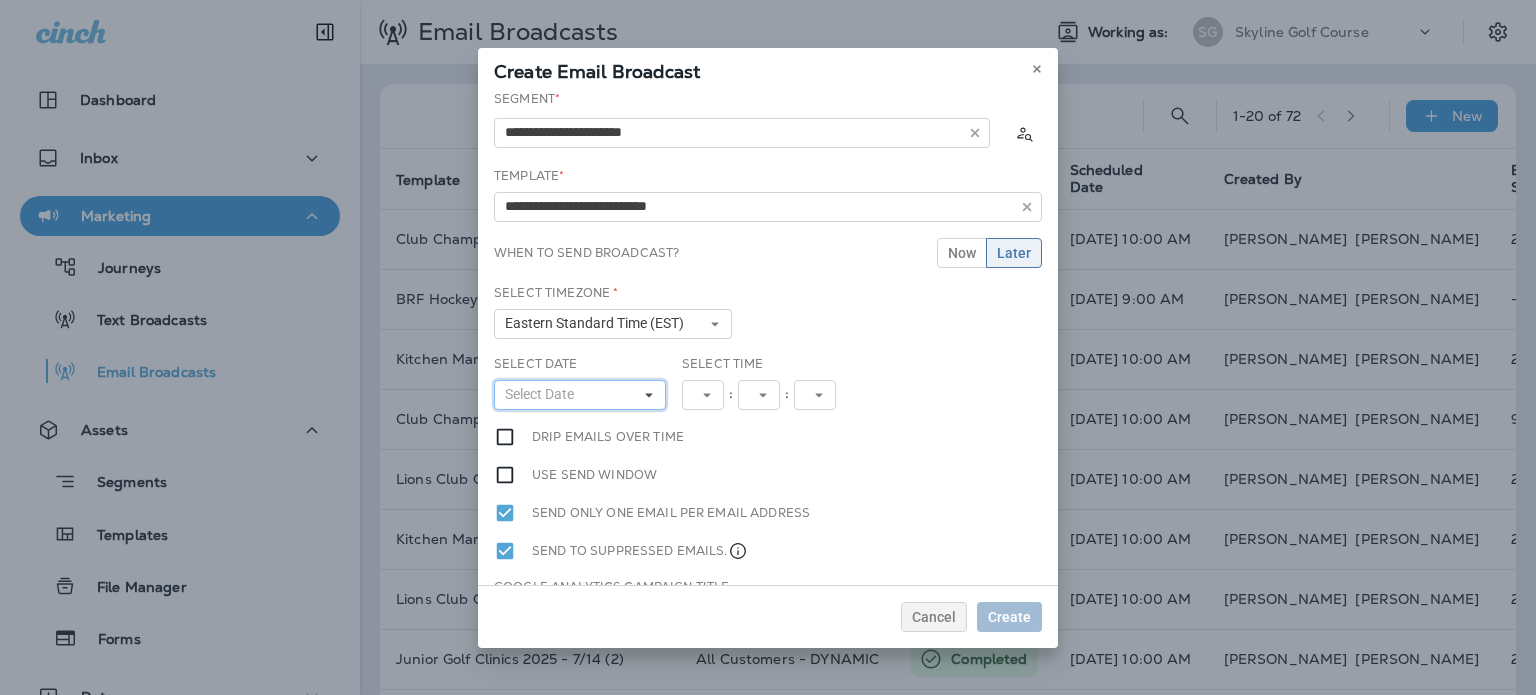 click on "Select Date" at bounding box center [543, 394] 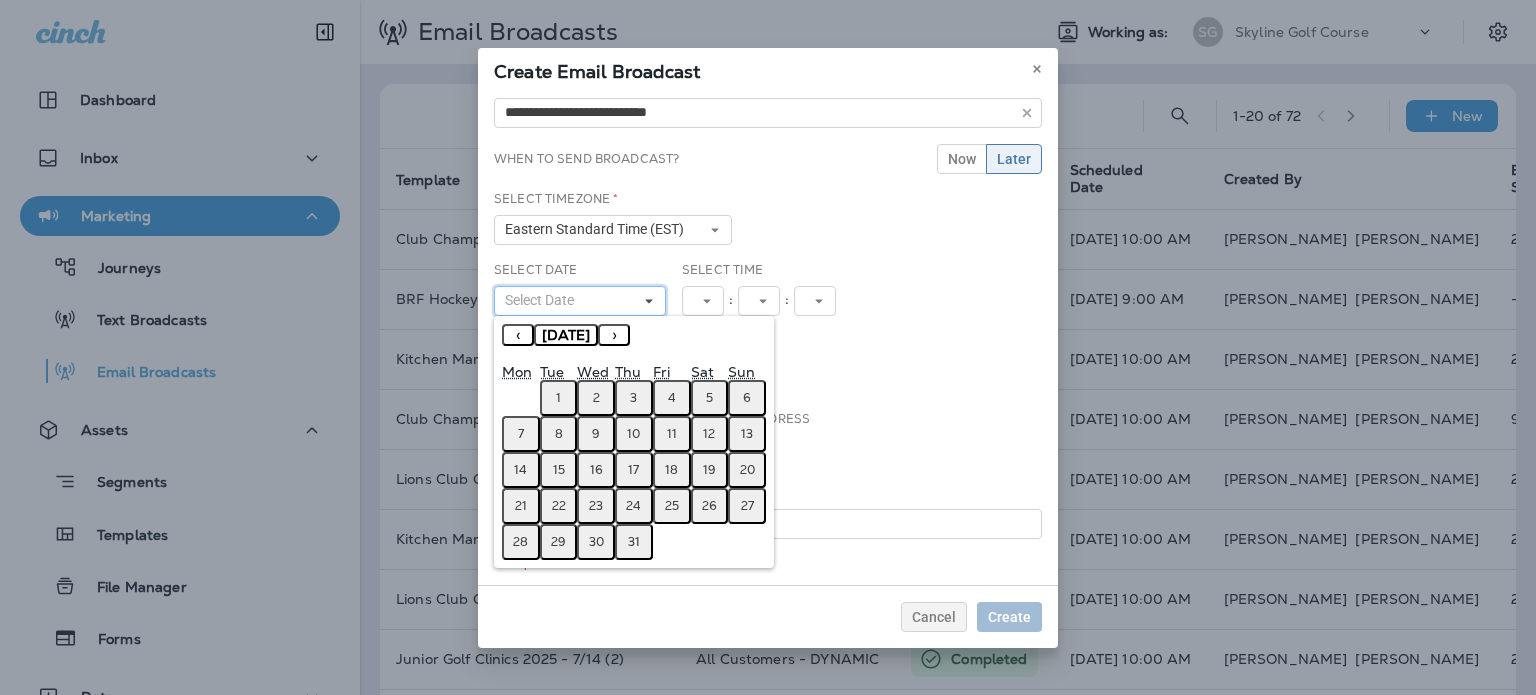 scroll, scrollTop: 95, scrollLeft: 0, axis: vertical 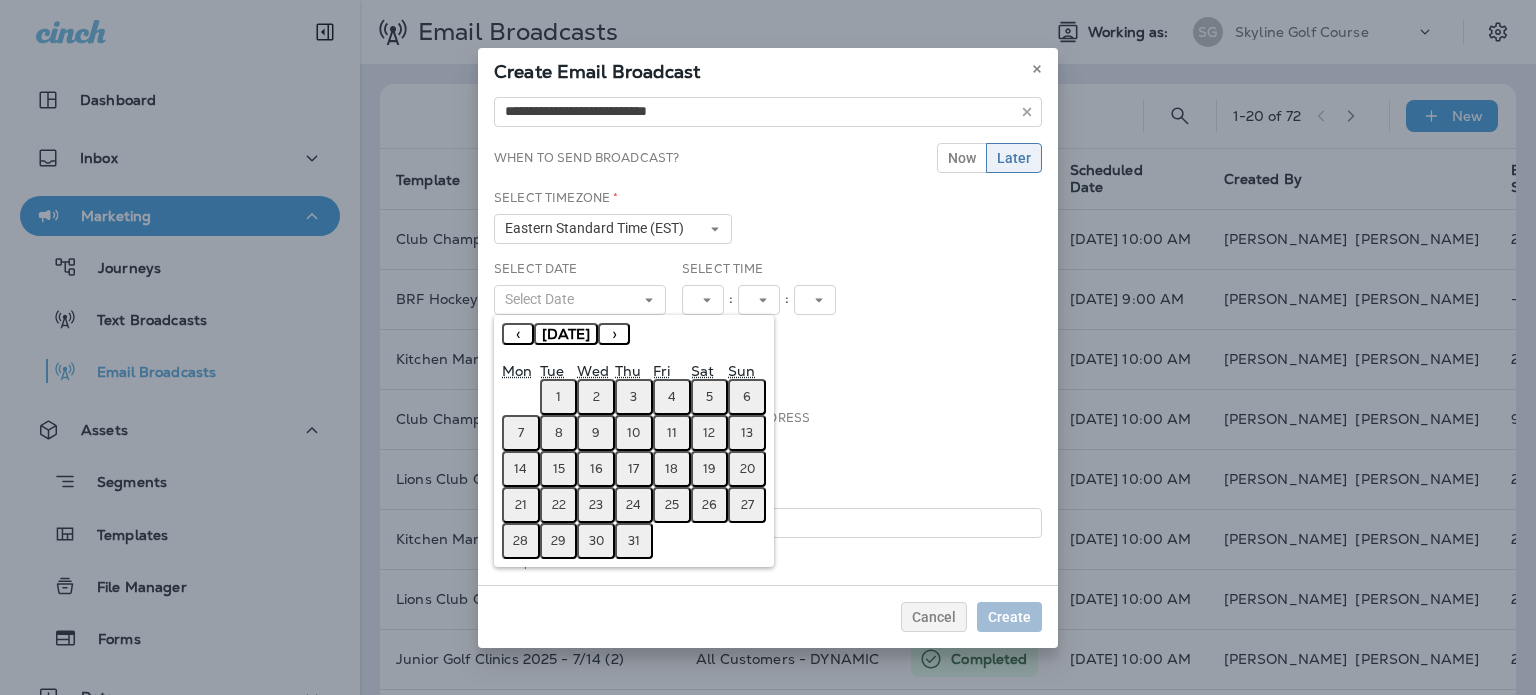 click on "1" at bounding box center (558, 397) 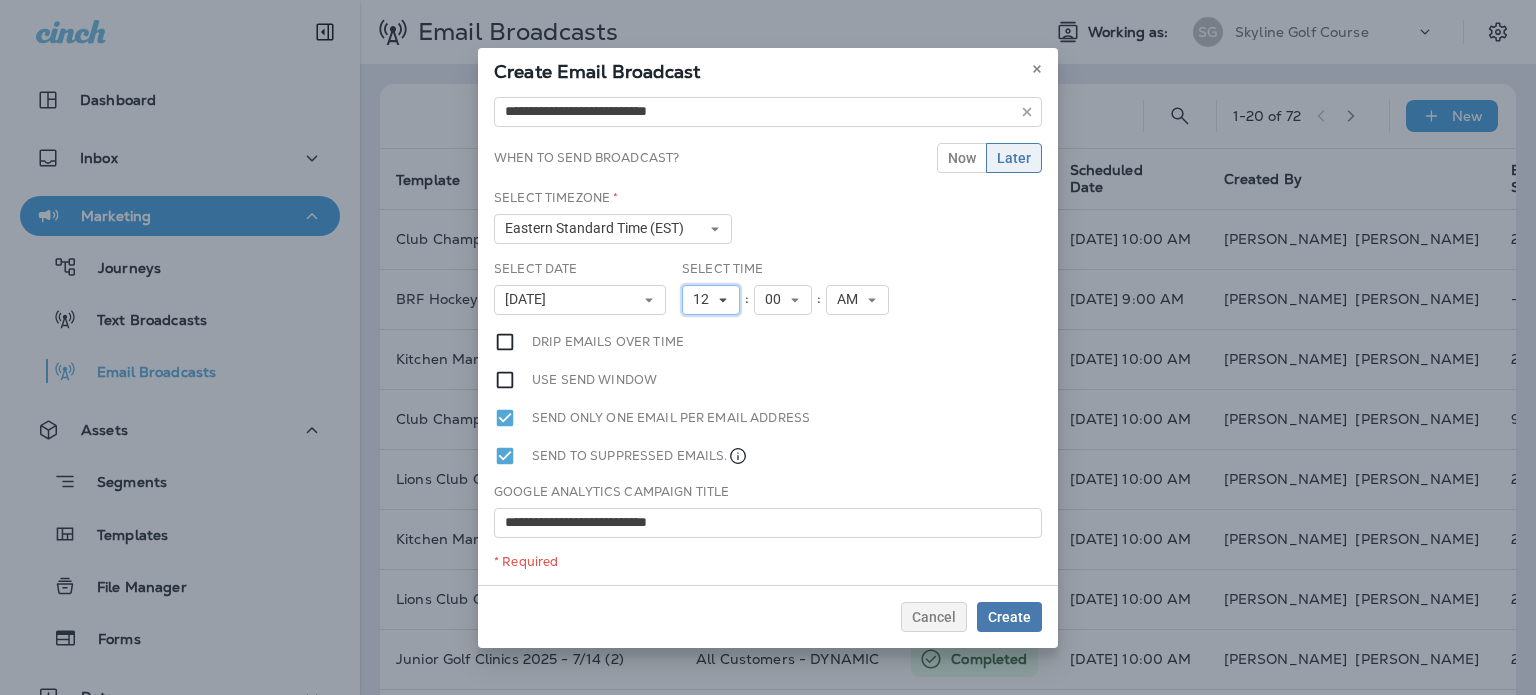 click on "12" at bounding box center (705, 299) 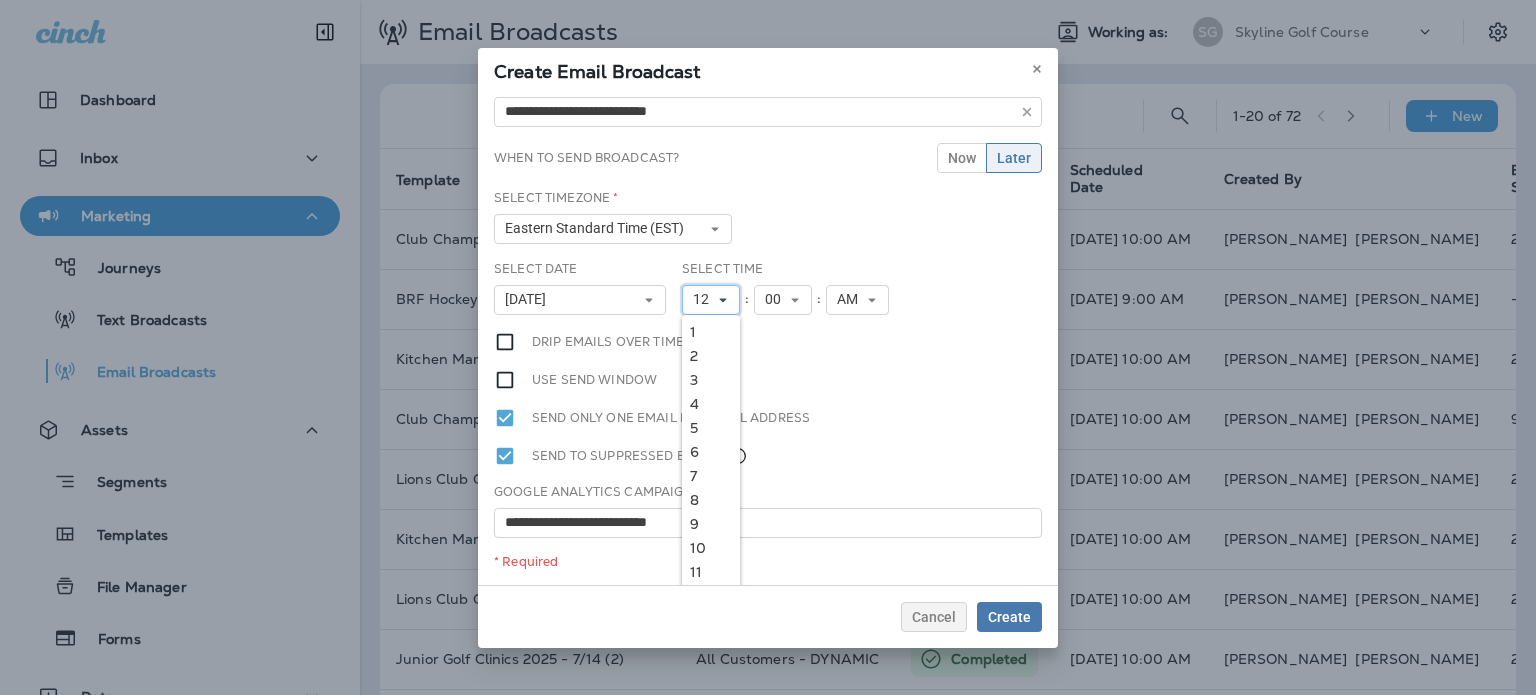 scroll, scrollTop: 18, scrollLeft: 0, axis: vertical 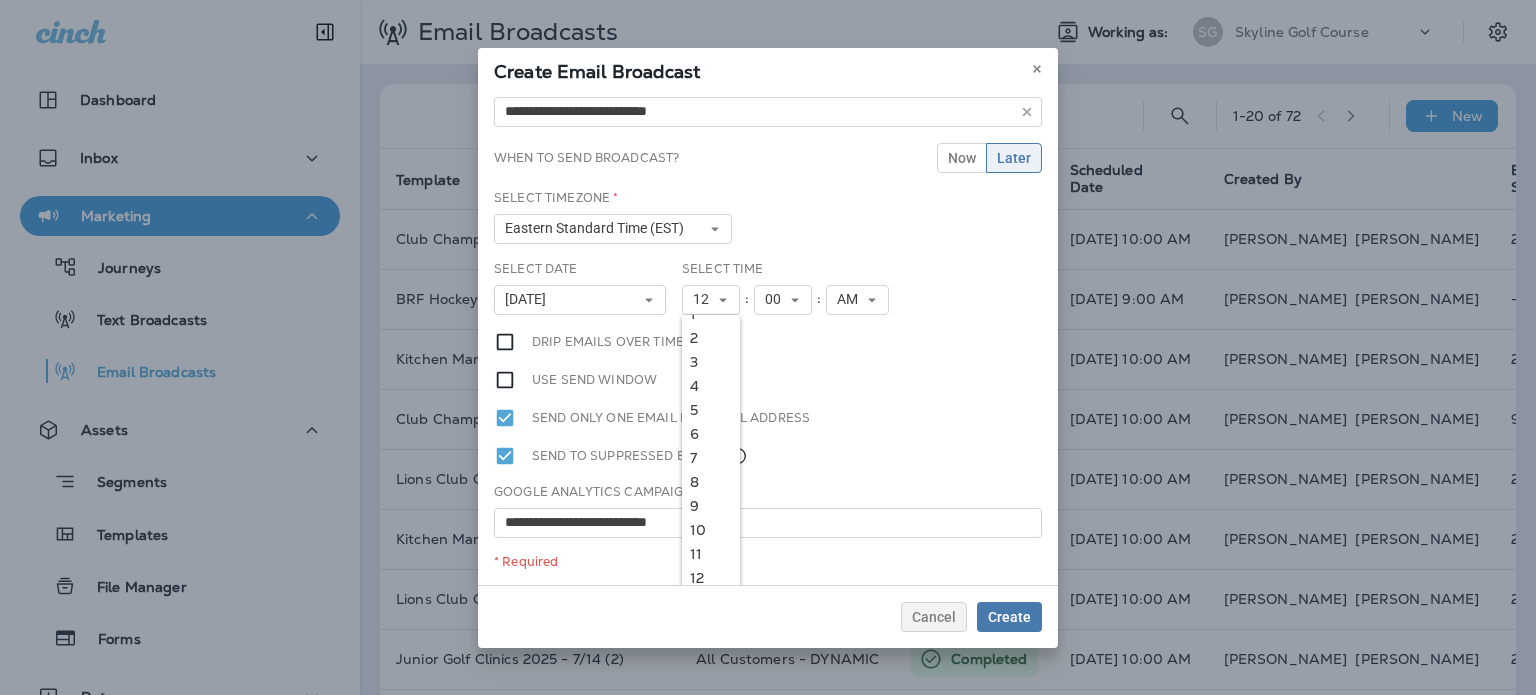 click on "10" at bounding box center [711, 530] 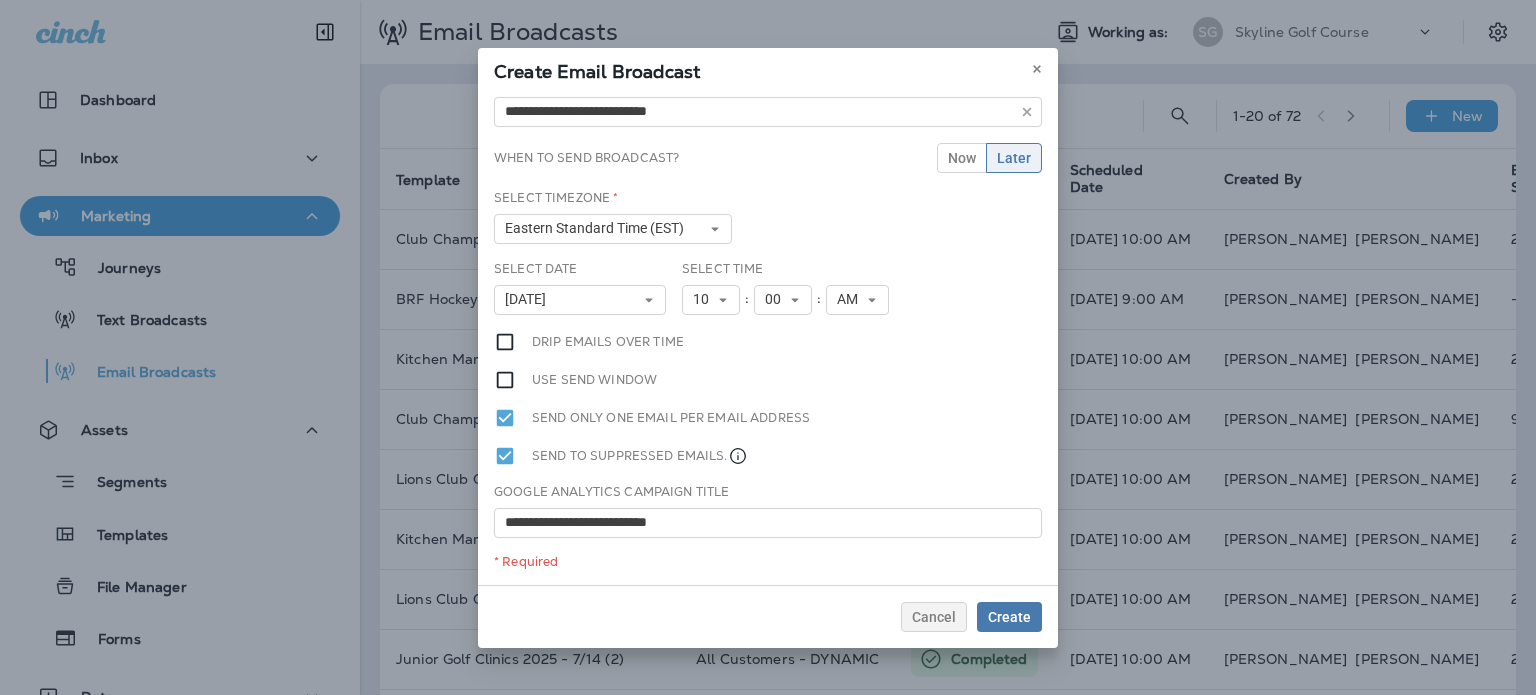 drag, startPoint x: 876, startPoint y: 402, endPoint x: 949, endPoint y: 484, distance: 109.786156 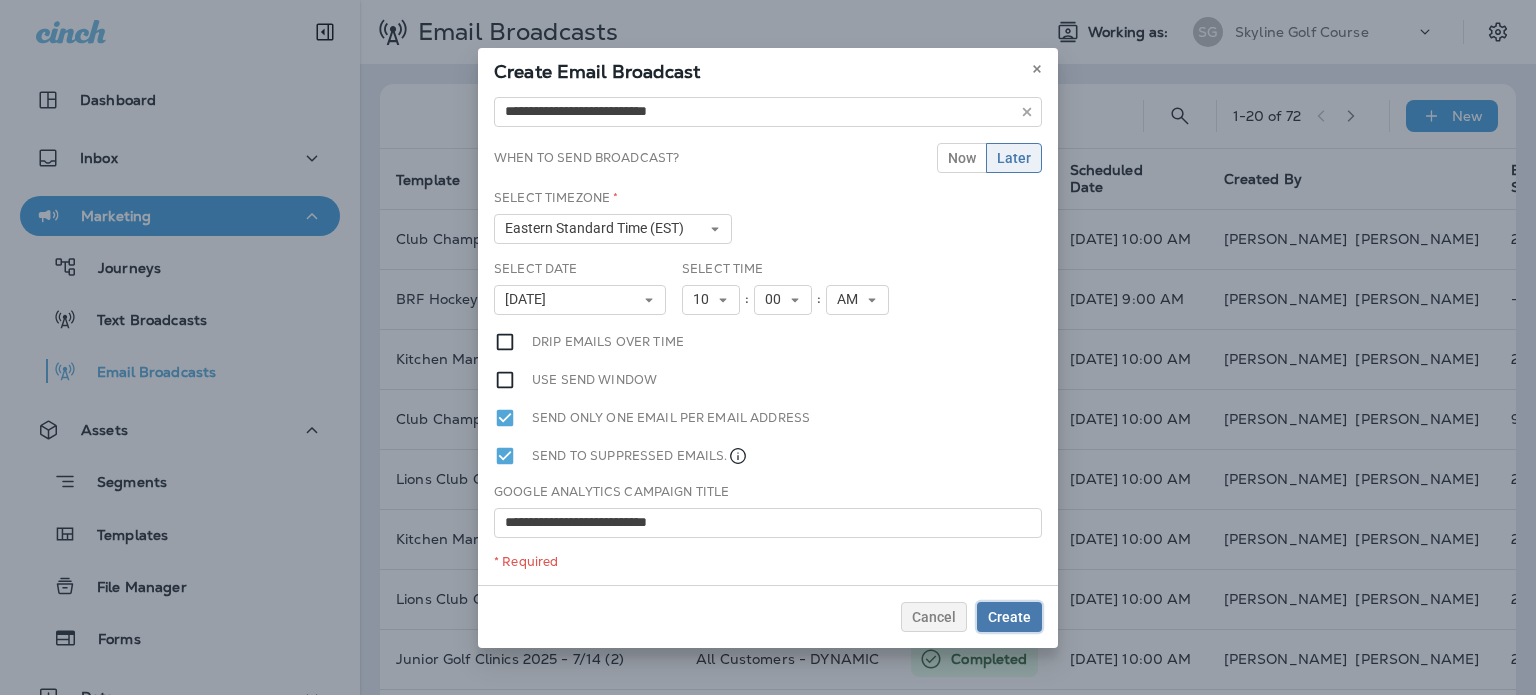 click on "Create" at bounding box center (1009, 617) 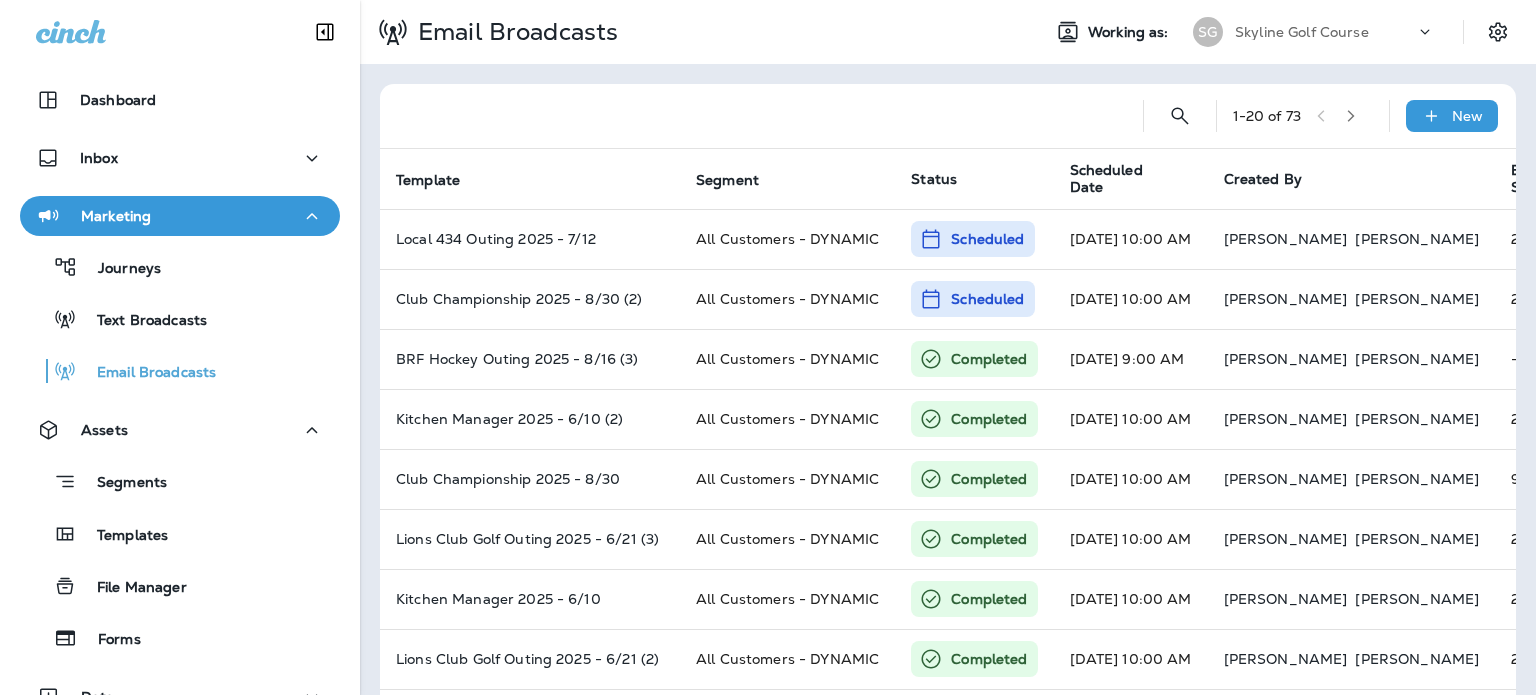 click on "Templates" at bounding box center [180, 534] 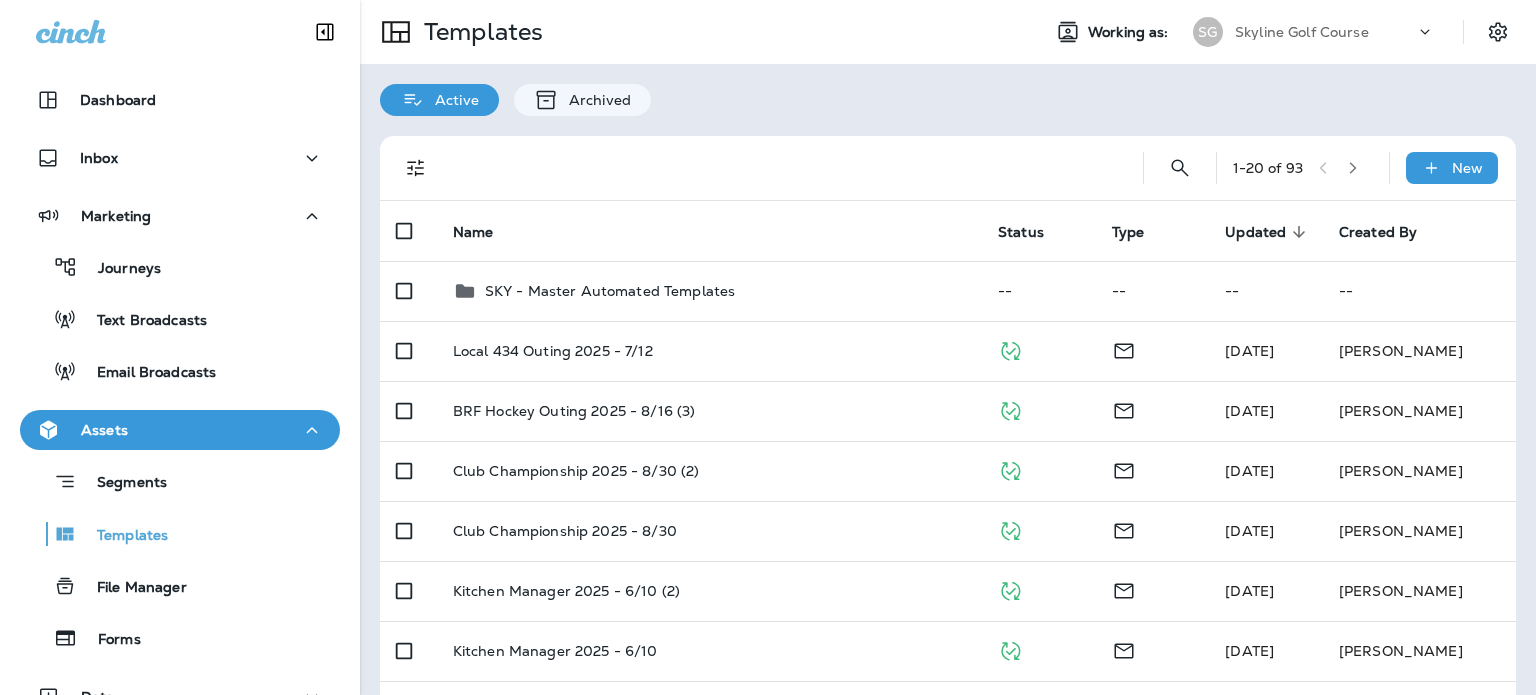 click on "SKY - Master Automated Templates" at bounding box center (709, 291) 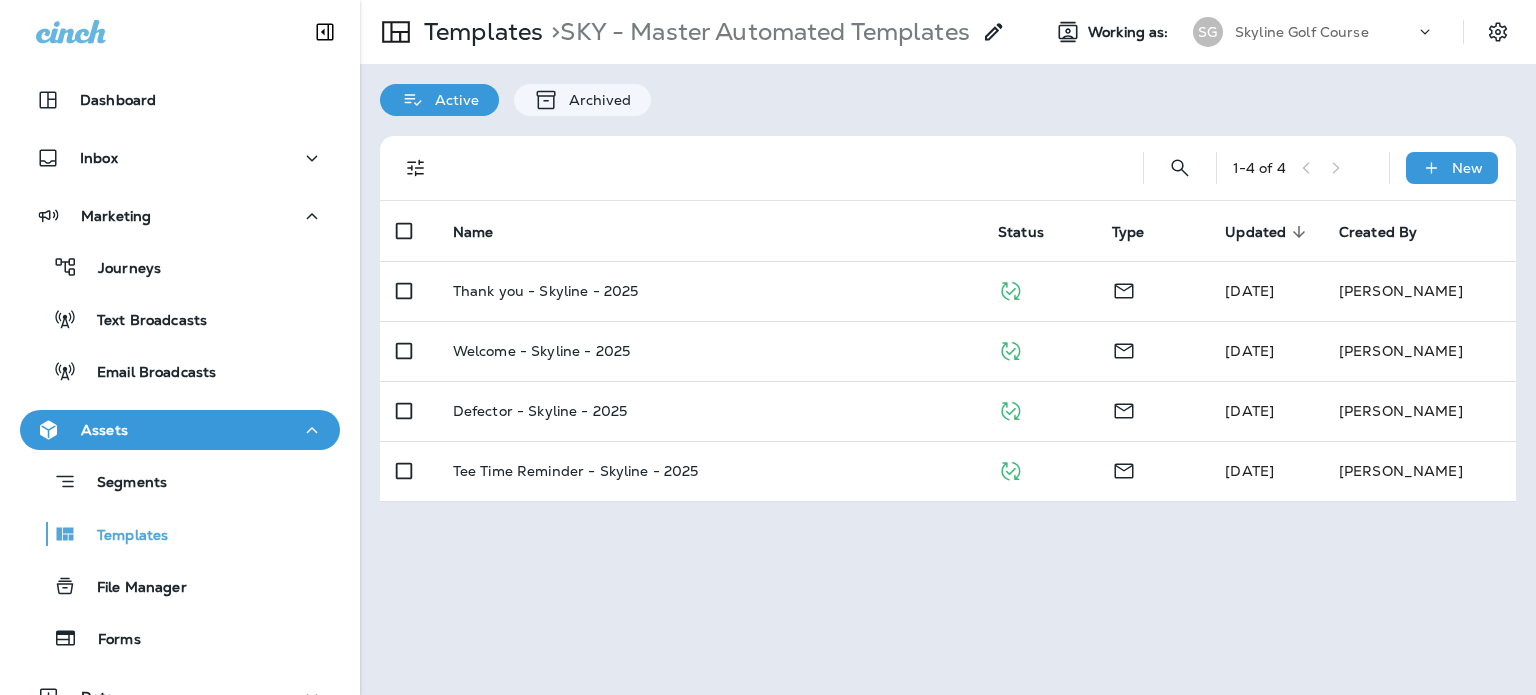 click on "Templates" at bounding box center (479, 32) 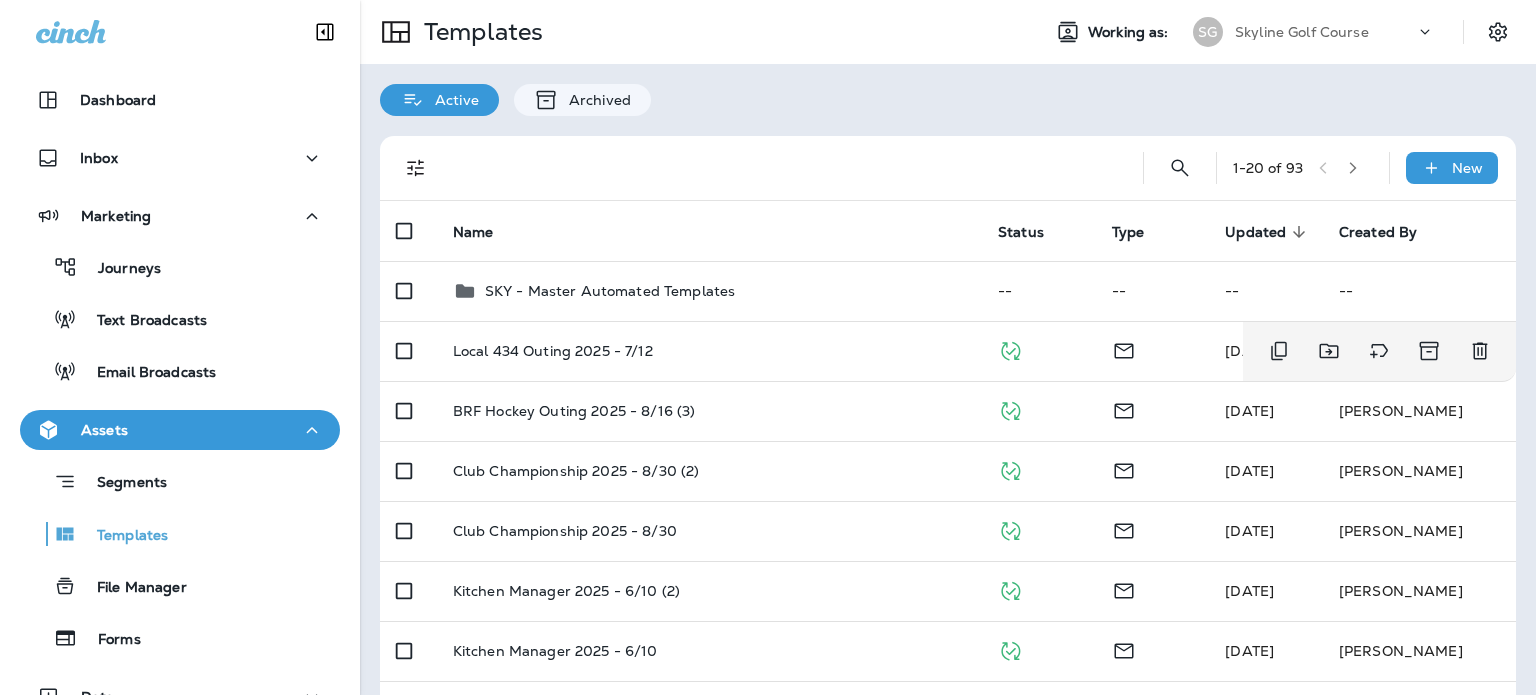 click on "Local 434 Outing 2025 - 7/12" at bounding box center [709, 351] 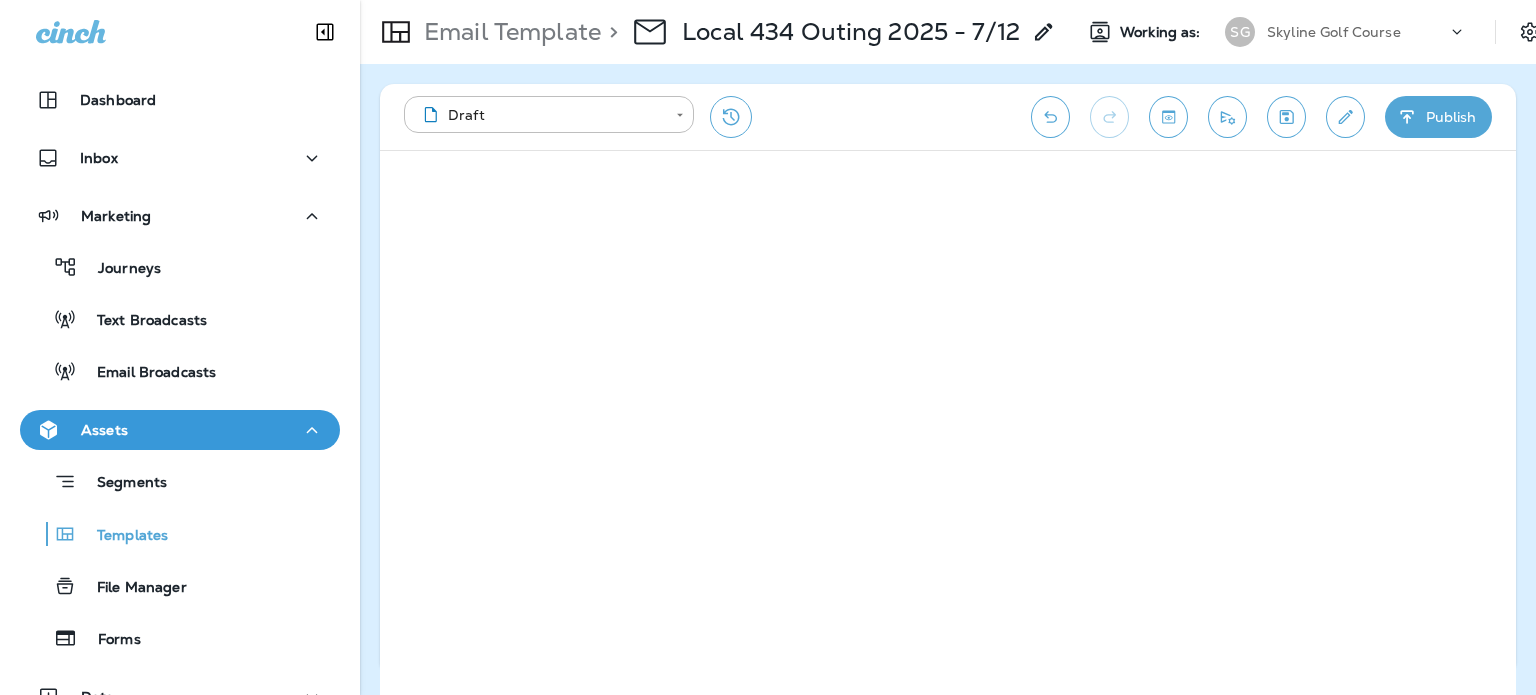 click on "Publish" at bounding box center [1438, 117] 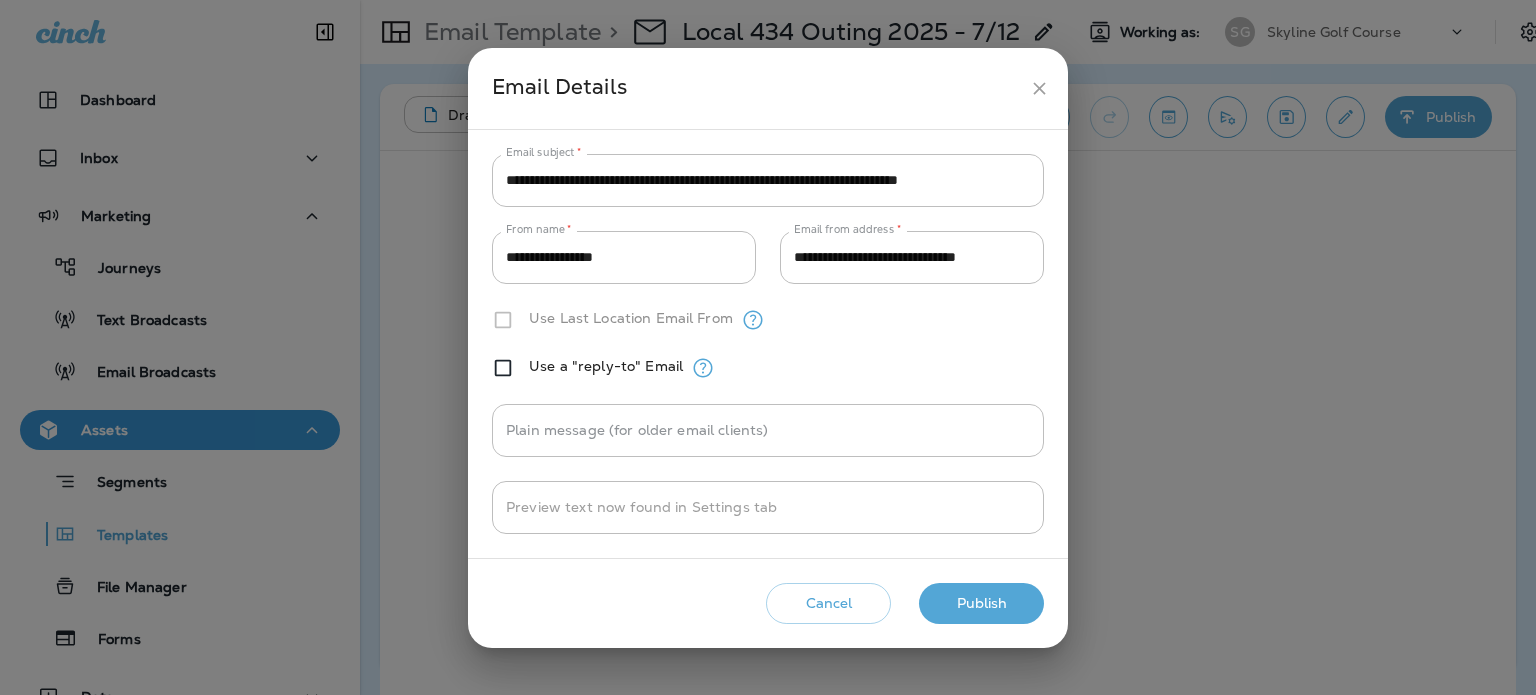 click on "Publish" at bounding box center [981, 603] 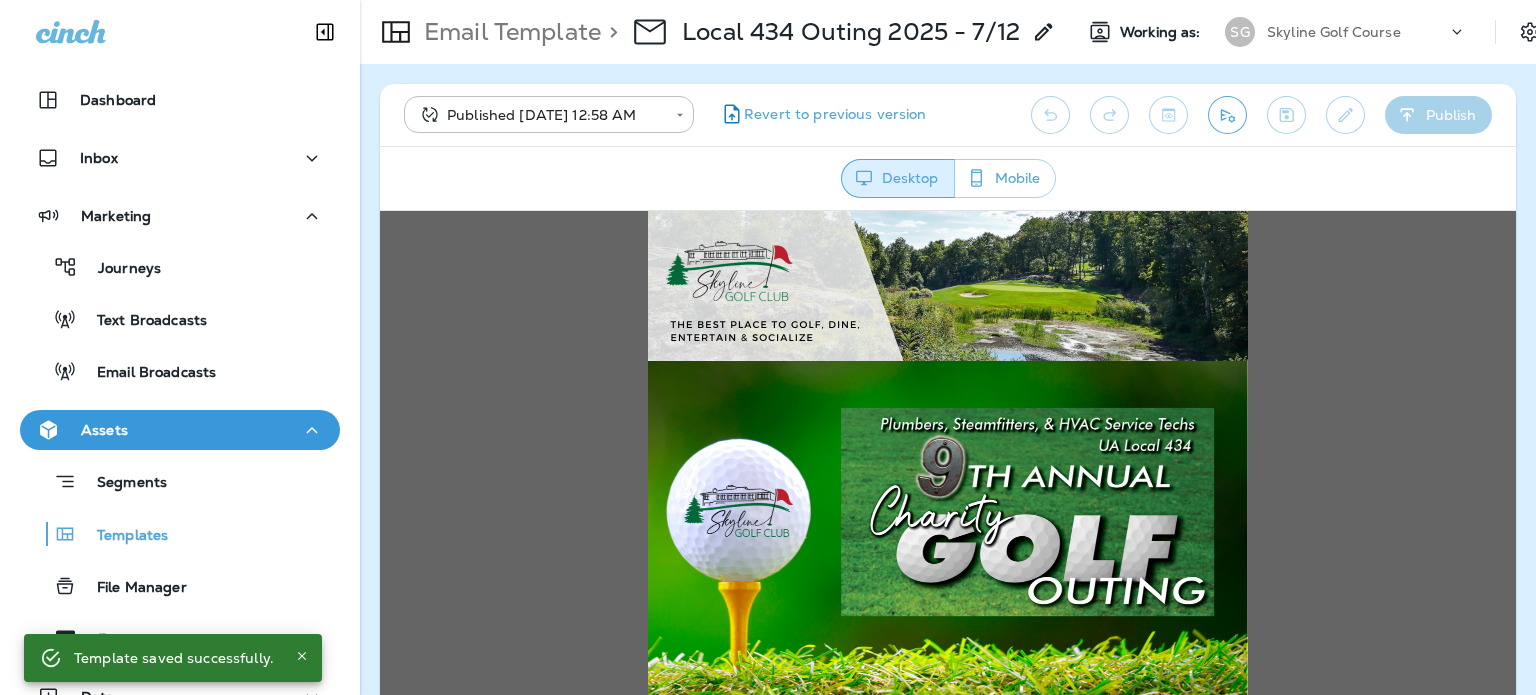 scroll, scrollTop: 0, scrollLeft: 0, axis: both 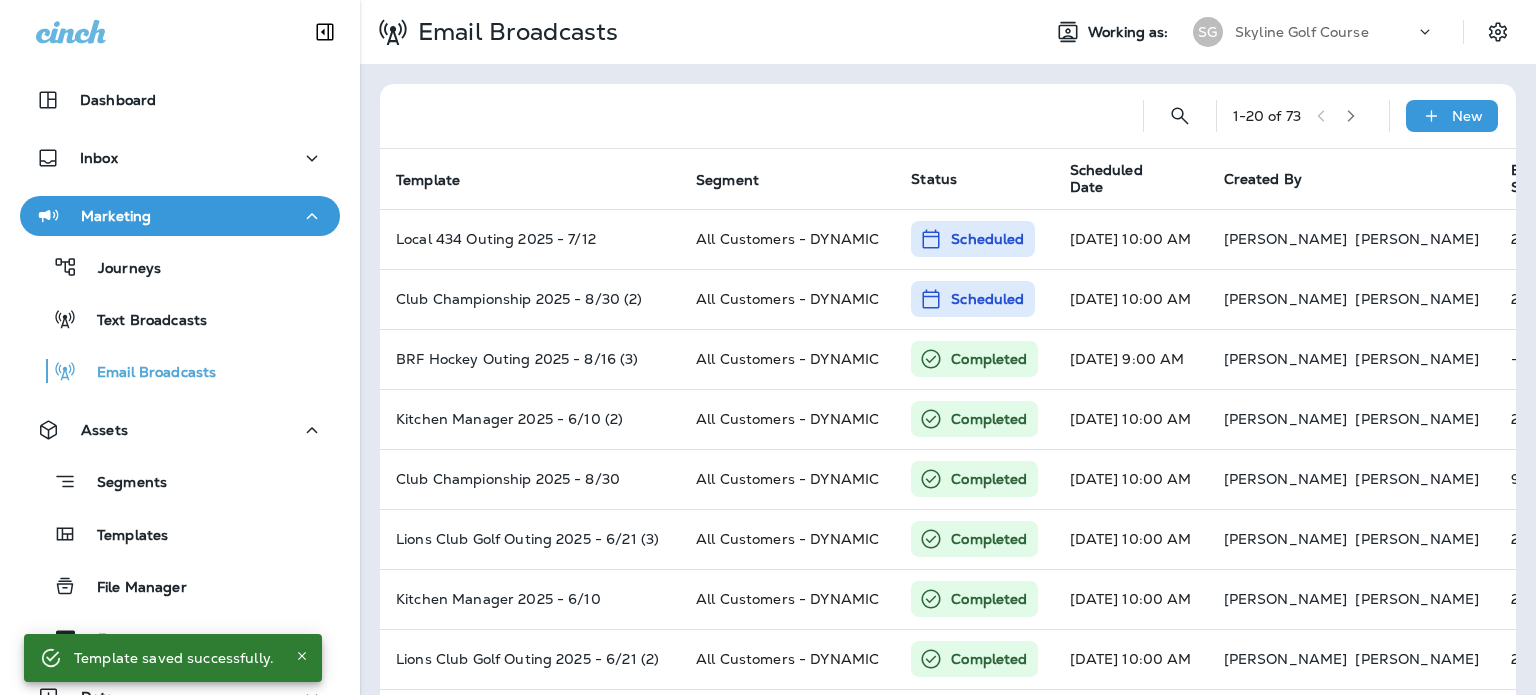 click on "New" at bounding box center [1452, 116] 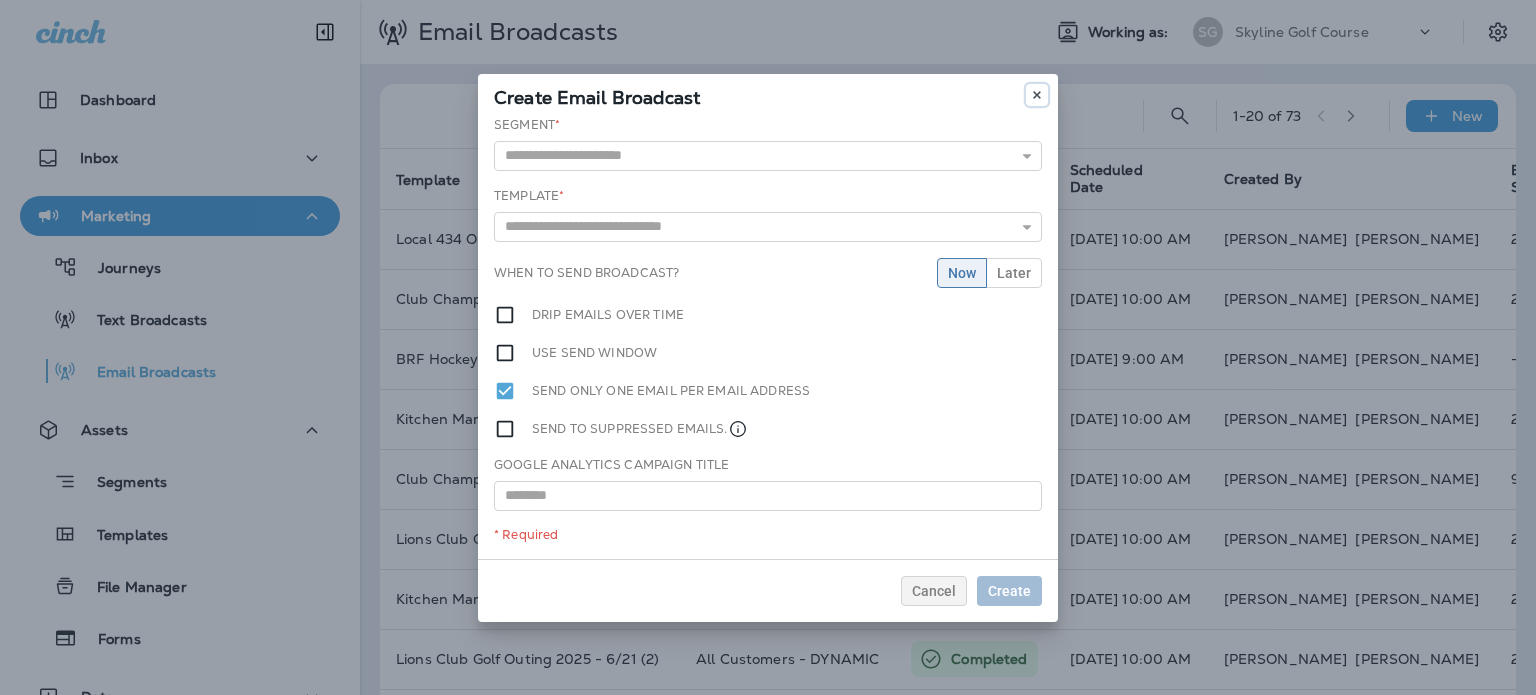 click 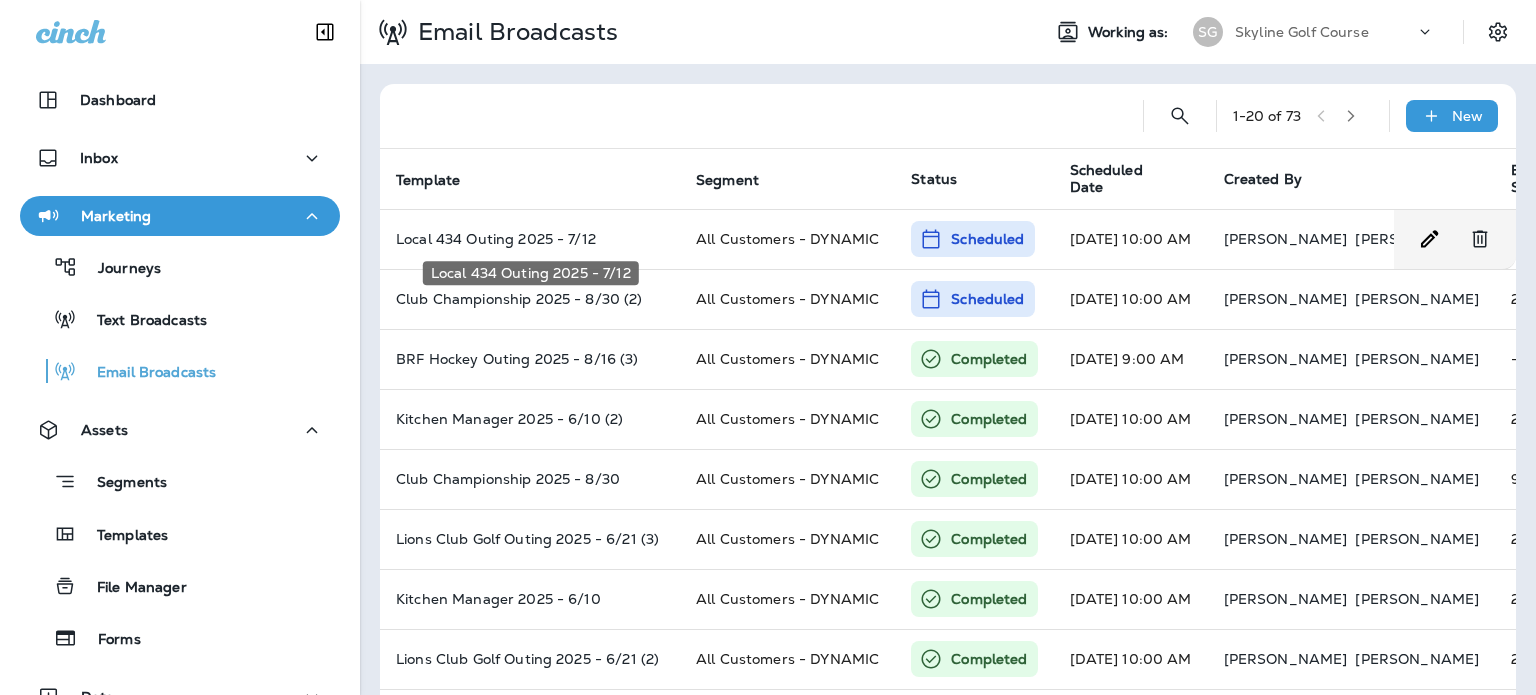 click on "Local 434 Outing 2025 - 7/12" at bounding box center (530, 239) 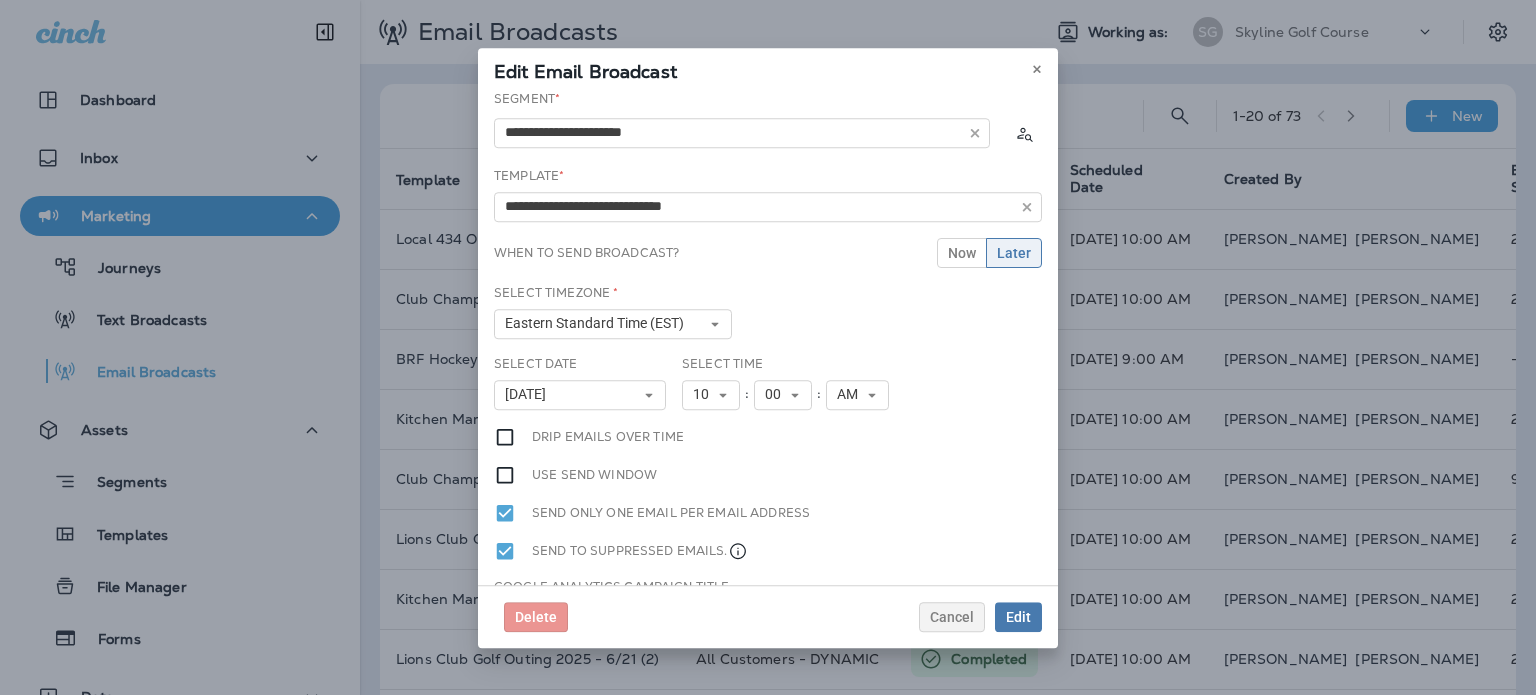 type on "**********" 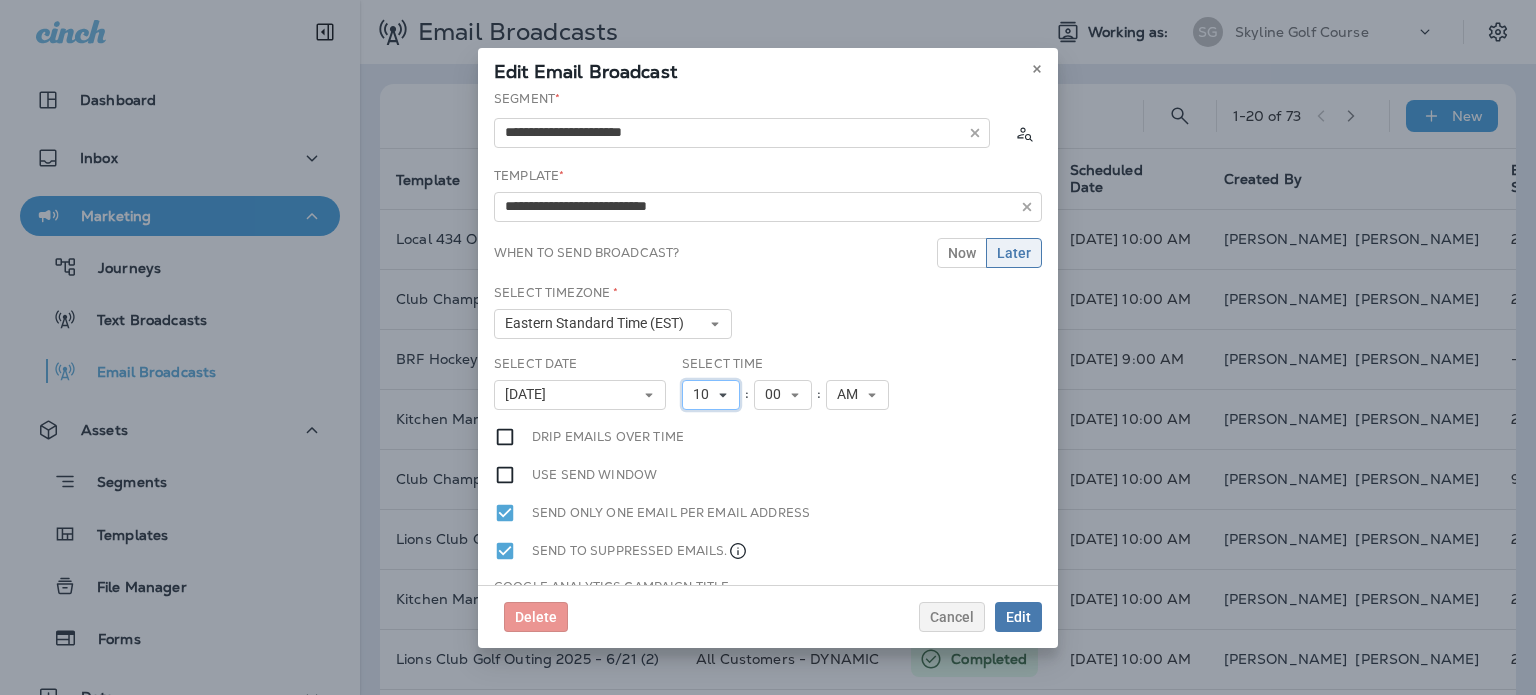 click on "10" at bounding box center (705, 394) 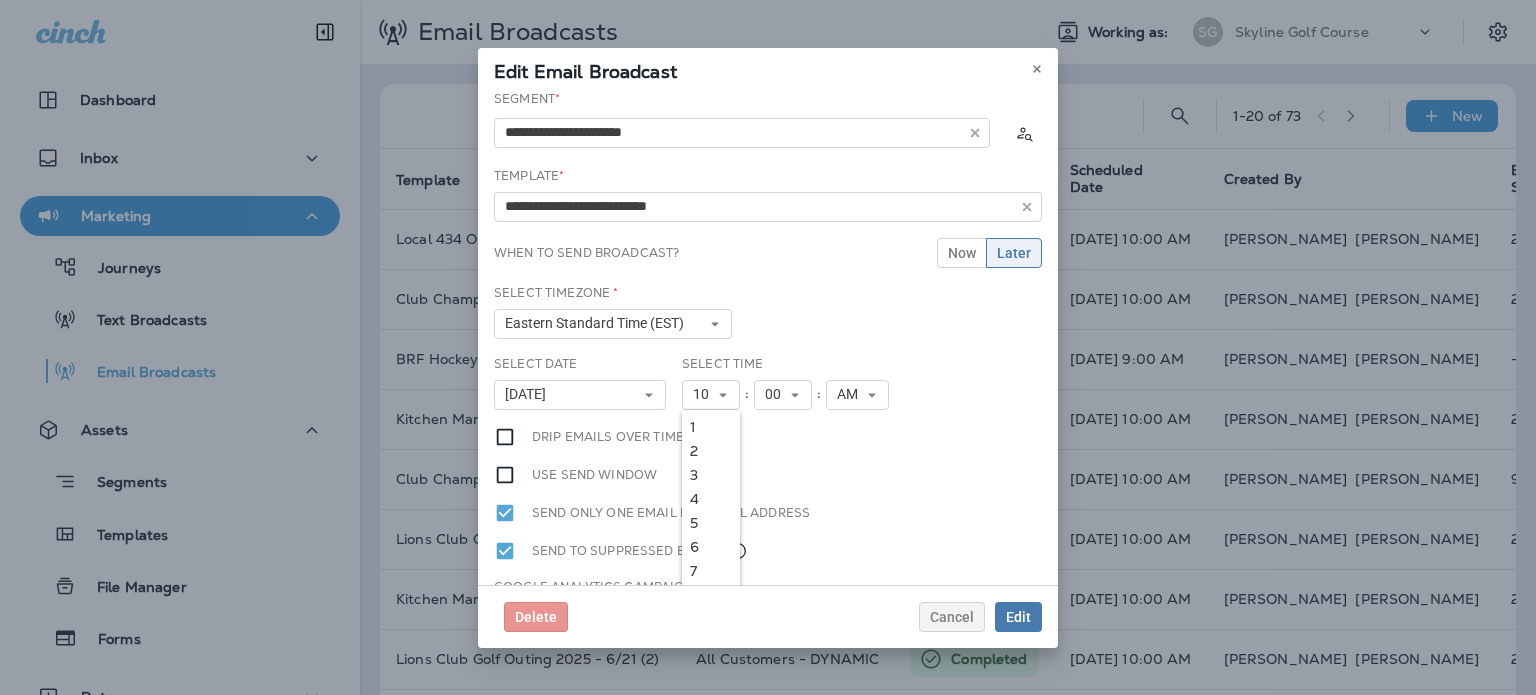 click on "3" at bounding box center (711, 475) 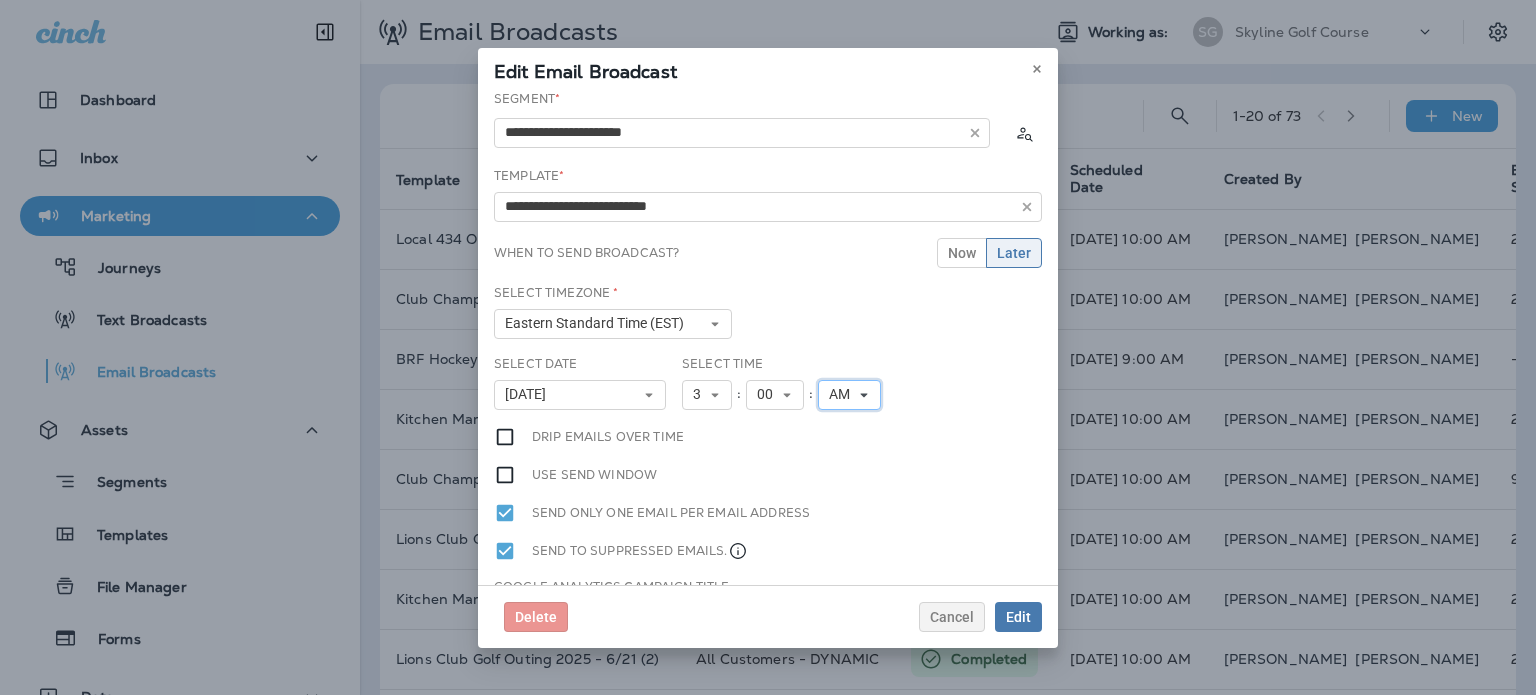 click on "AM" at bounding box center [843, 394] 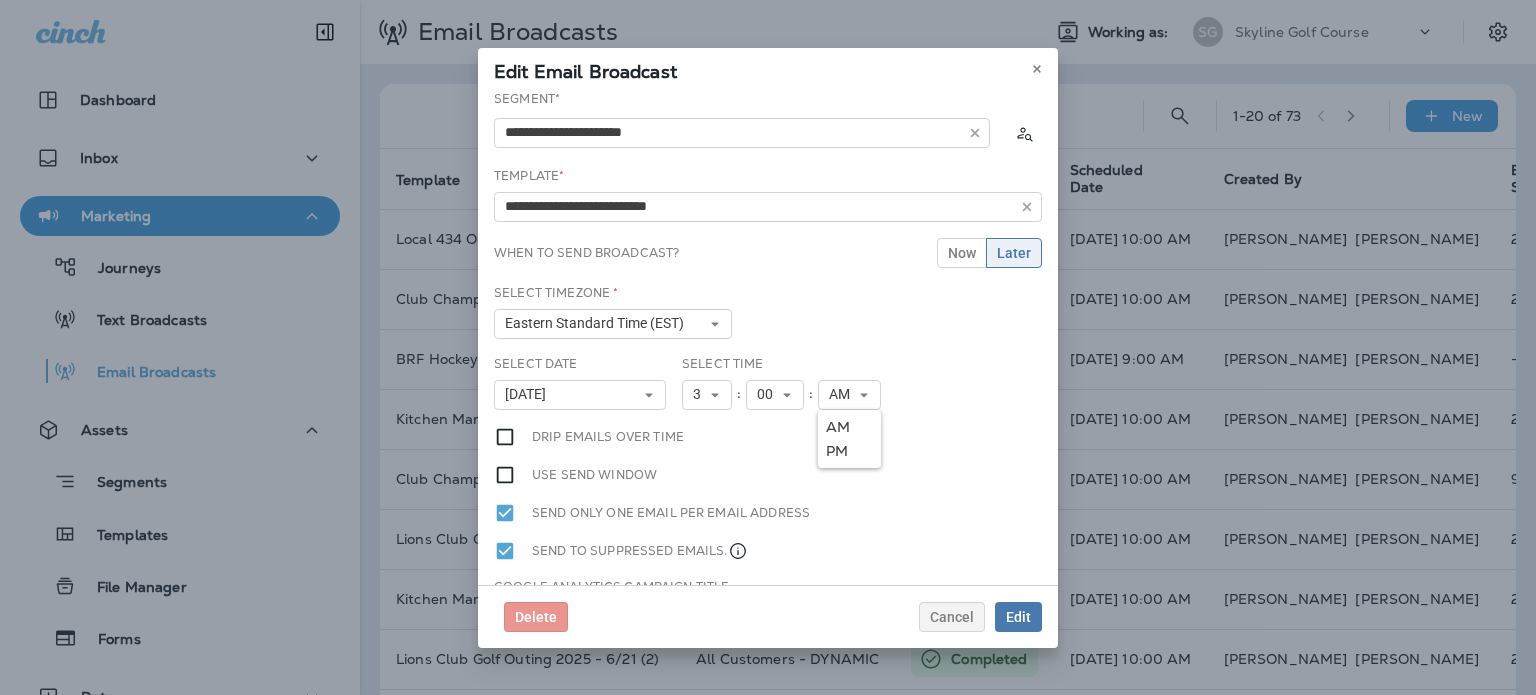 click on "AM PM" at bounding box center (849, 439) 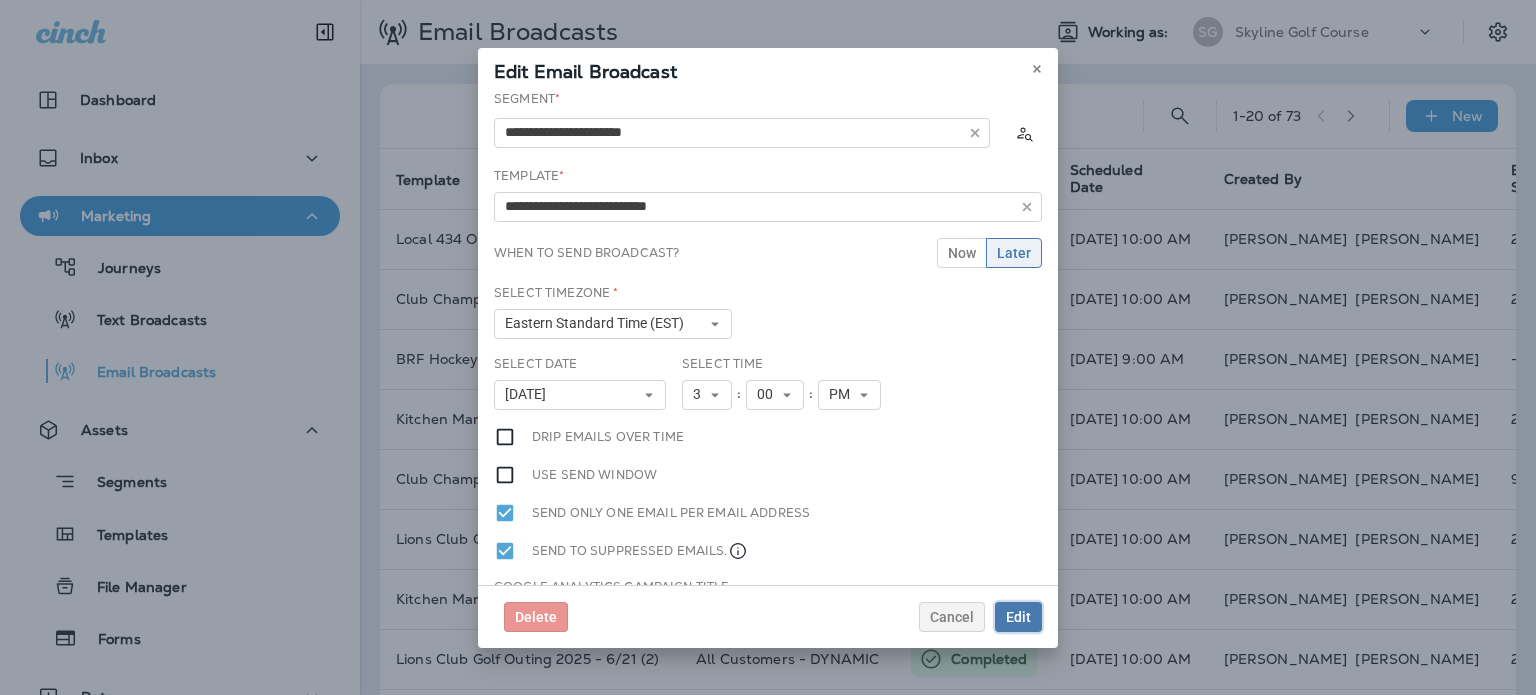 click on "Edit" at bounding box center [1018, 617] 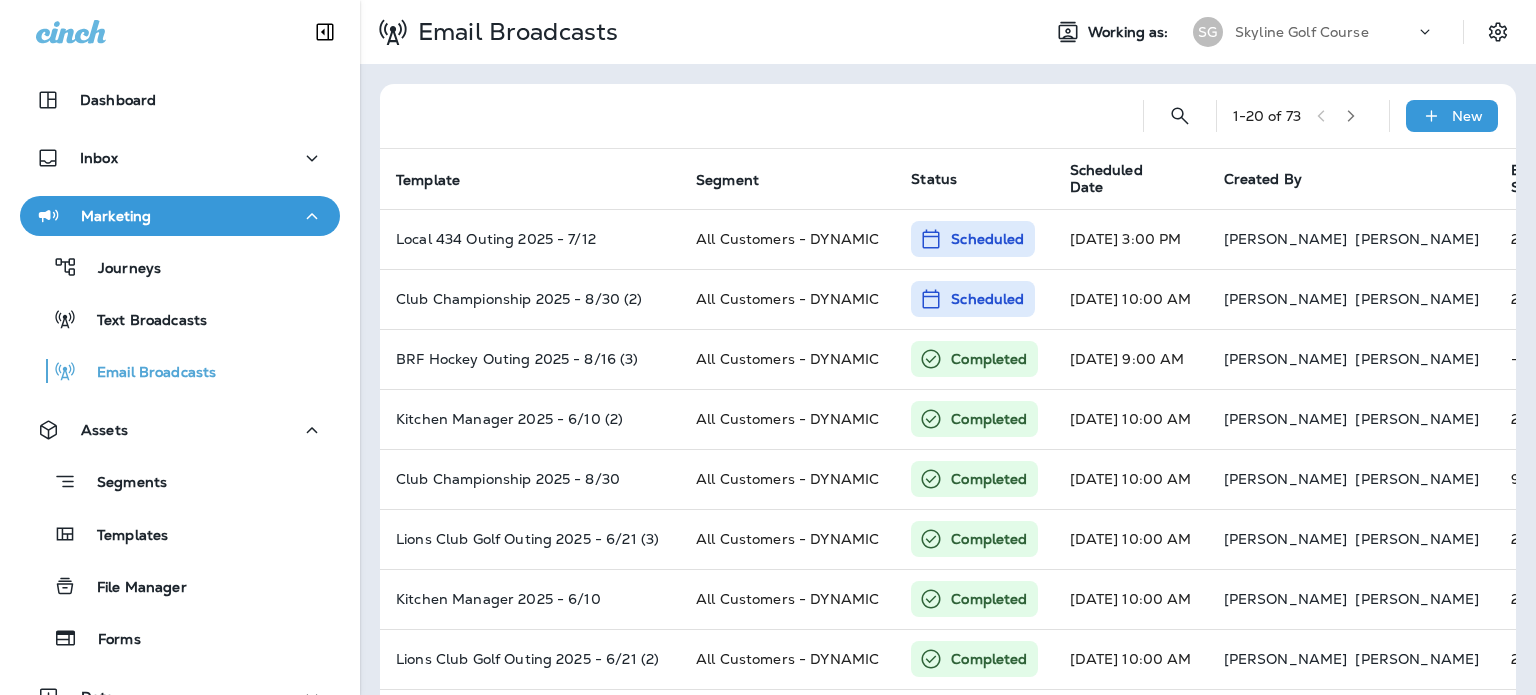 click on "Templates" at bounding box center [180, 534] 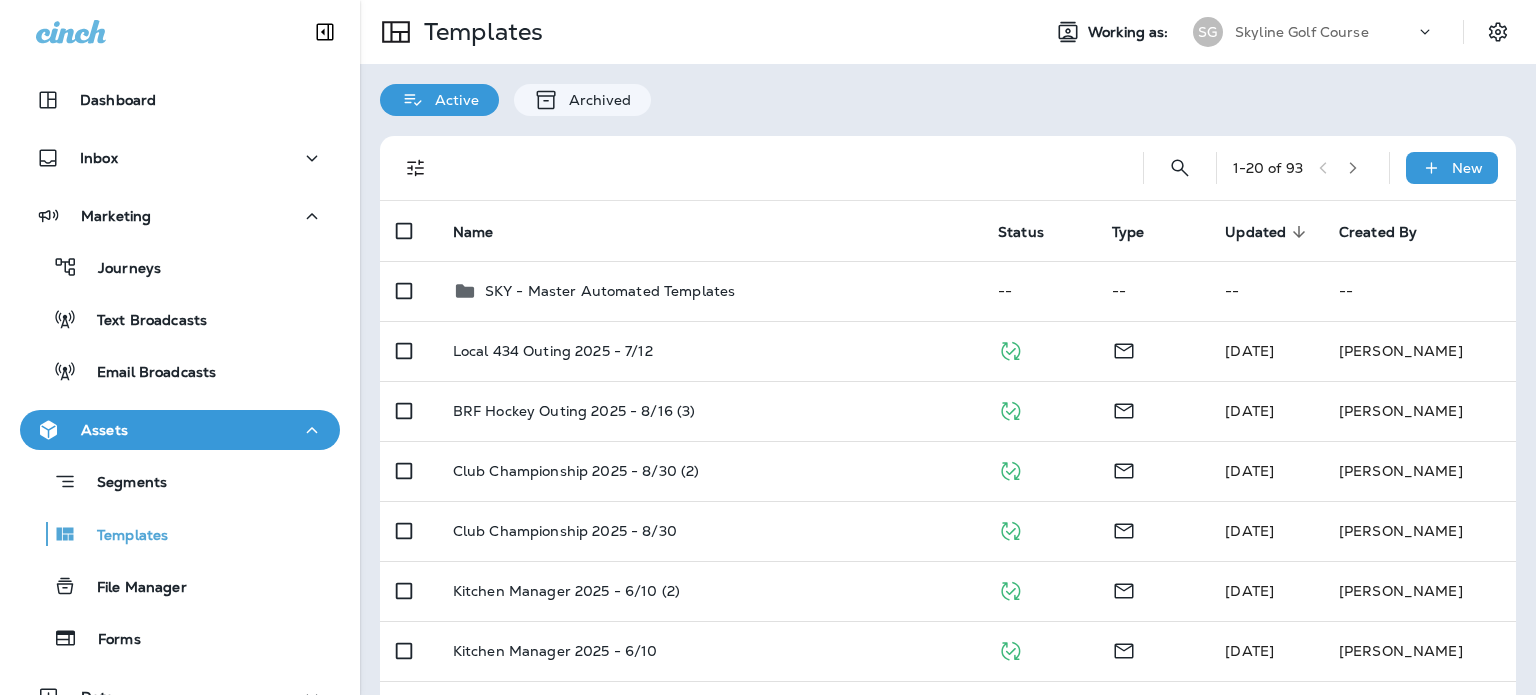 click on "Local 434 Outing 2025 - 7/12" at bounding box center (709, 351) 